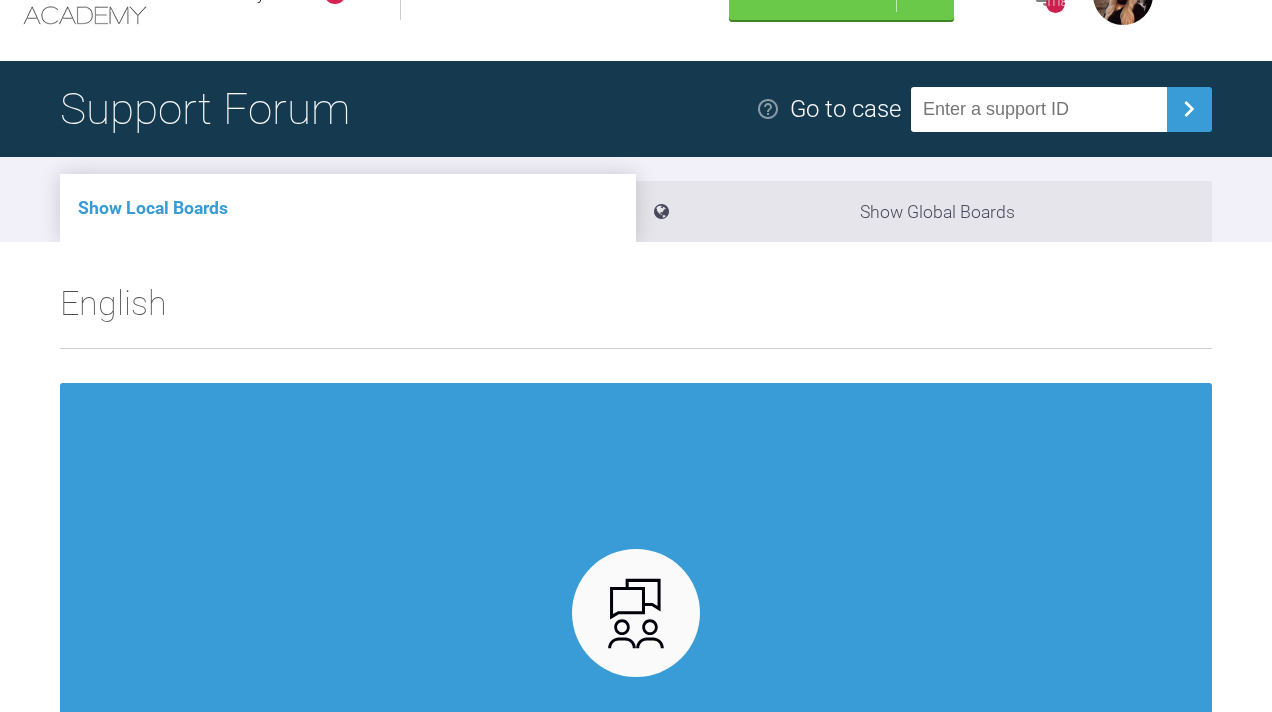scroll, scrollTop: 109, scrollLeft: 0, axis: vertical 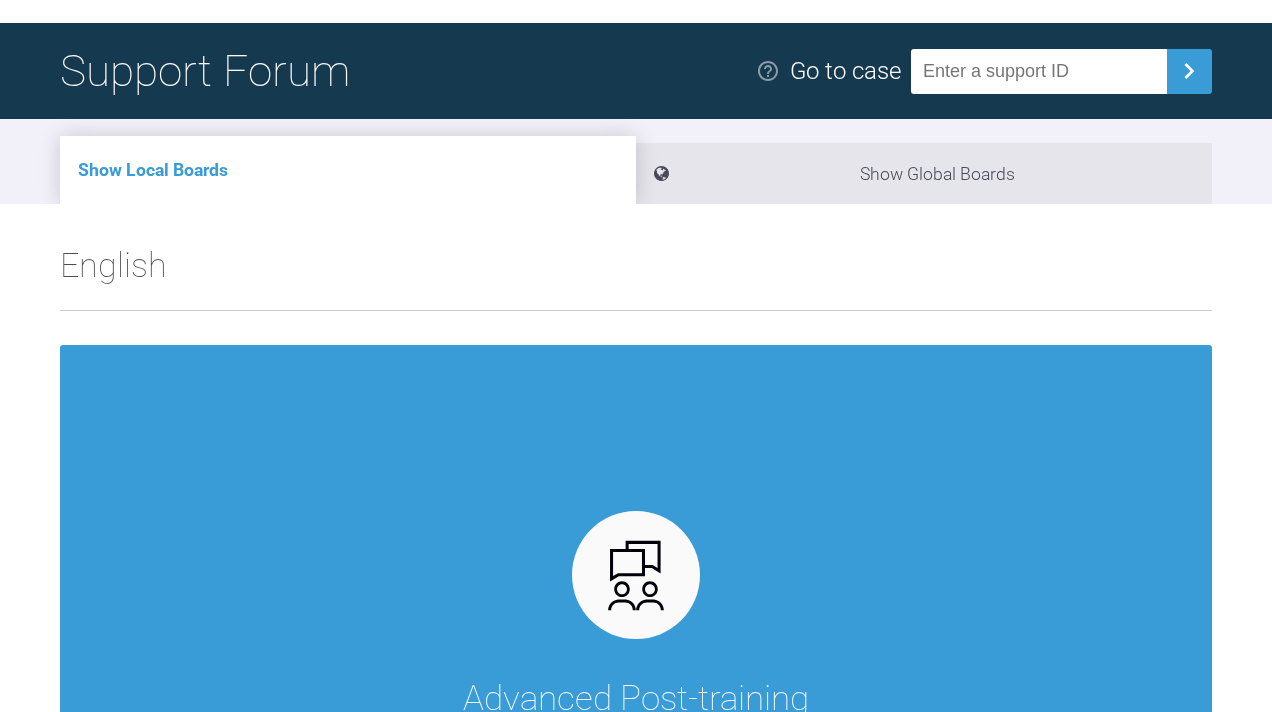 click on "My Cases" at bounding box center (280, -43) 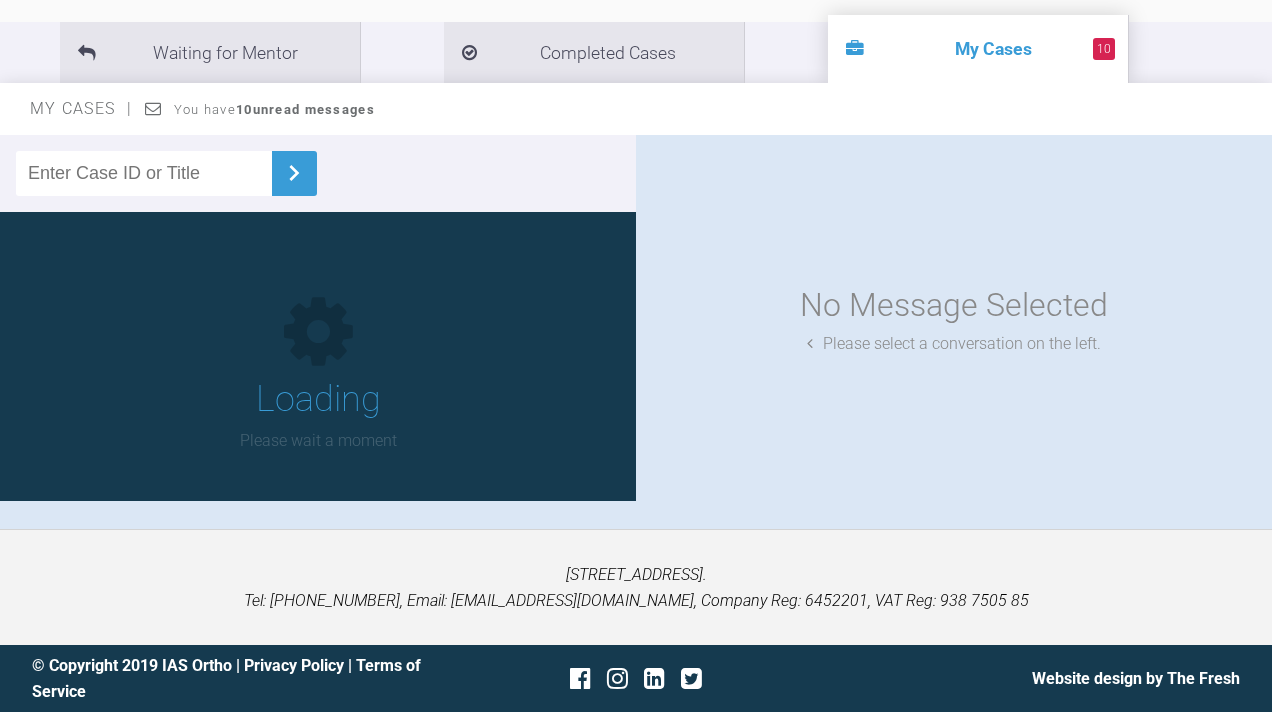 scroll, scrollTop: 290, scrollLeft: 0, axis: vertical 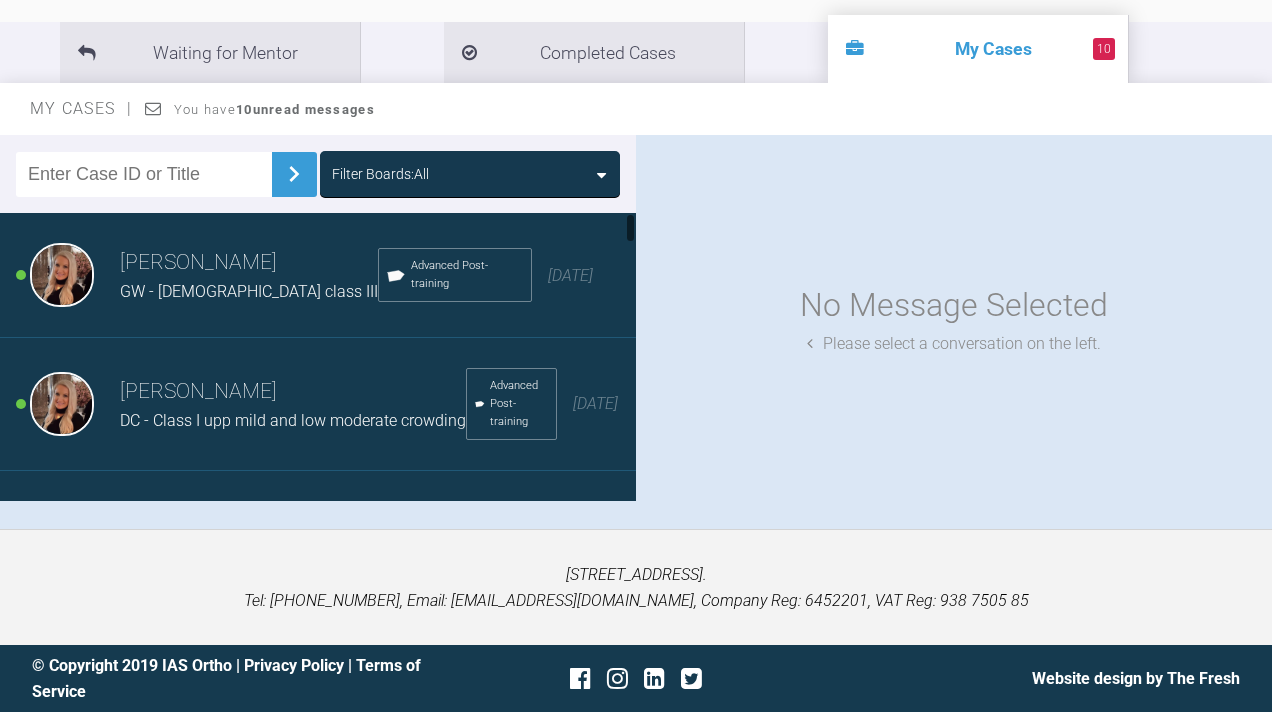 click on "[PERSON_NAME]" at bounding box center [249, 263] 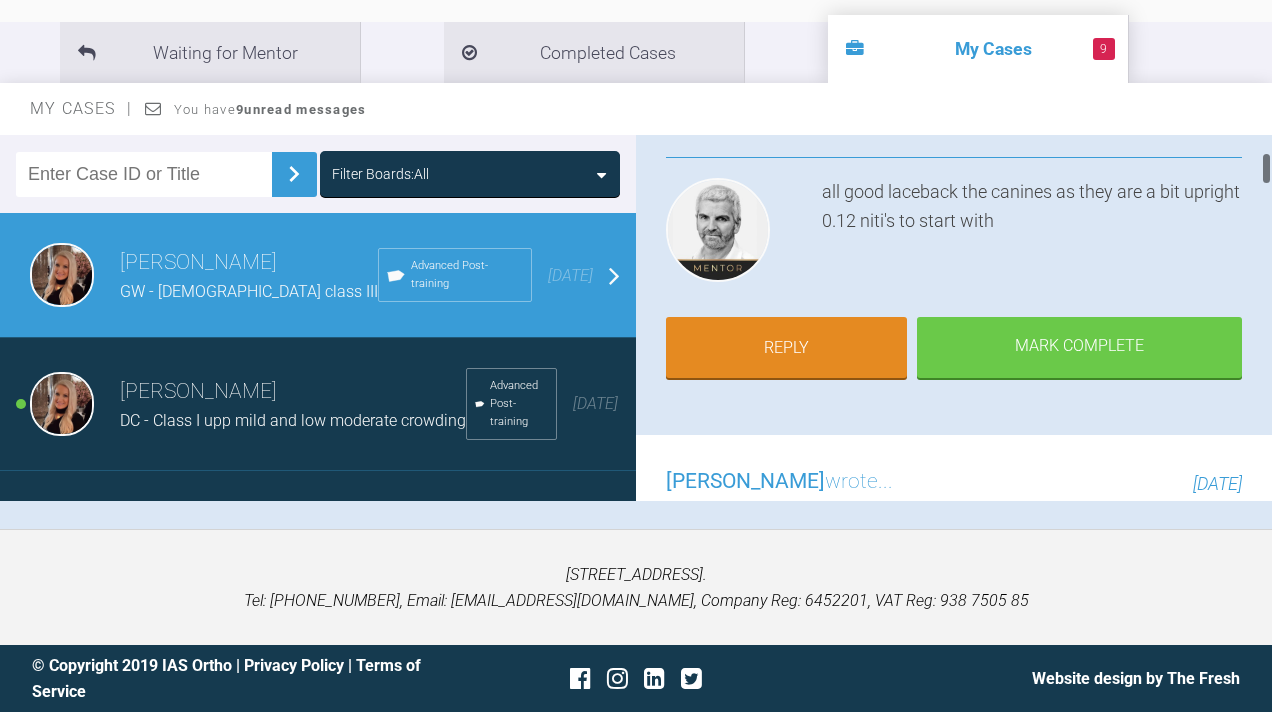 scroll, scrollTop: 188, scrollLeft: 0, axis: vertical 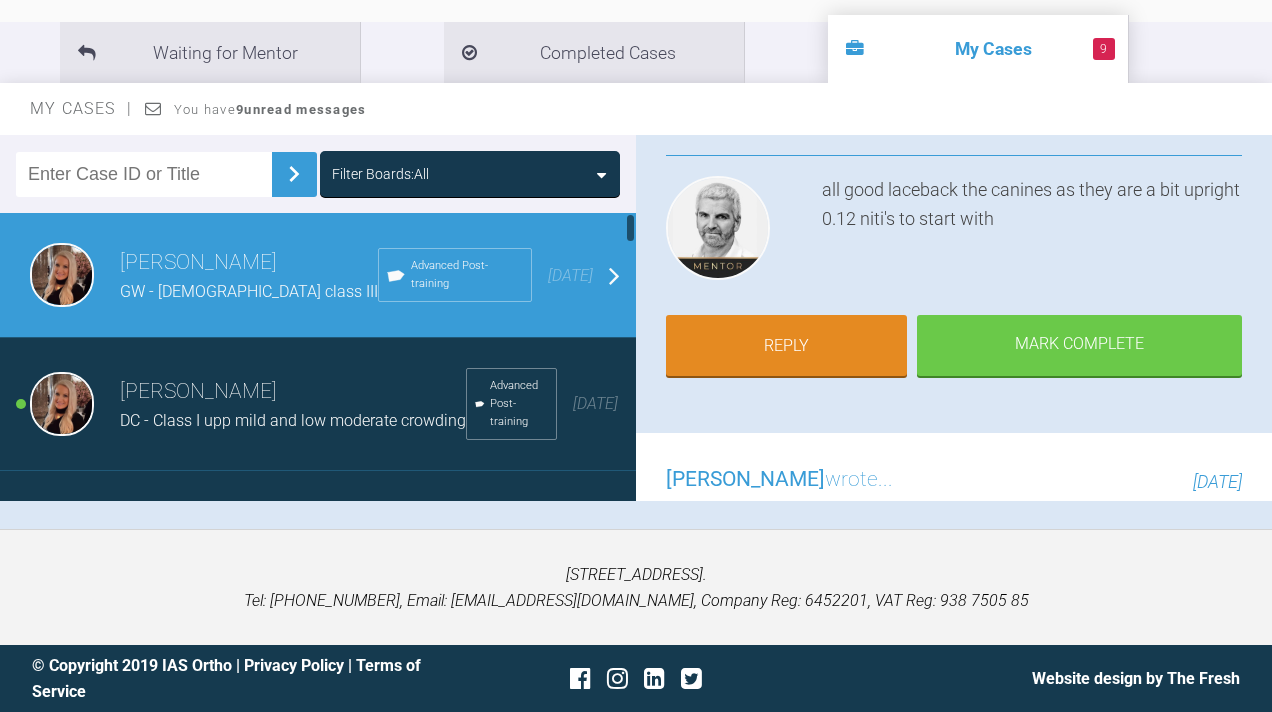 click on "DC - Class I upp mild and low moderate crowding" at bounding box center [293, 421] 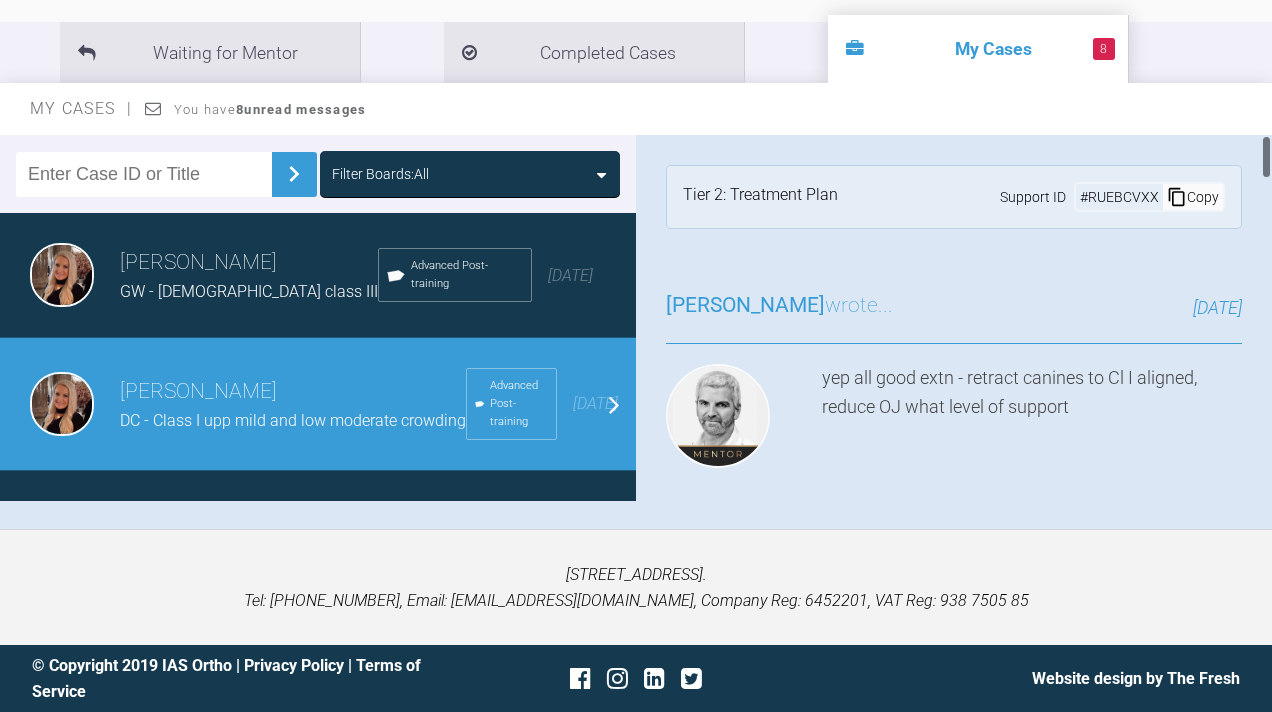 scroll, scrollTop: 0, scrollLeft: 0, axis: both 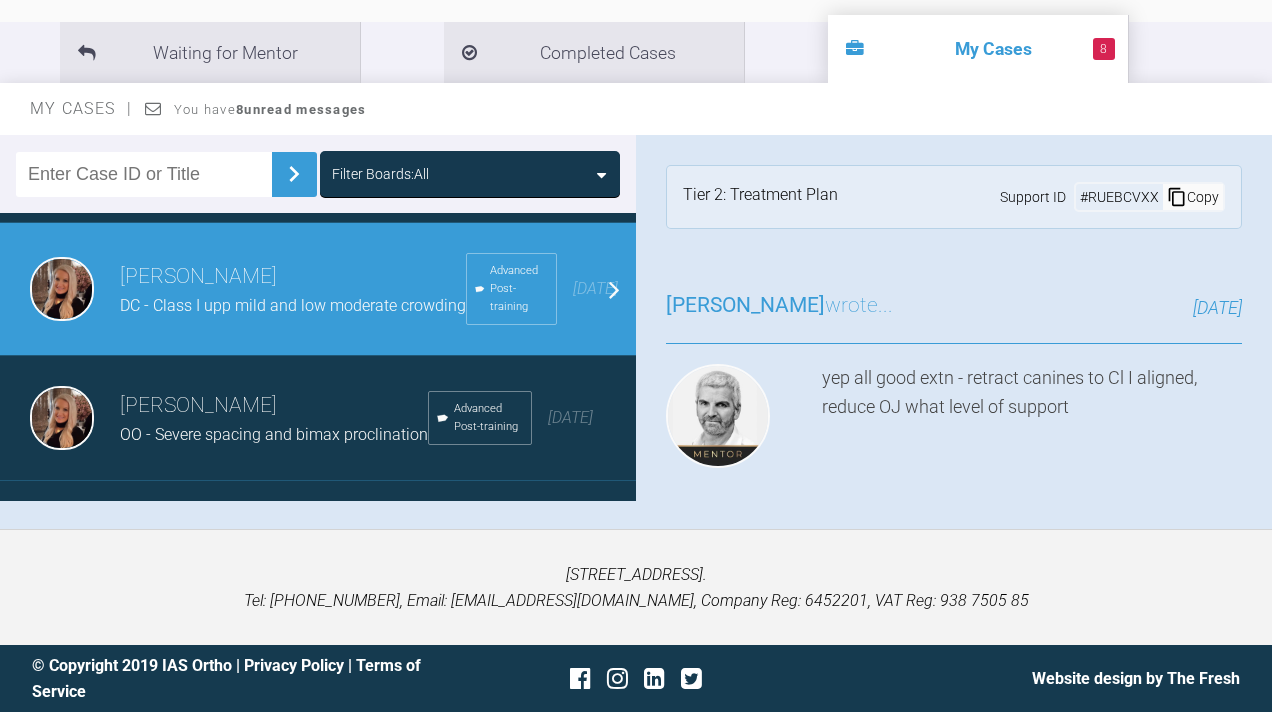 click on "[PERSON_NAME]" at bounding box center (274, 406) 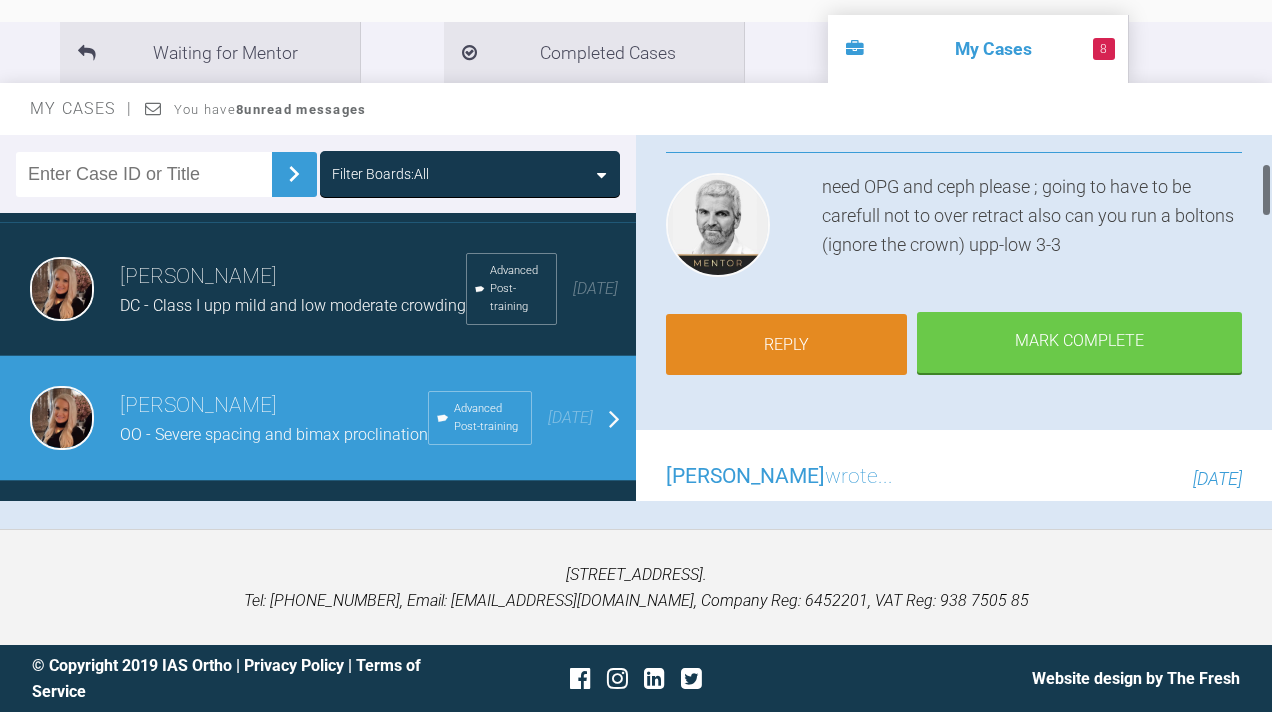 scroll, scrollTop: 196, scrollLeft: 0, axis: vertical 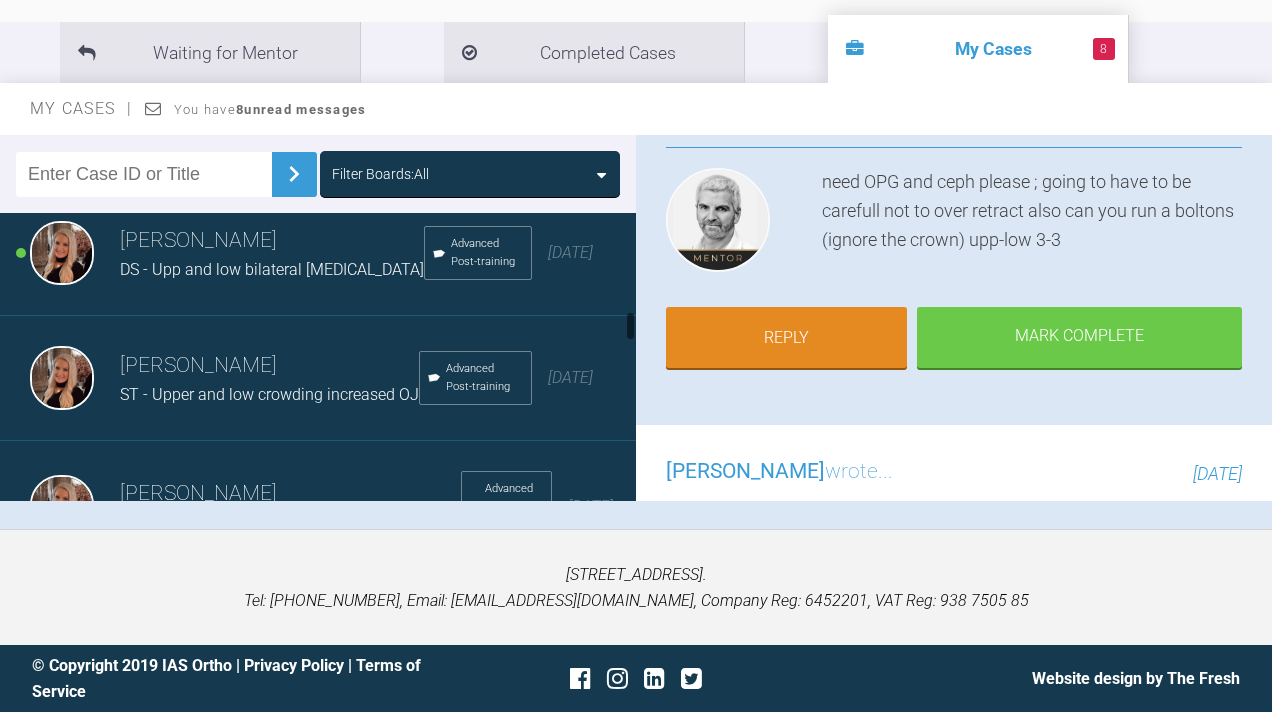 click on "DS - Upp and low bilateral [MEDICAL_DATA]" at bounding box center [272, 269] 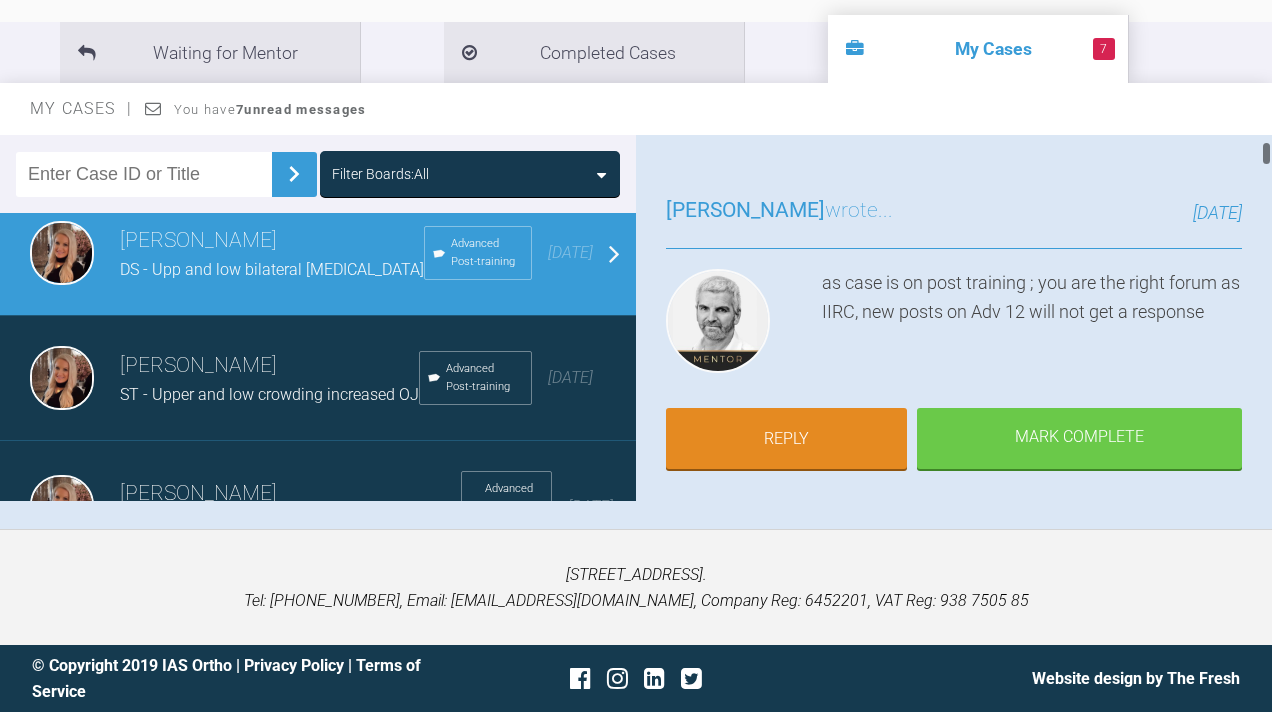 scroll, scrollTop: 88, scrollLeft: 0, axis: vertical 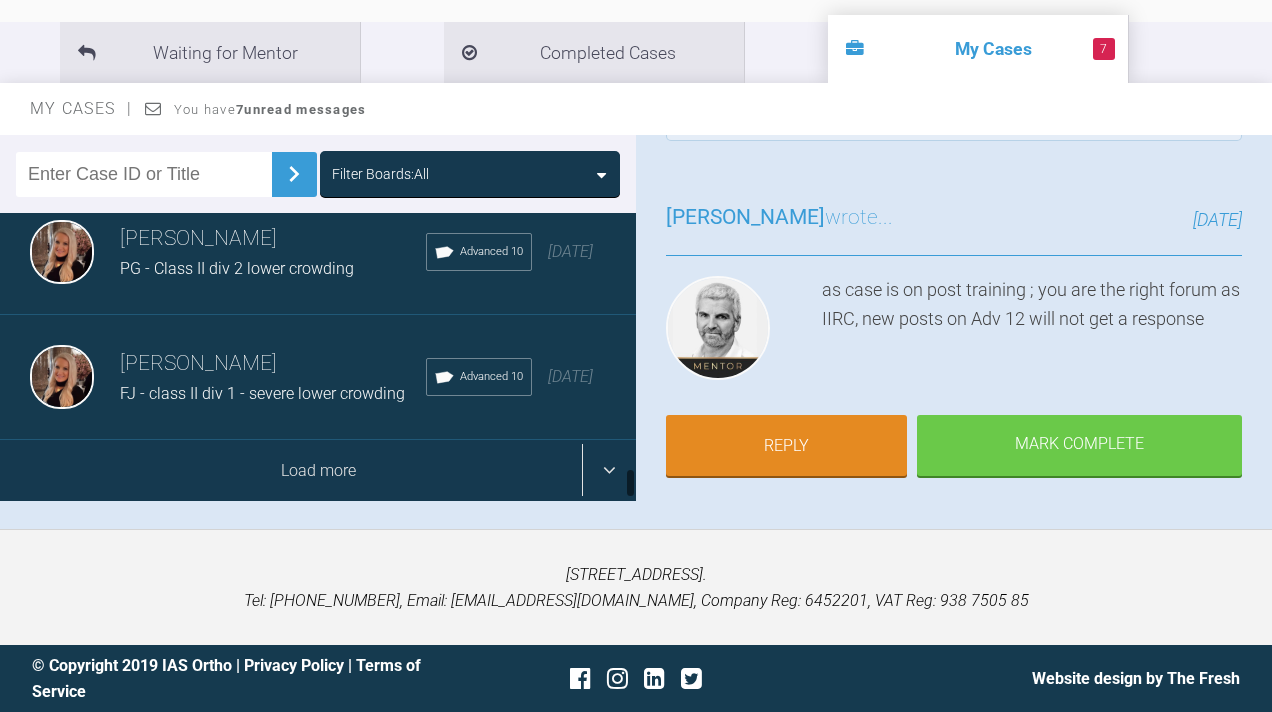 click on "Load more" at bounding box center (318, 471) 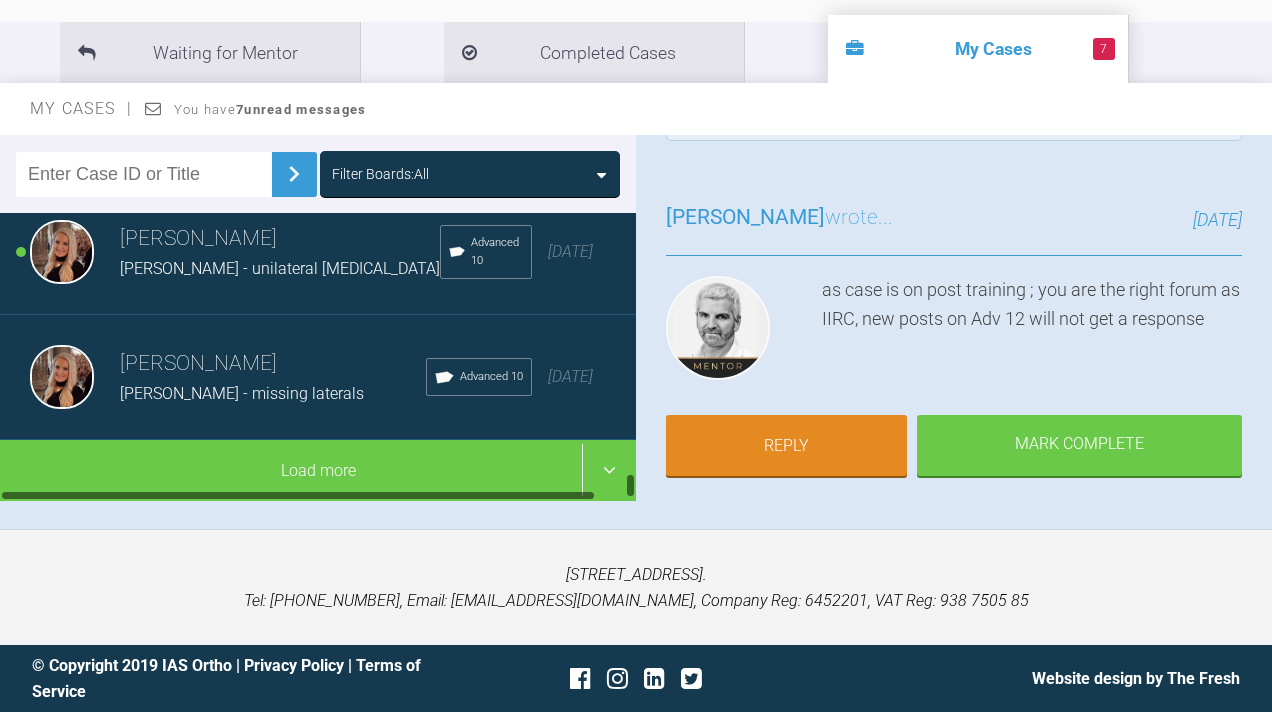 scroll, scrollTop: 4864, scrollLeft: 0, axis: vertical 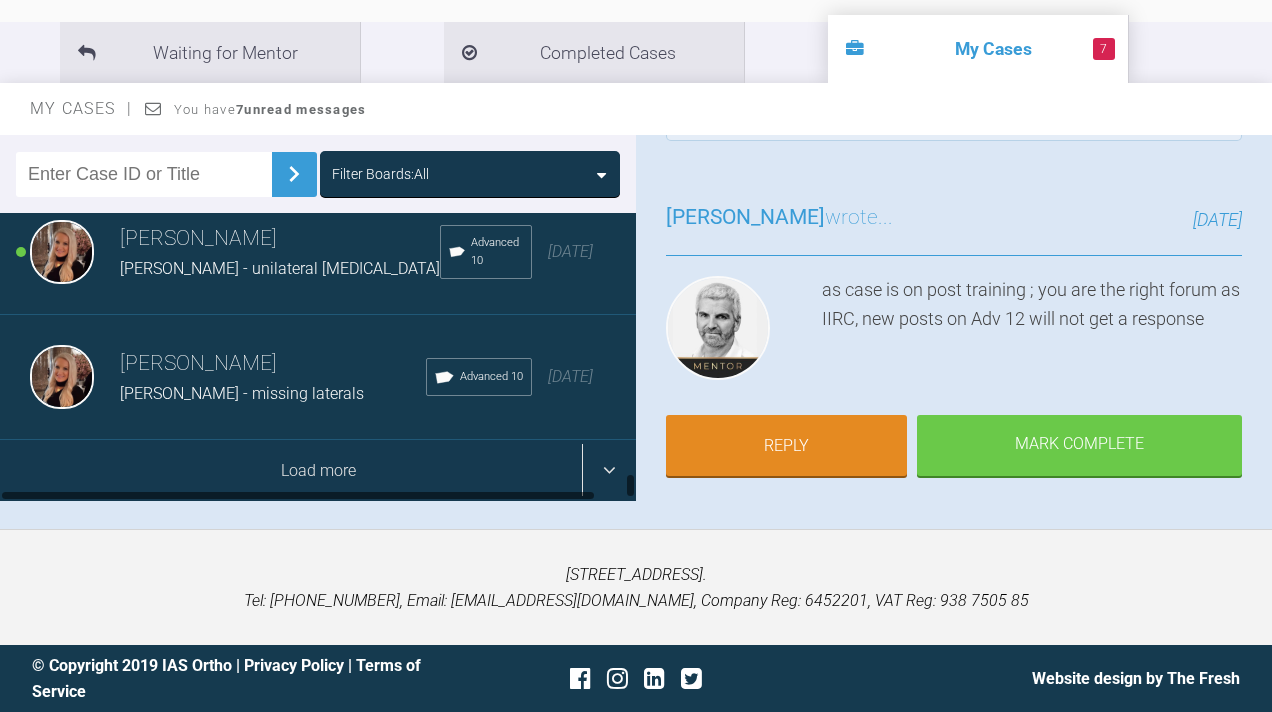 click on "Load more" at bounding box center [318, 471] 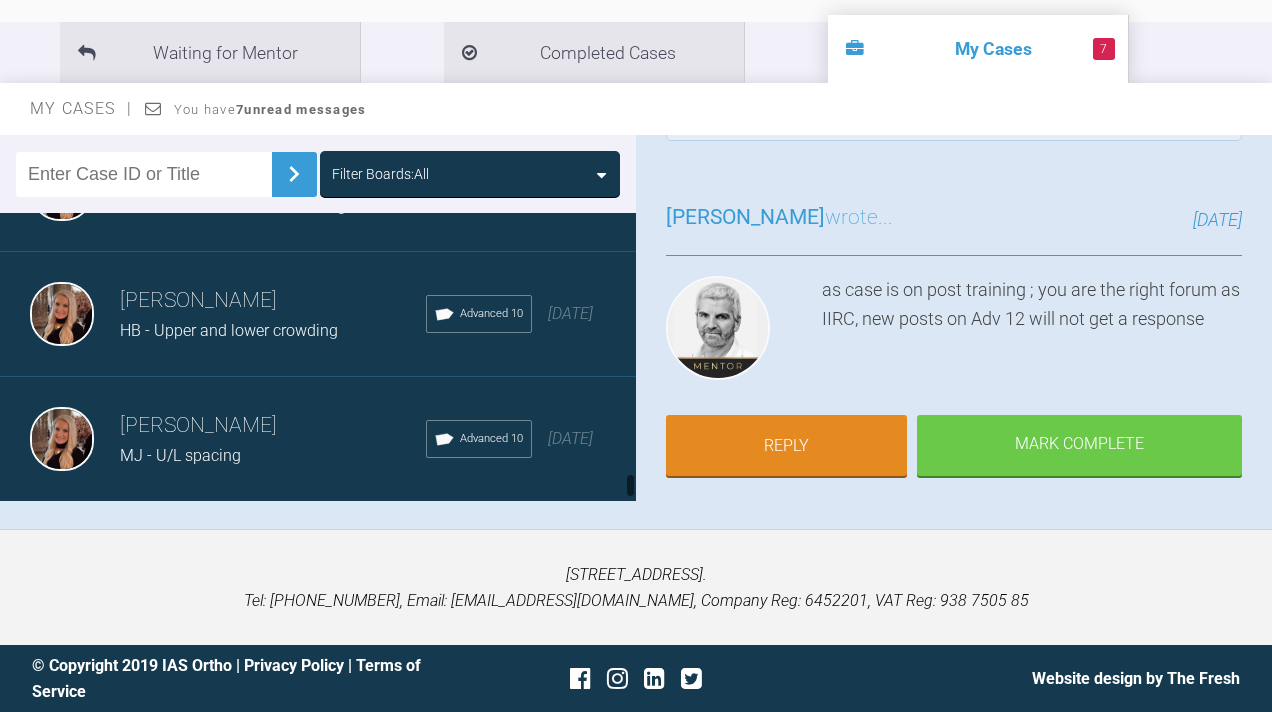 scroll, scrollTop: 6178, scrollLeft: 0, axis: vertical 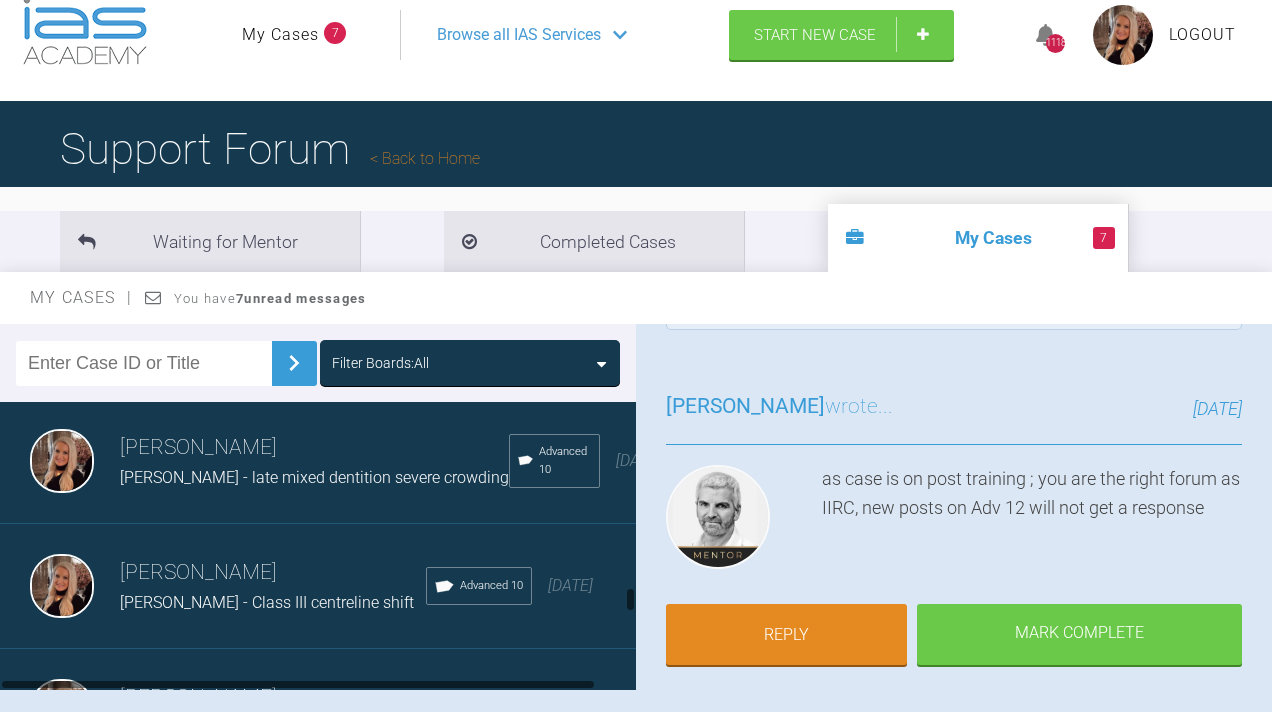 click on "[PERSON_NAME]" at bounding box center [314, 448] 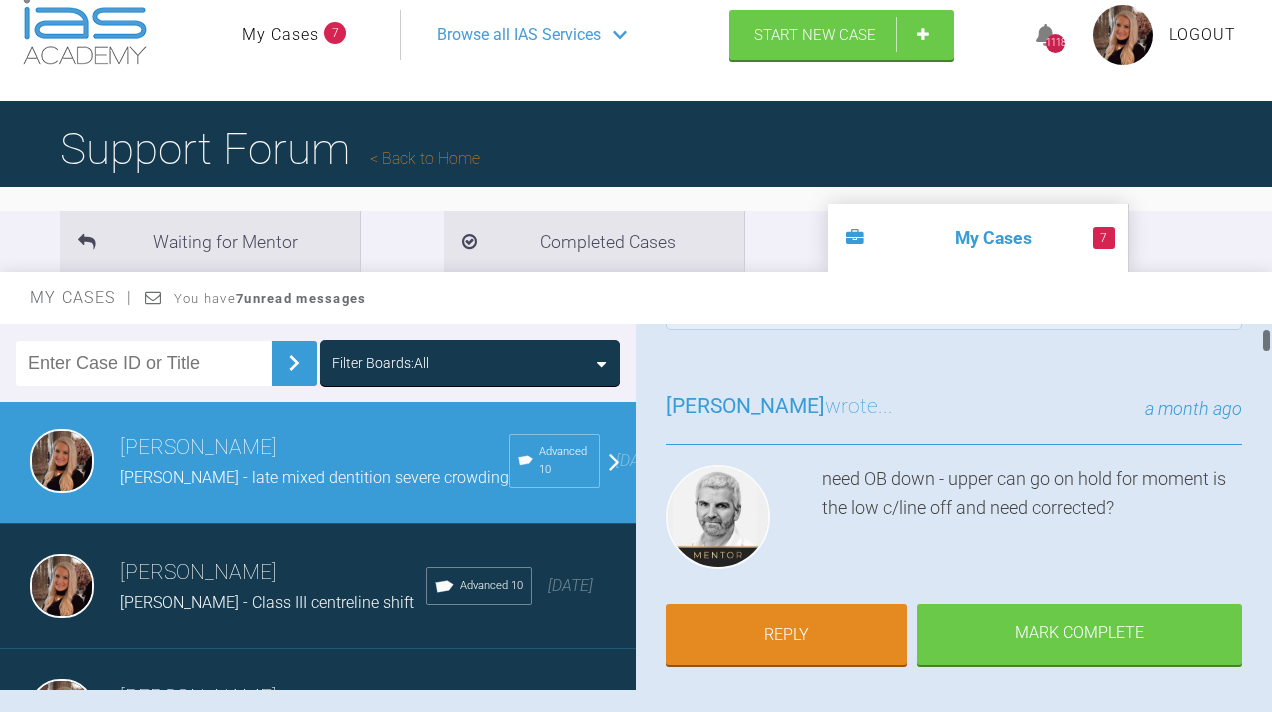 scroll, scrollTop: 218, scrollLeft: 0, axis: vertical 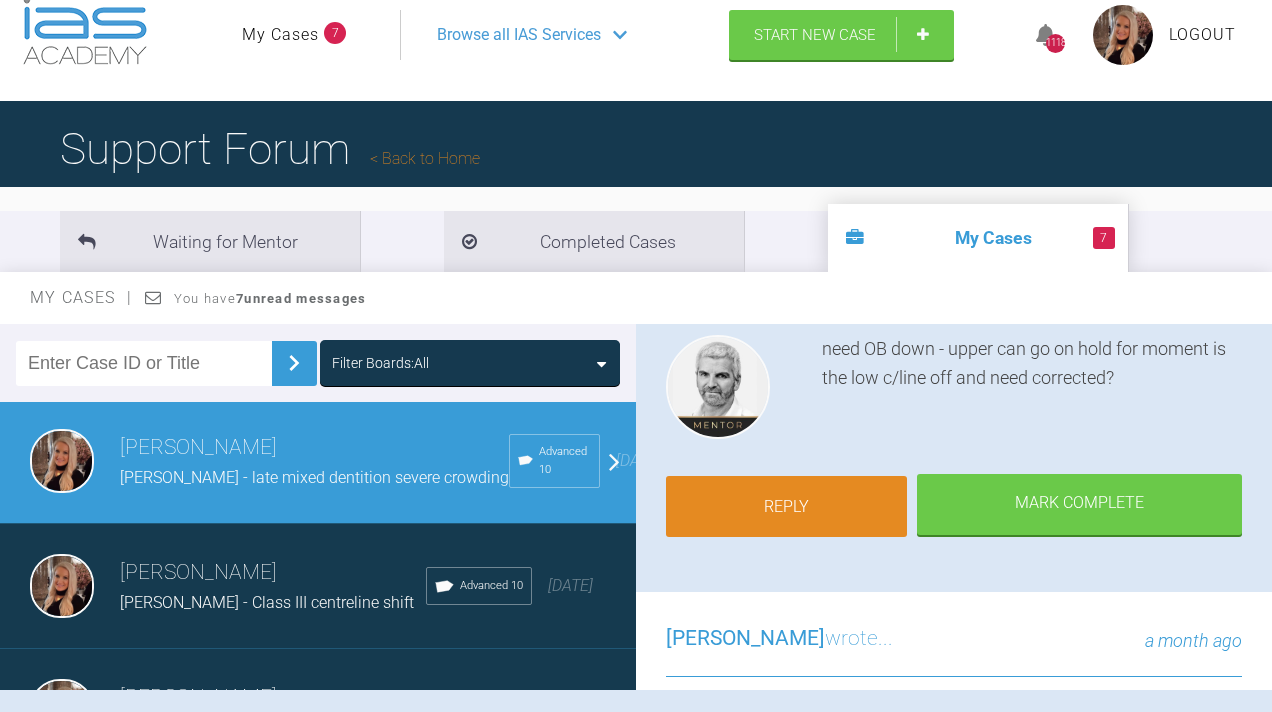 click on "Reply" at bounding box center (786, 507) 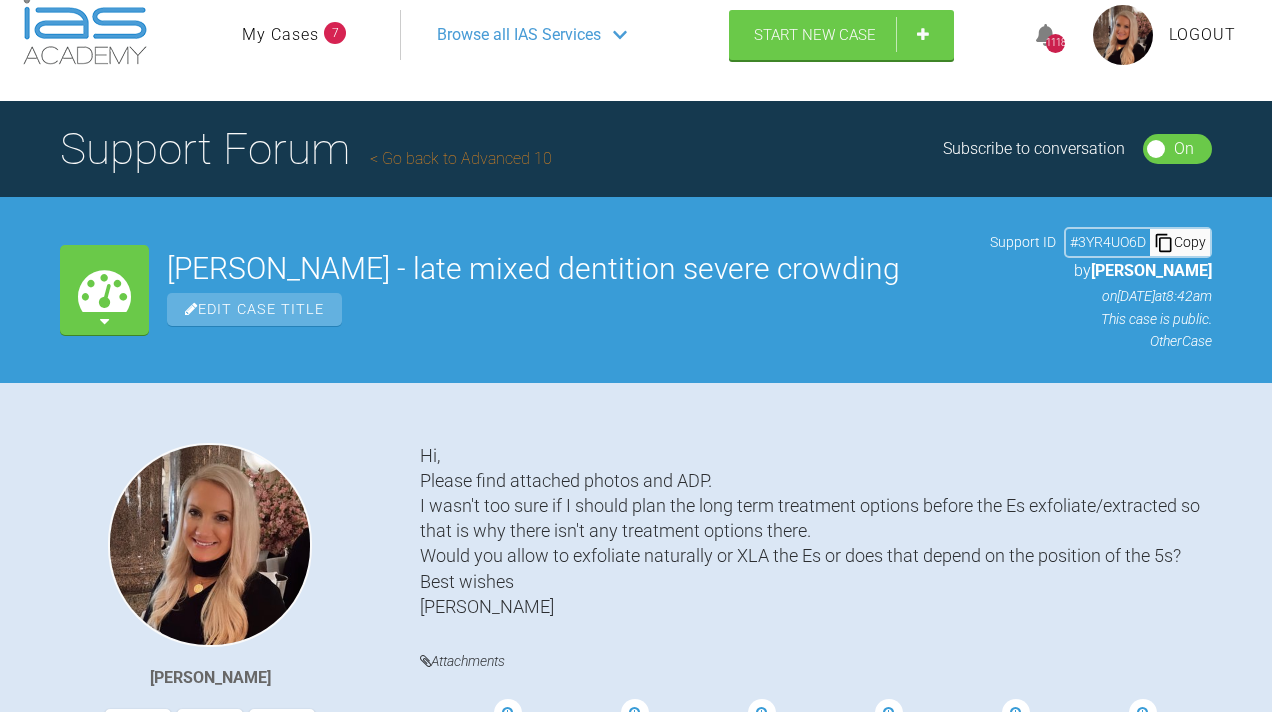 scroll, scrollTop: 15907, scrollLeft: 0, axis: vertical 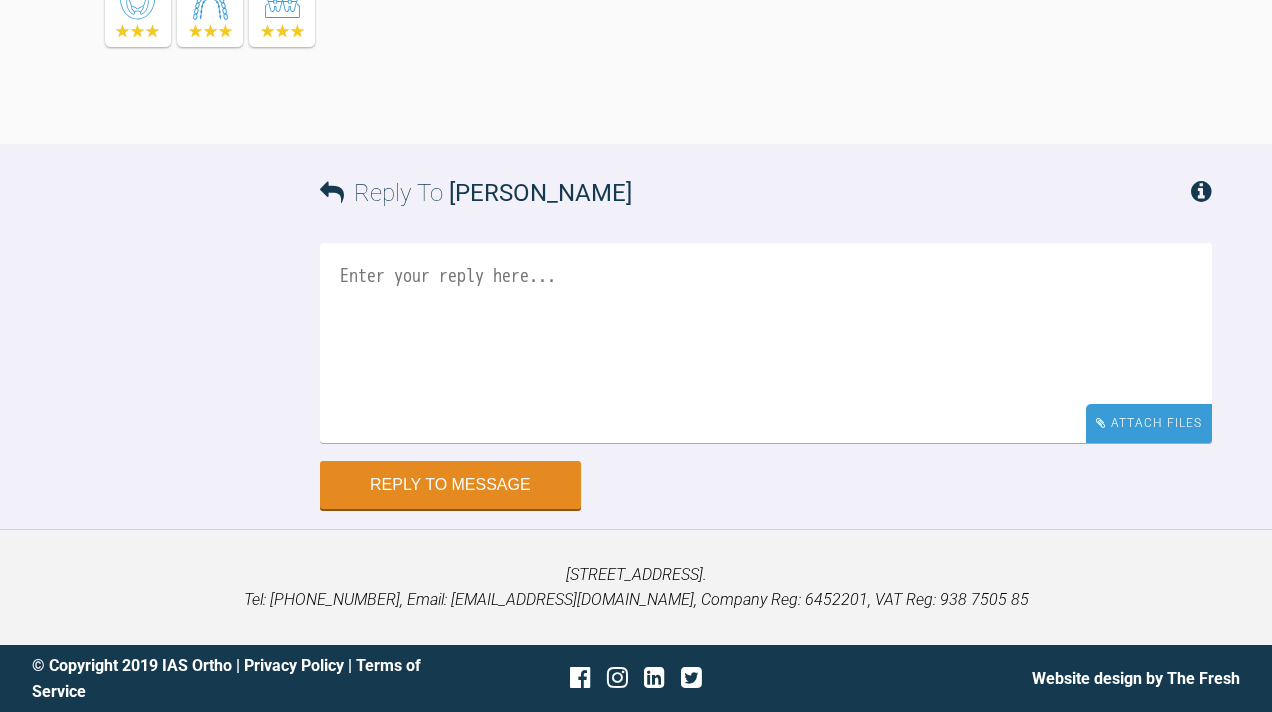 click on "Attach Files" at bounding box center [1149, 423] 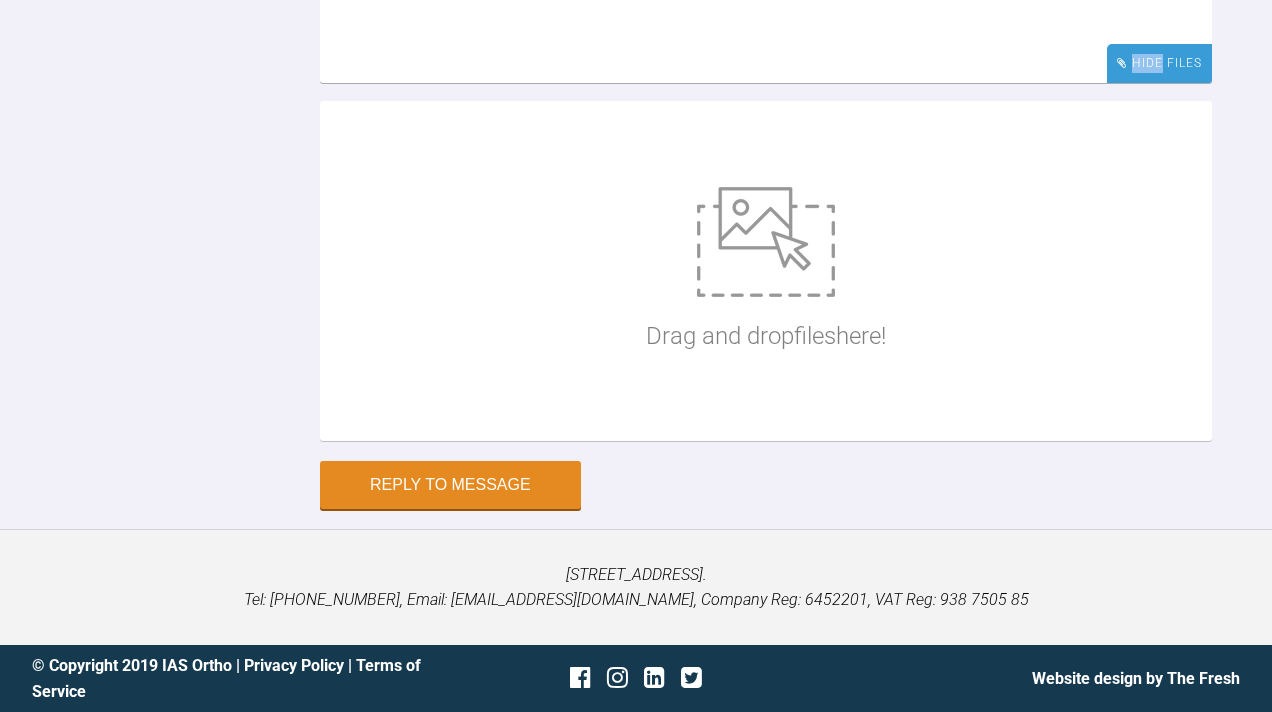 click on "Hide Files" at bounding box center (1159, 63) 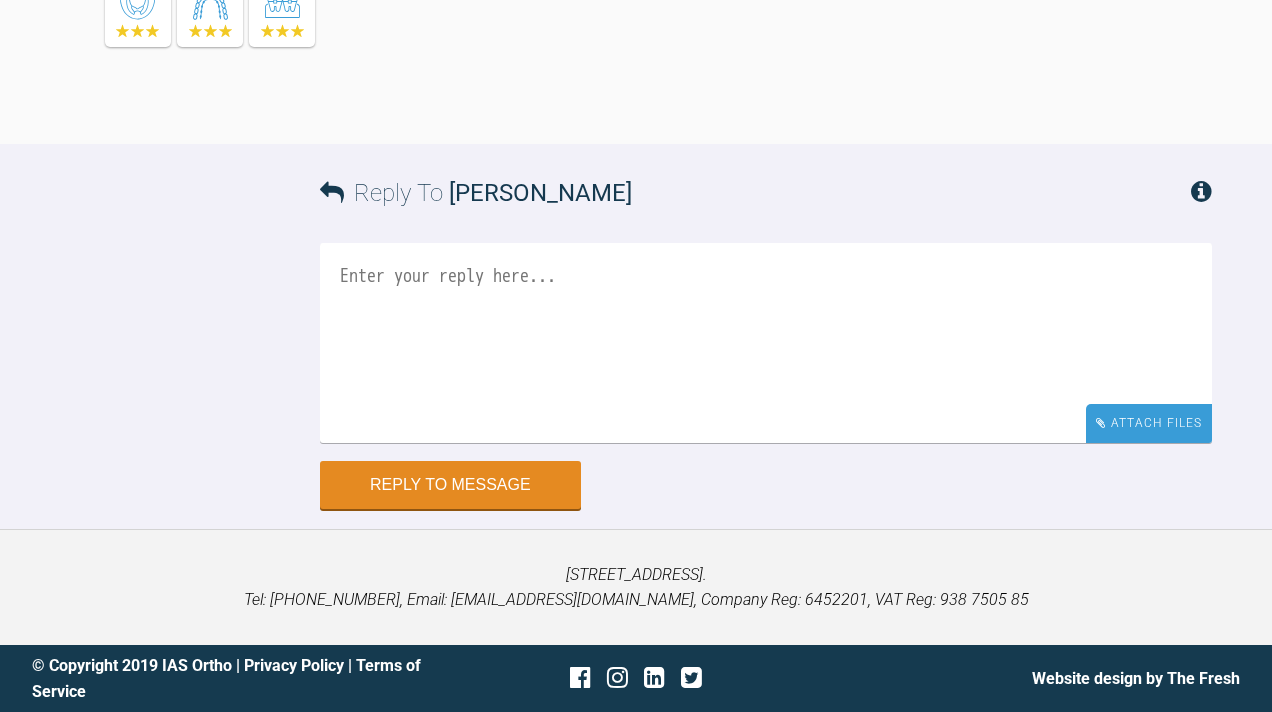 click on "Attach Files" at bounding box center (1149, 423) 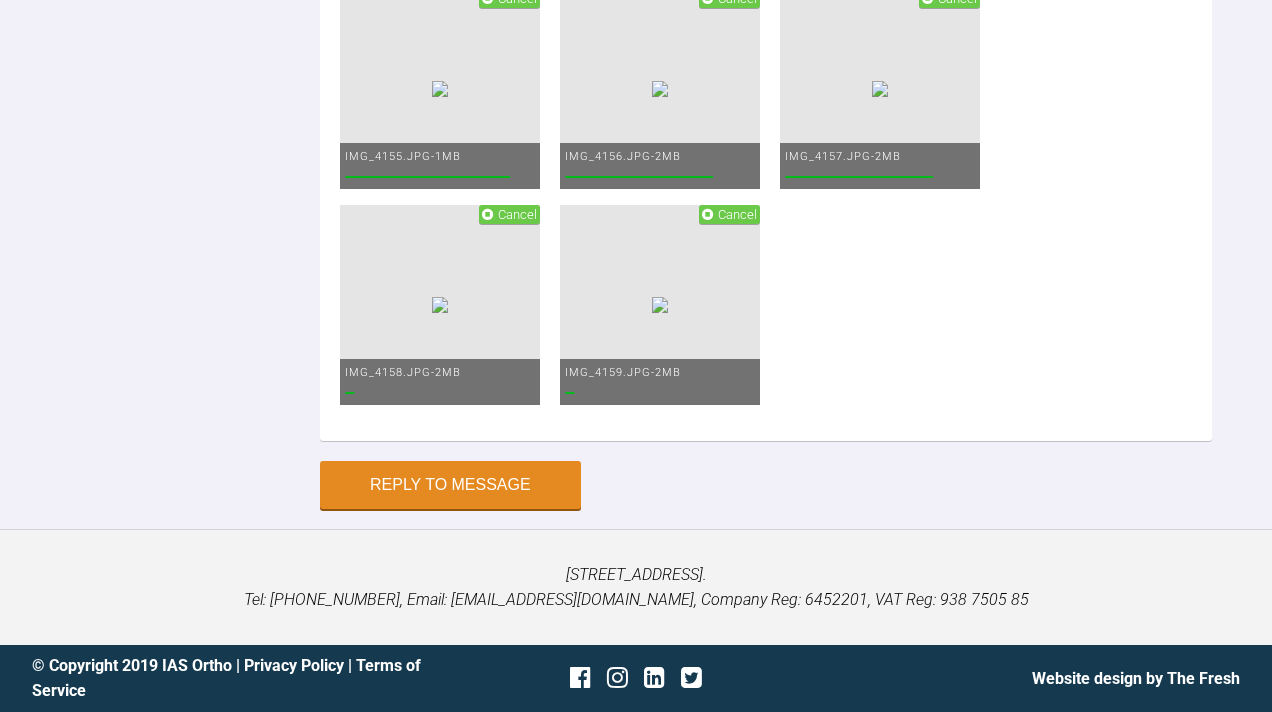 click at bounding box center (766, -592) 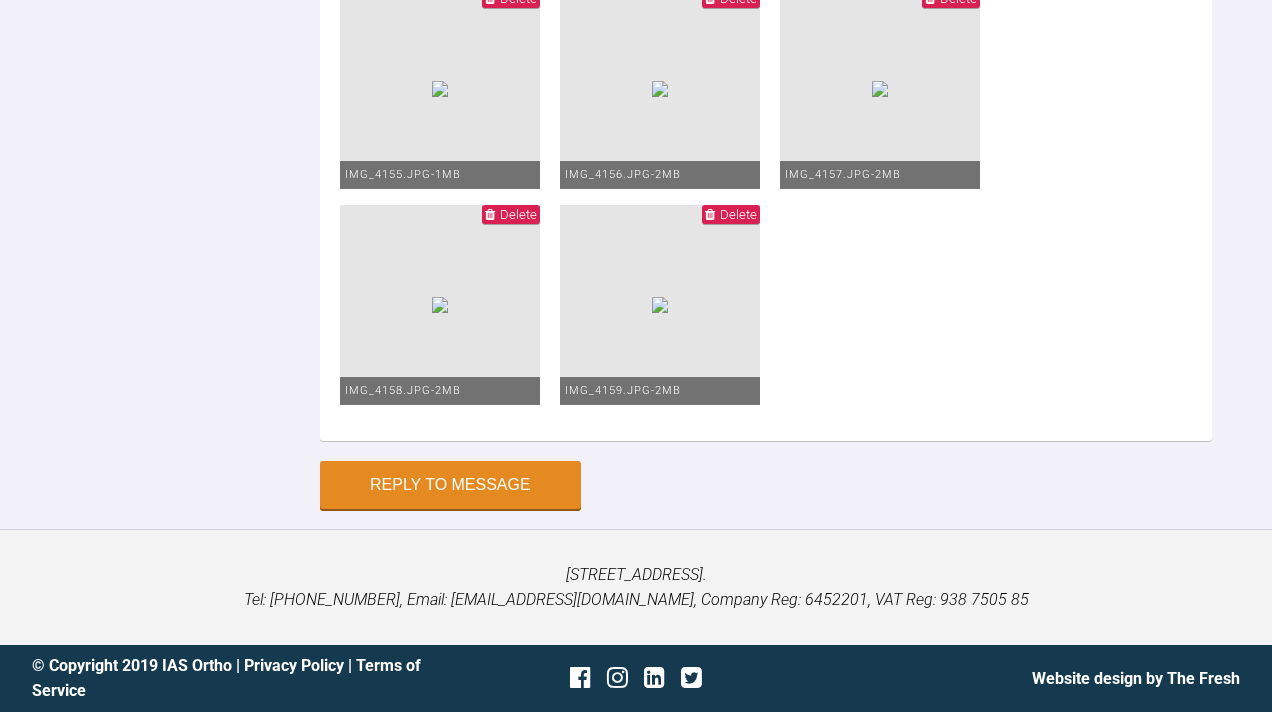 scroll, scrollTop: 16170, scrollLeft: 0, axis: vertical 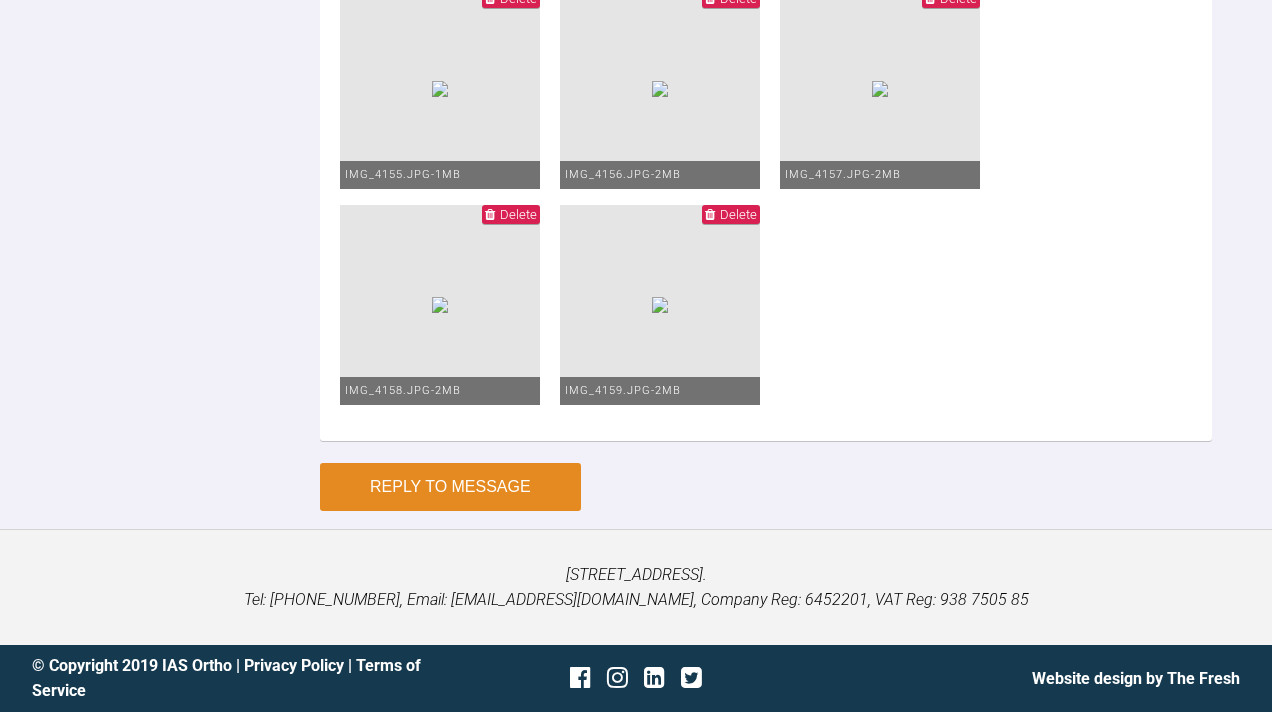 type on "upp 19x25 niti low 19x25 niti RCOS
NV more of the same to reduce OB" 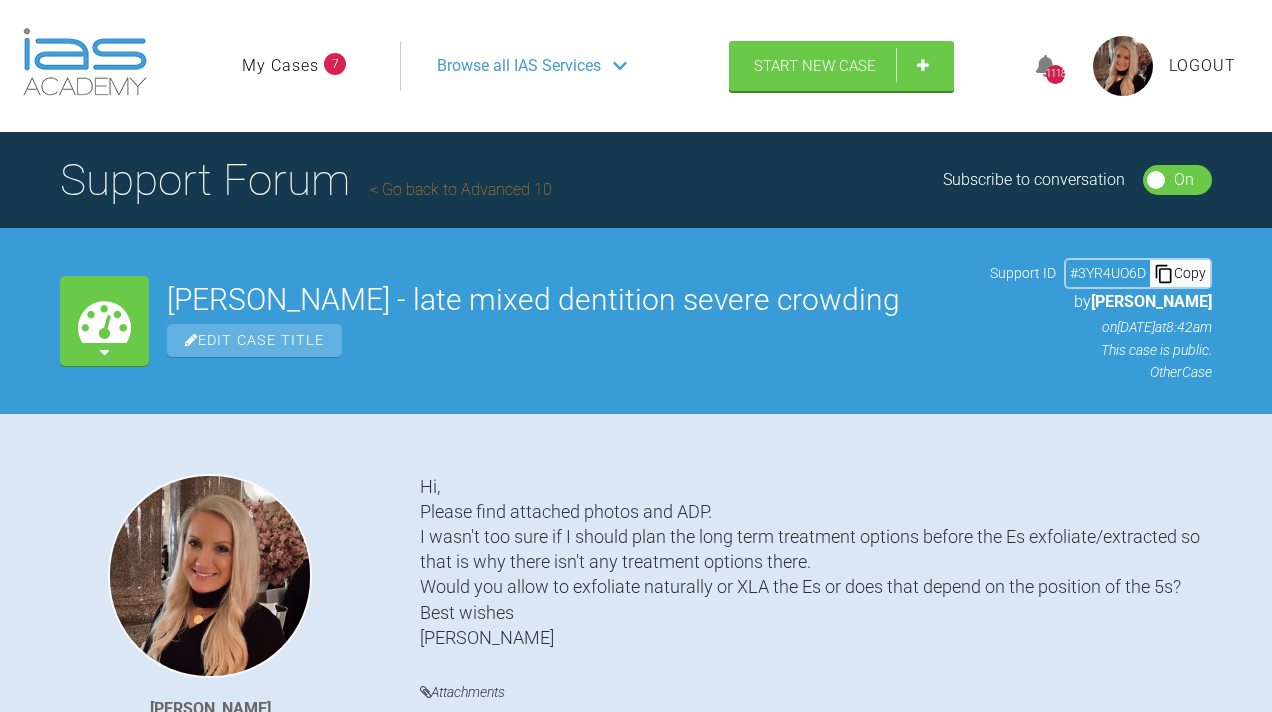 scroll, scrollTop: 0, scrollLeft: 0, axis: both 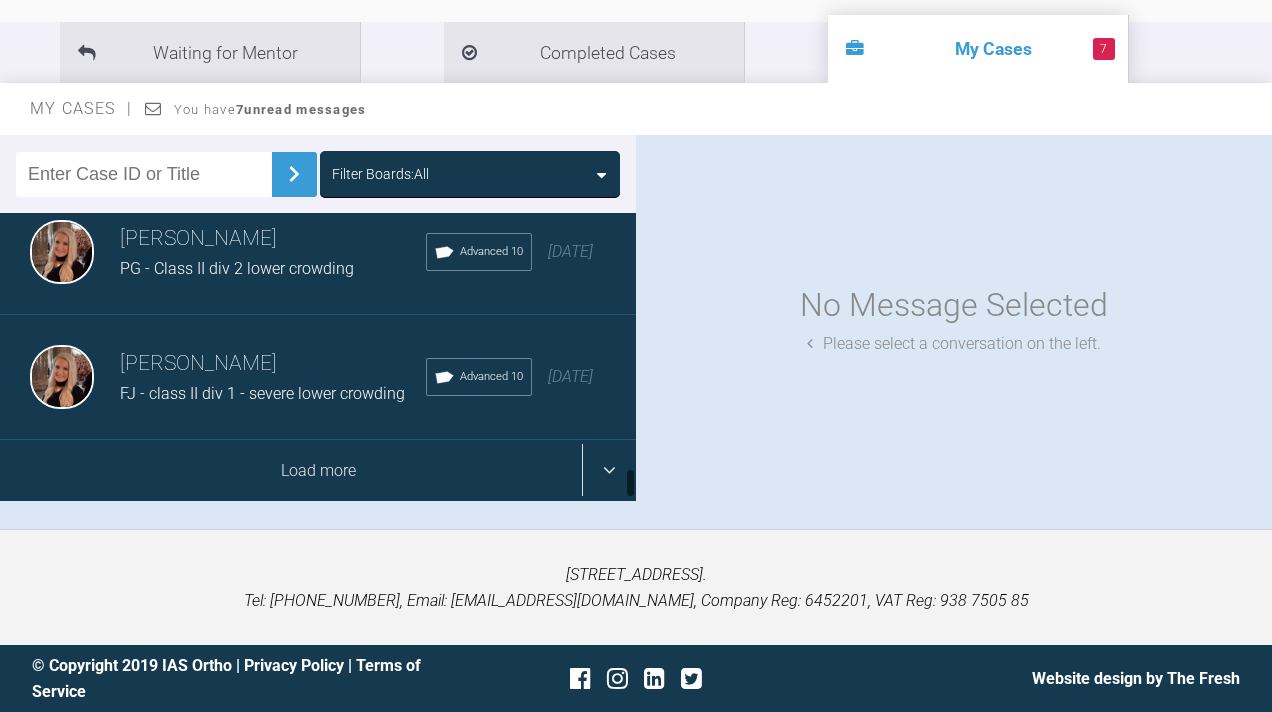 click on "Load more" at bounding box center [318, 471] 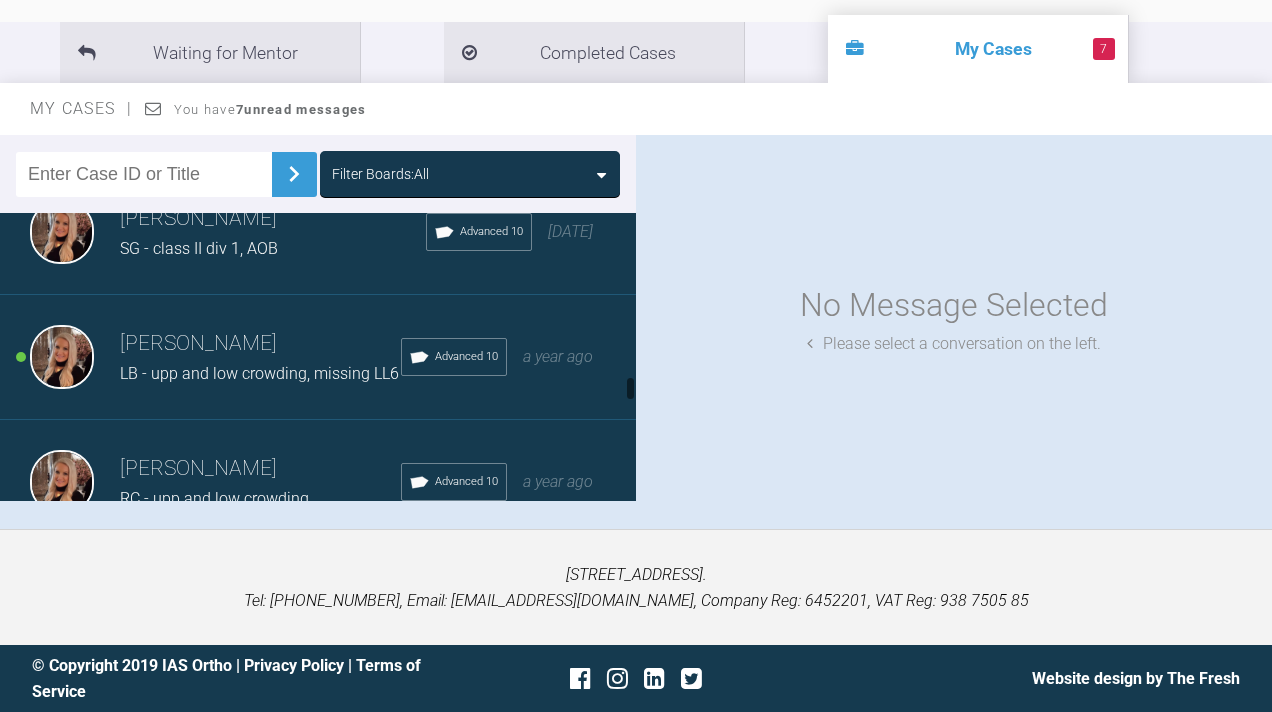scroll, scrollTop: 3080, scrollLeft: 0, axis: vertical 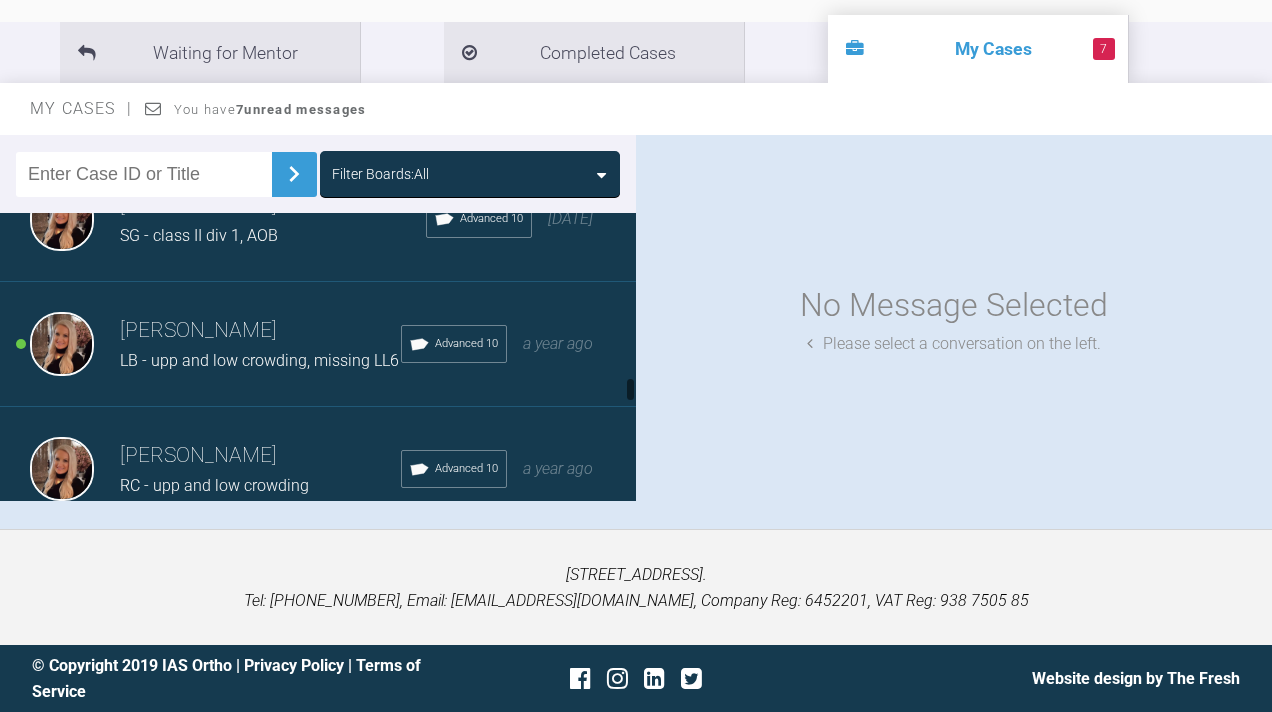 click on "[PERSON_NAME]" at bounding box center [273, 206] 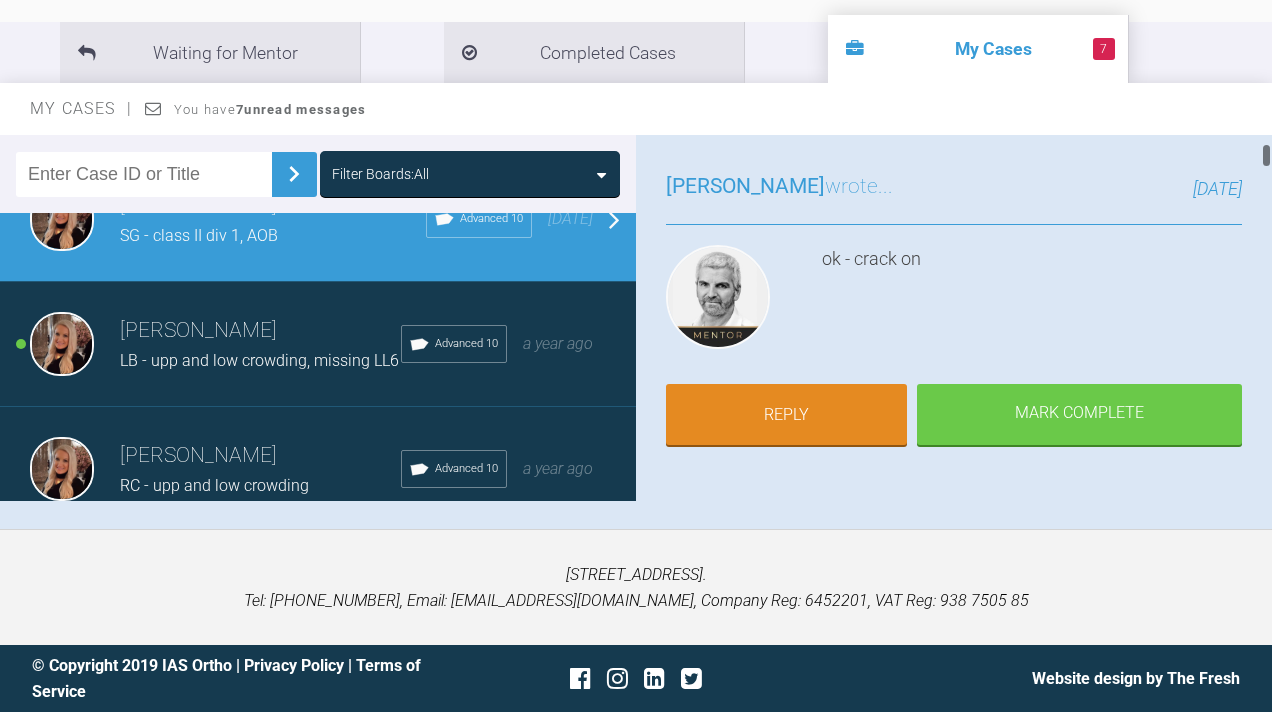 scroll, scrollTop: 174, scrollLeft: 0, axis: vertical 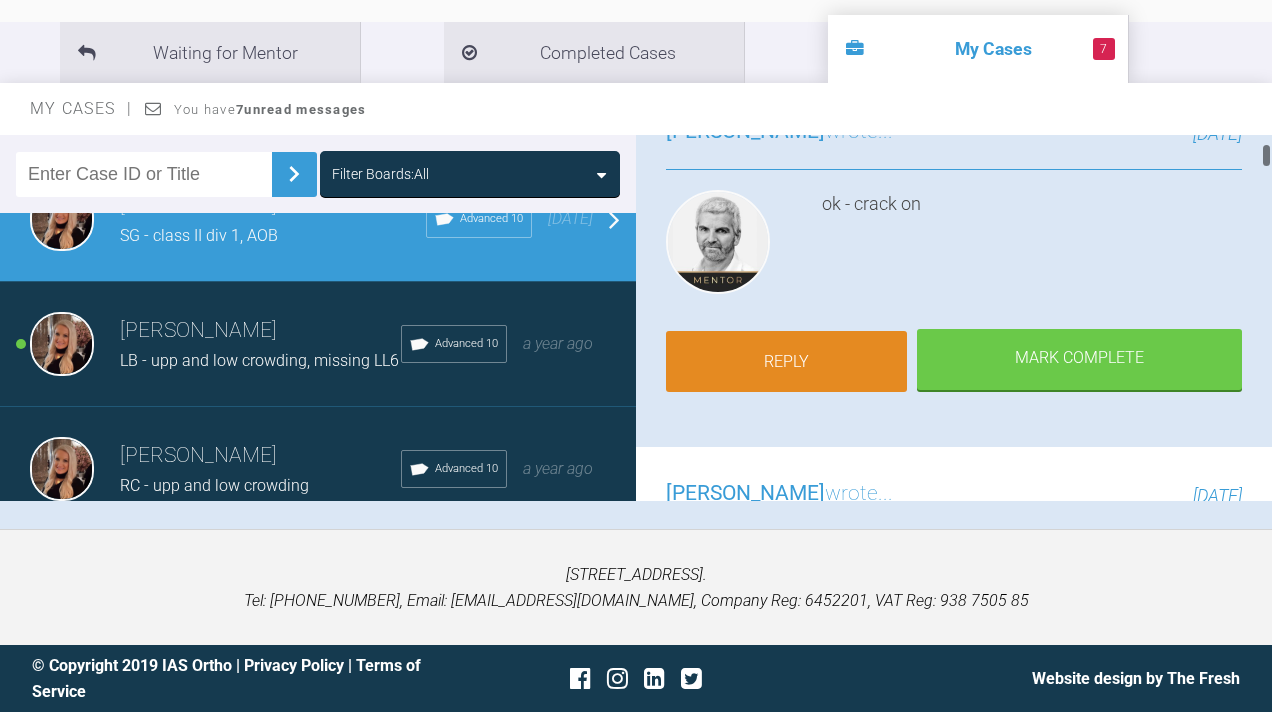 click on "Reply" at bounding box center (786, 362) 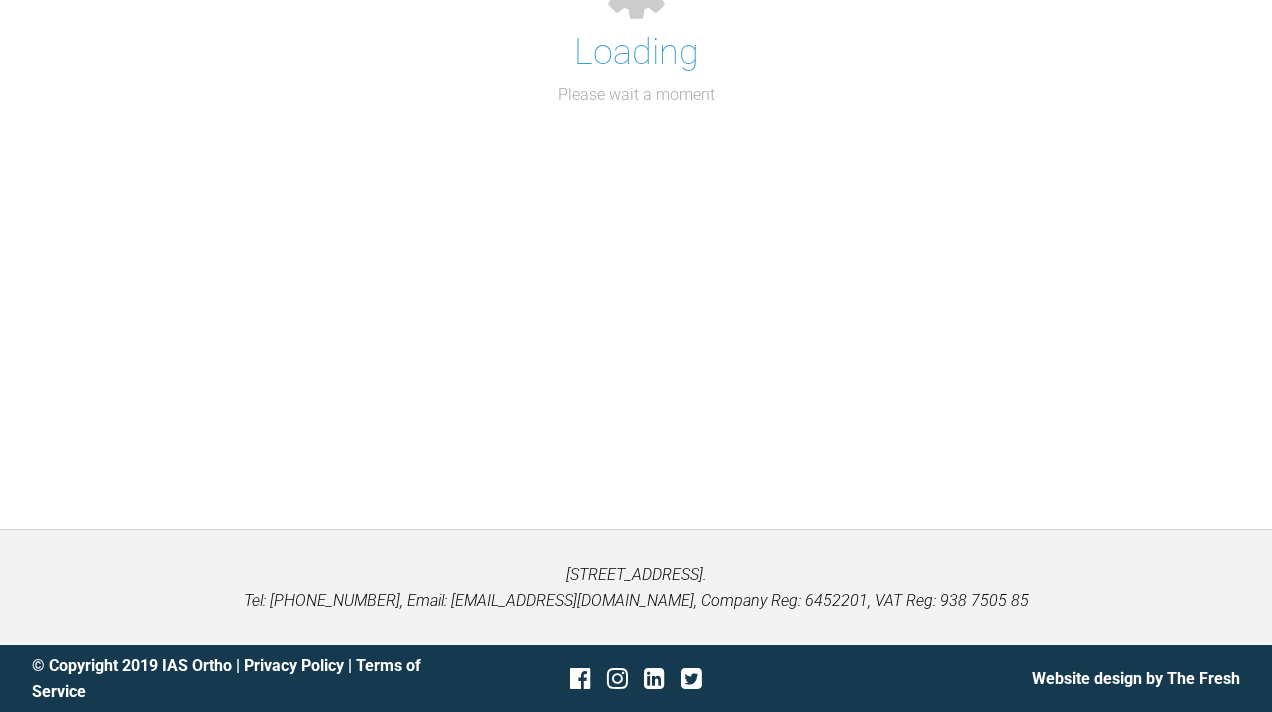 scroll, scrollTop: 15069, scrollLeft: 0, axis: vertical 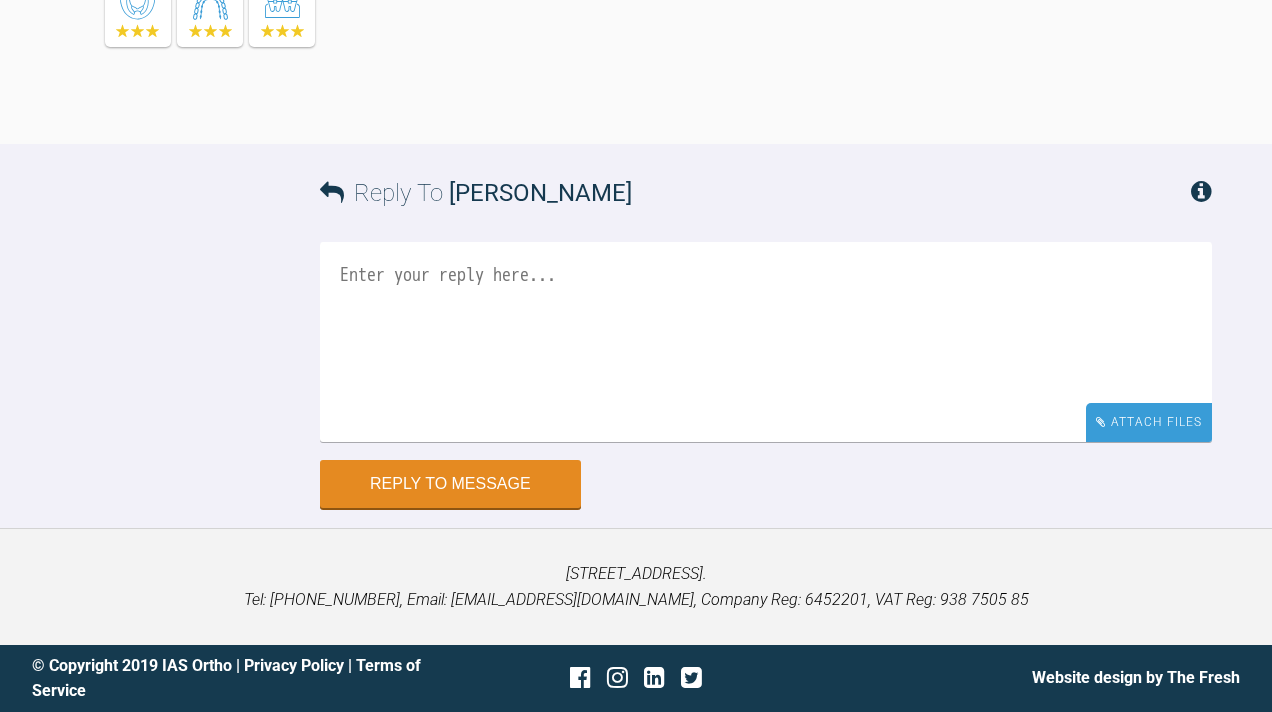 click on "Attach Files" at bounding box center [1149, 422] 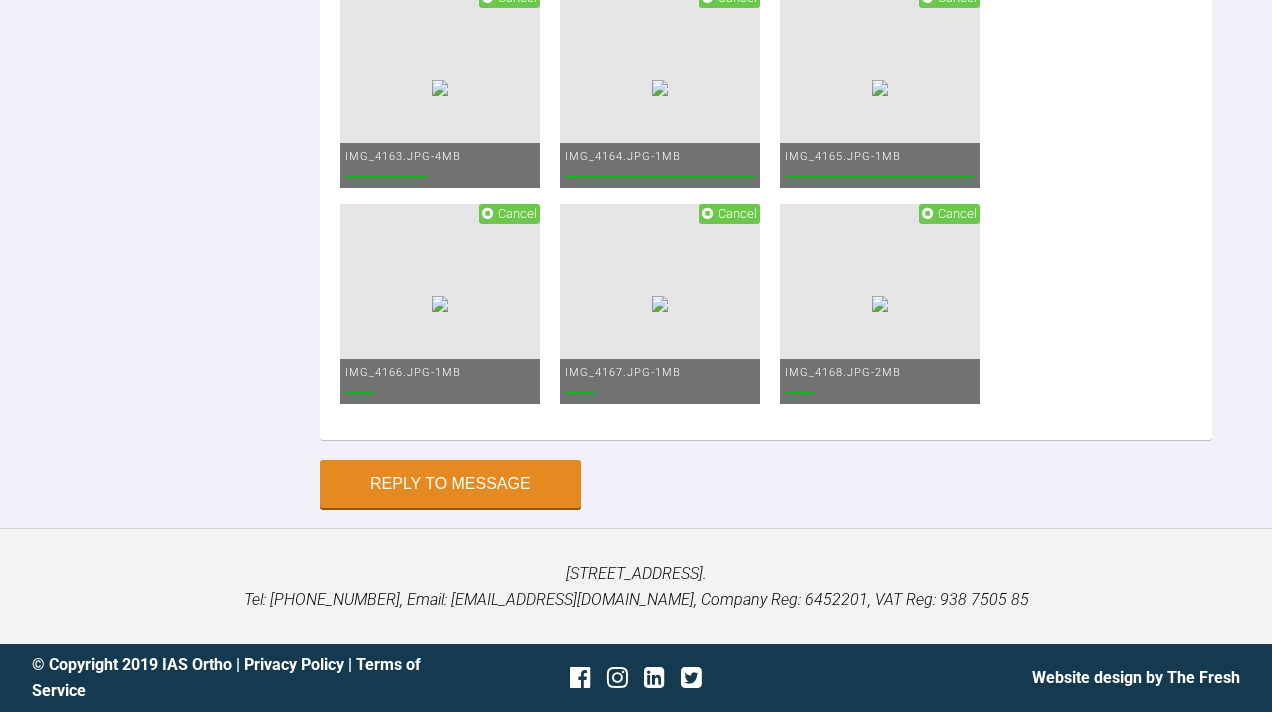 click at bounding box center [766, -593] 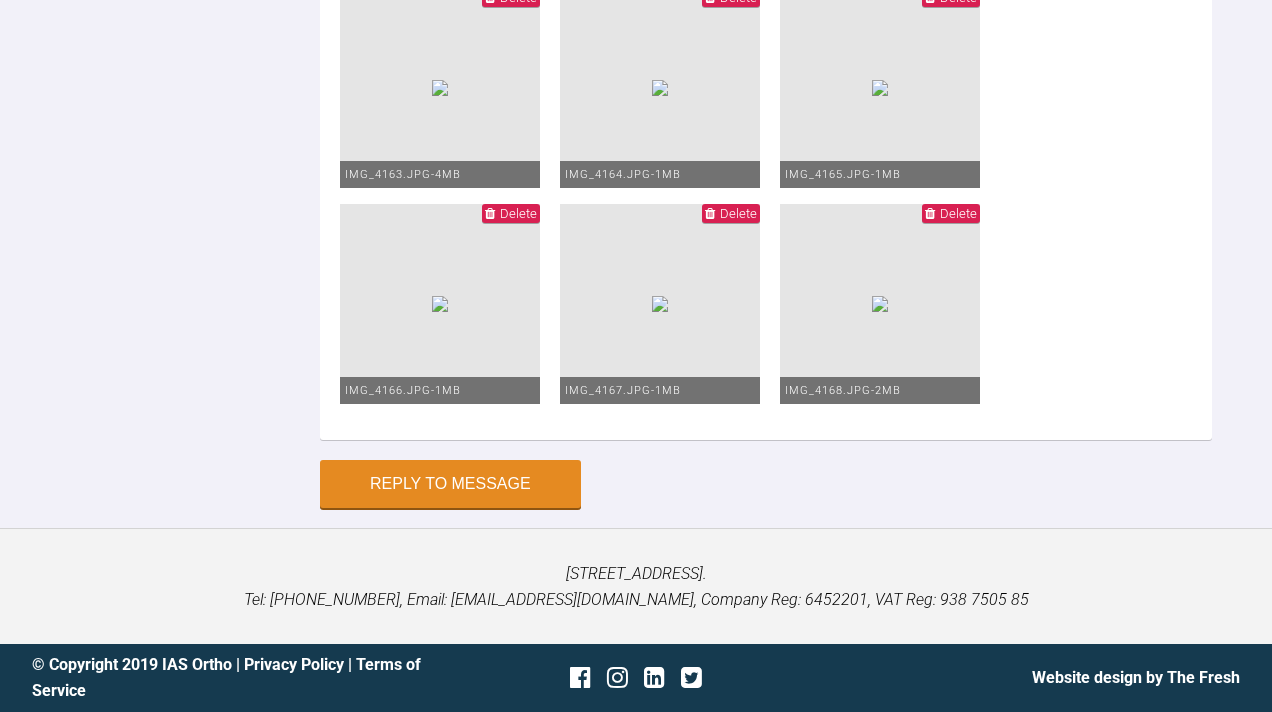 scroll, scrollTop: 14813, scrollLeft: 0, axis: vertical 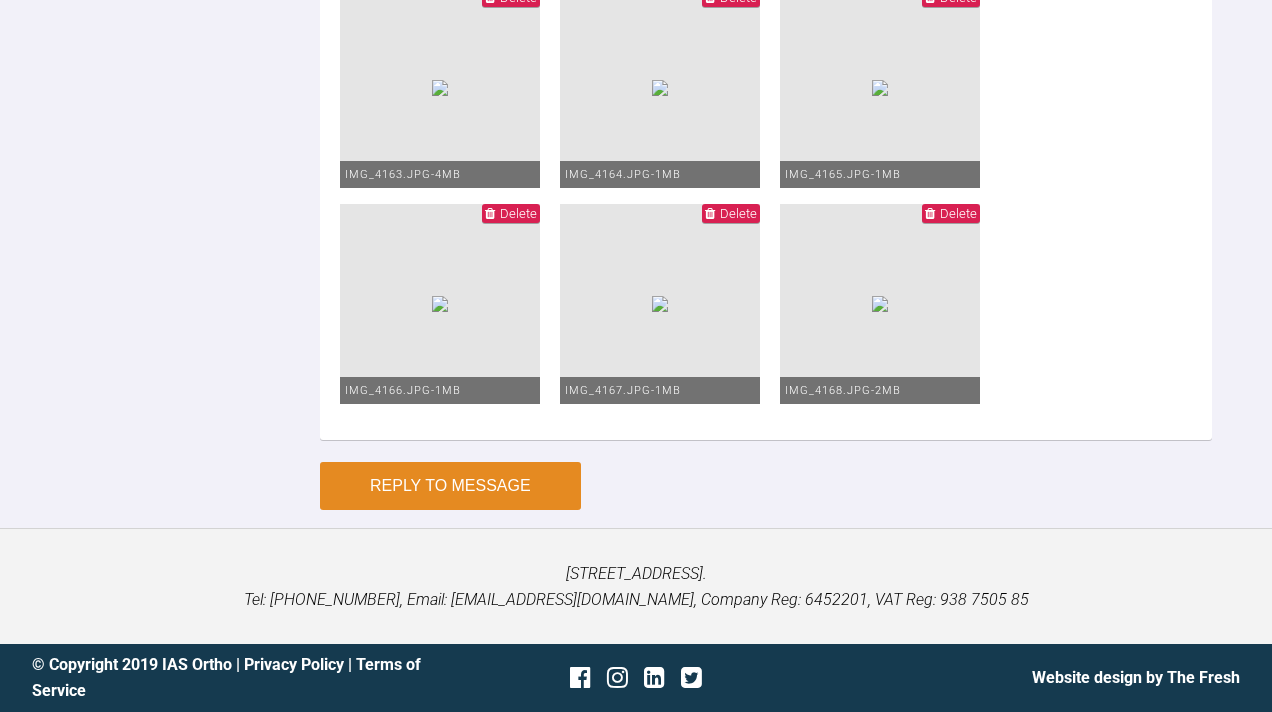 type on "upp and low 19x25 niti pc over wire upp 6-6 low 6-5
Anterior box elastics full time" 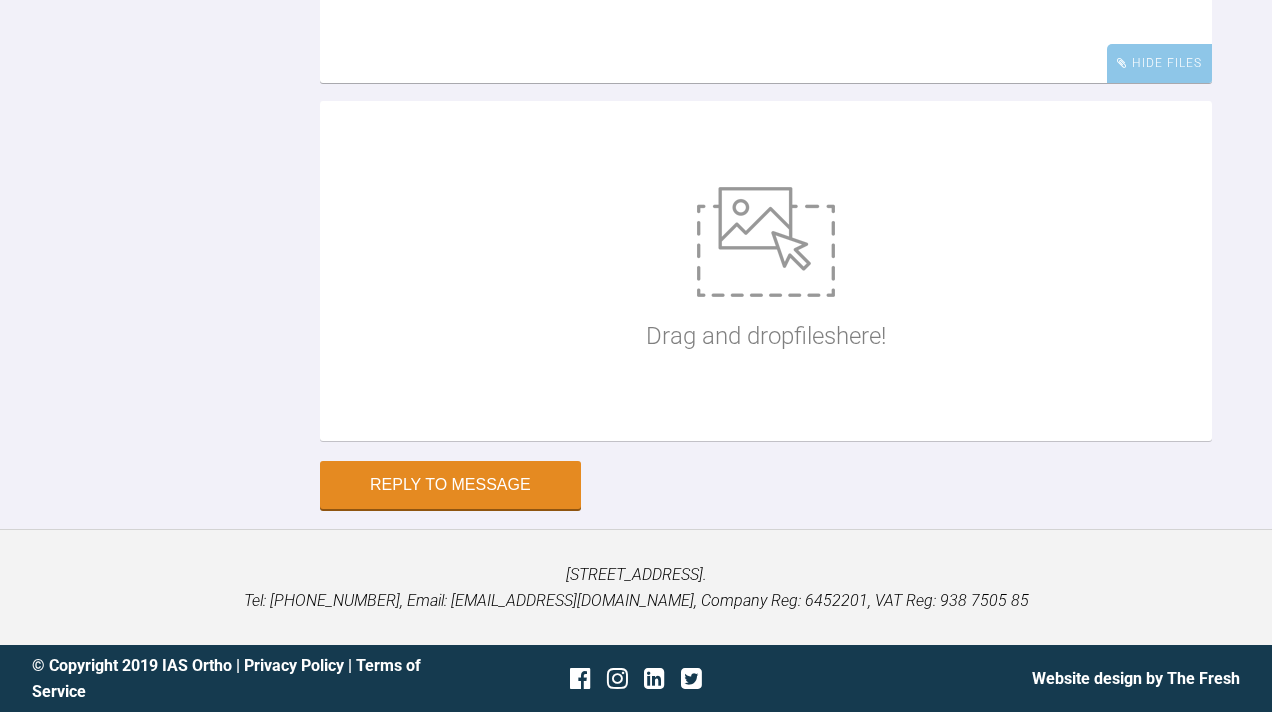 scroll, scrollTop: 15387, scrollLeft: 0, axis: vertical 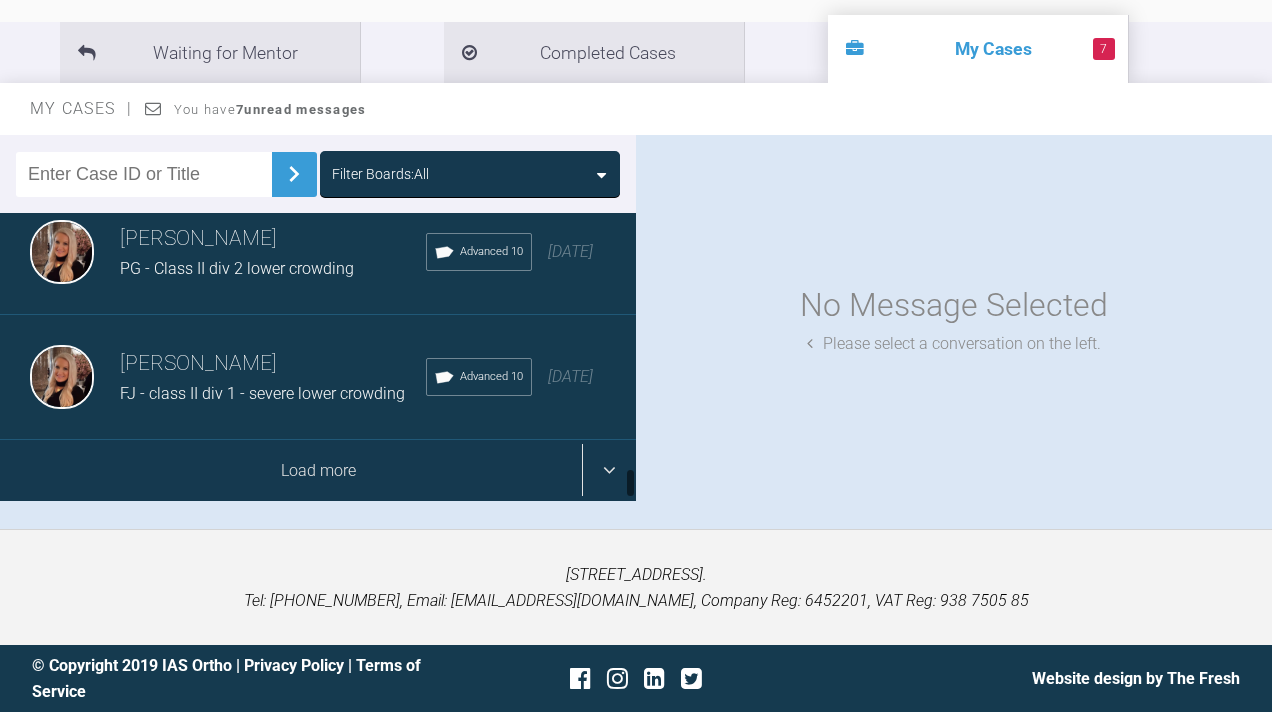 click on "Load more" at bounding box center (318, 471) 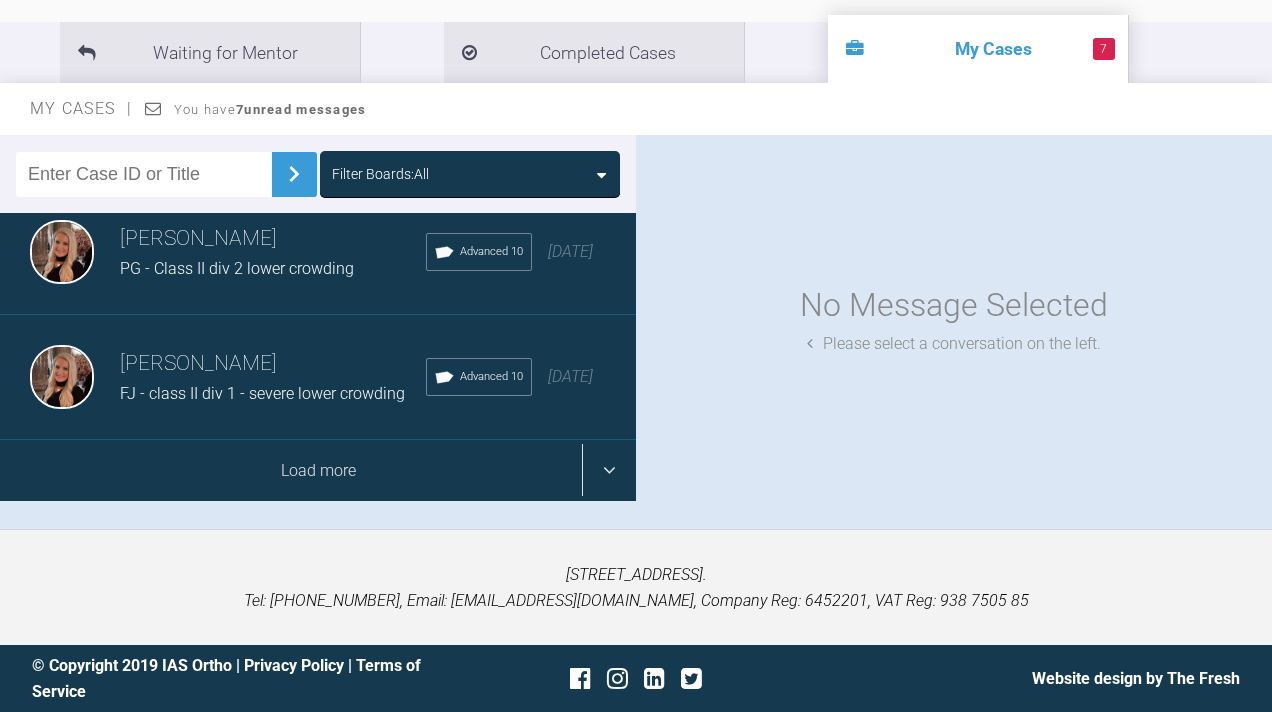 scroll, scrollTop: 332, scrollLeft: 0, axis: vertical 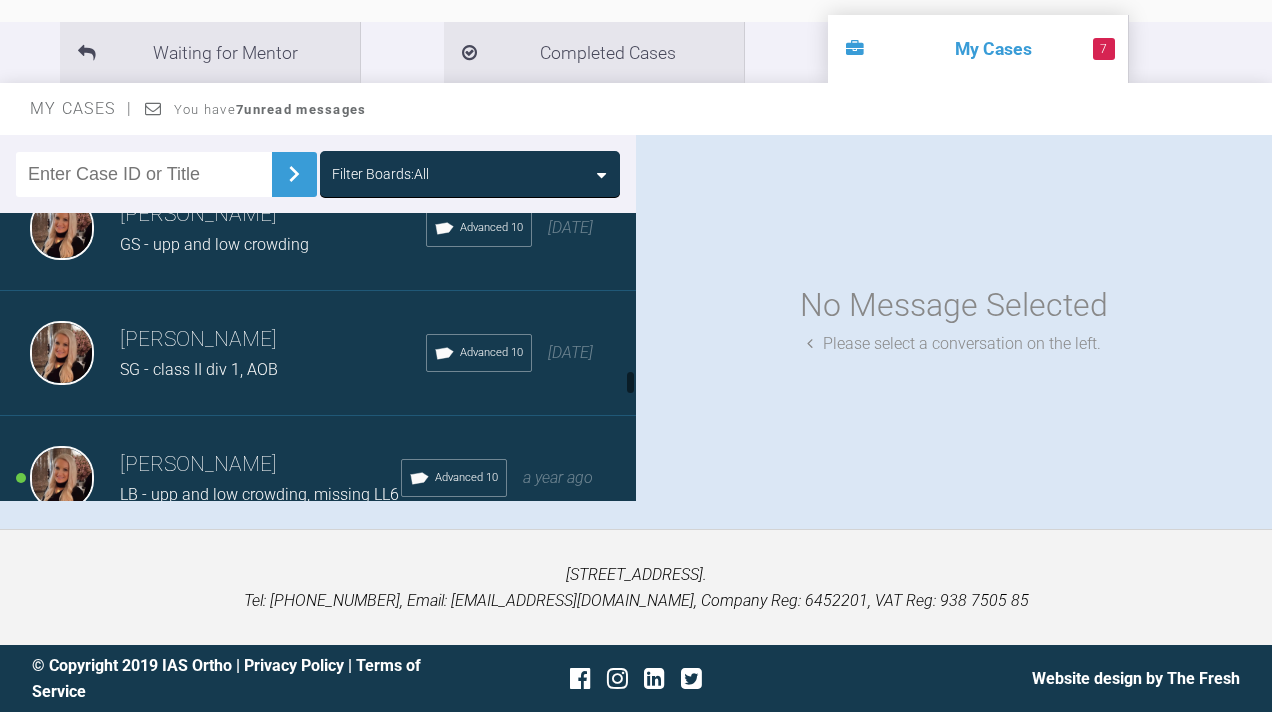 click on "[PERSON_NAME] GS - upp and low crowding Advanced 10 [DATE]" at bounding box center (318, 228) 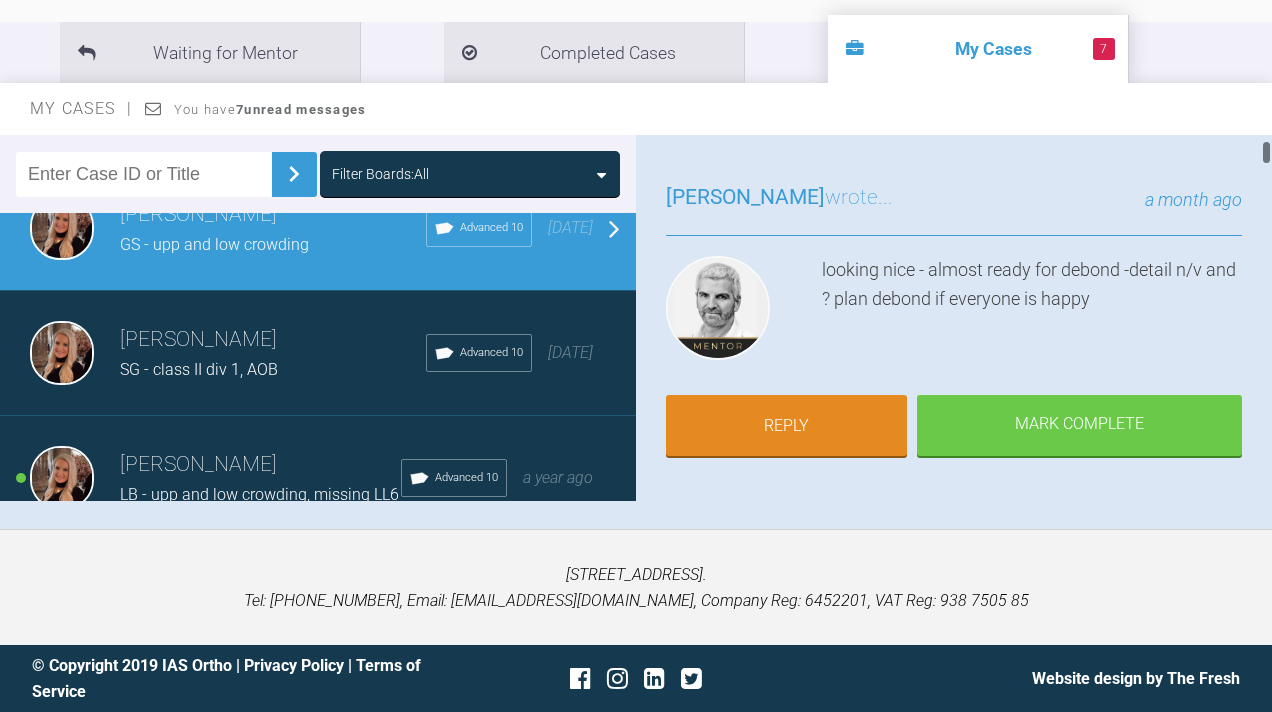 scroll, scrollTop: 119, scrollLeft: 0, axis: vertical 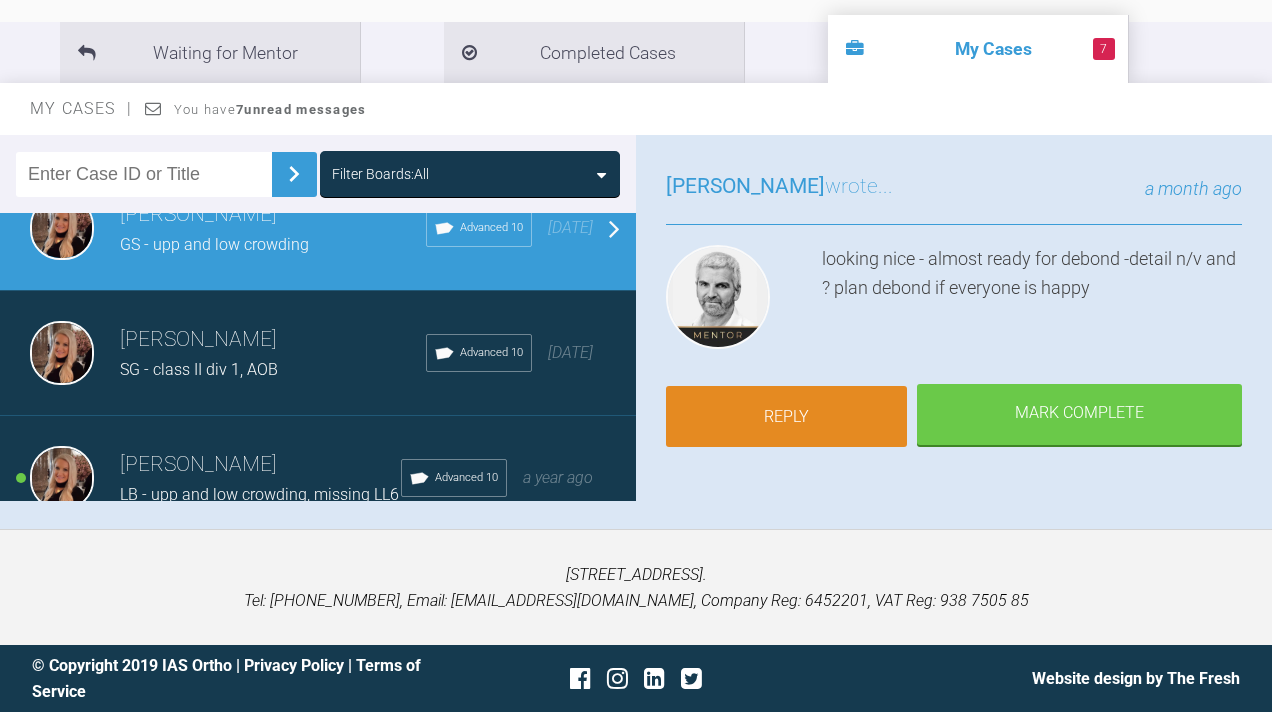 click on "Reply" at bounding box center [786, 417] 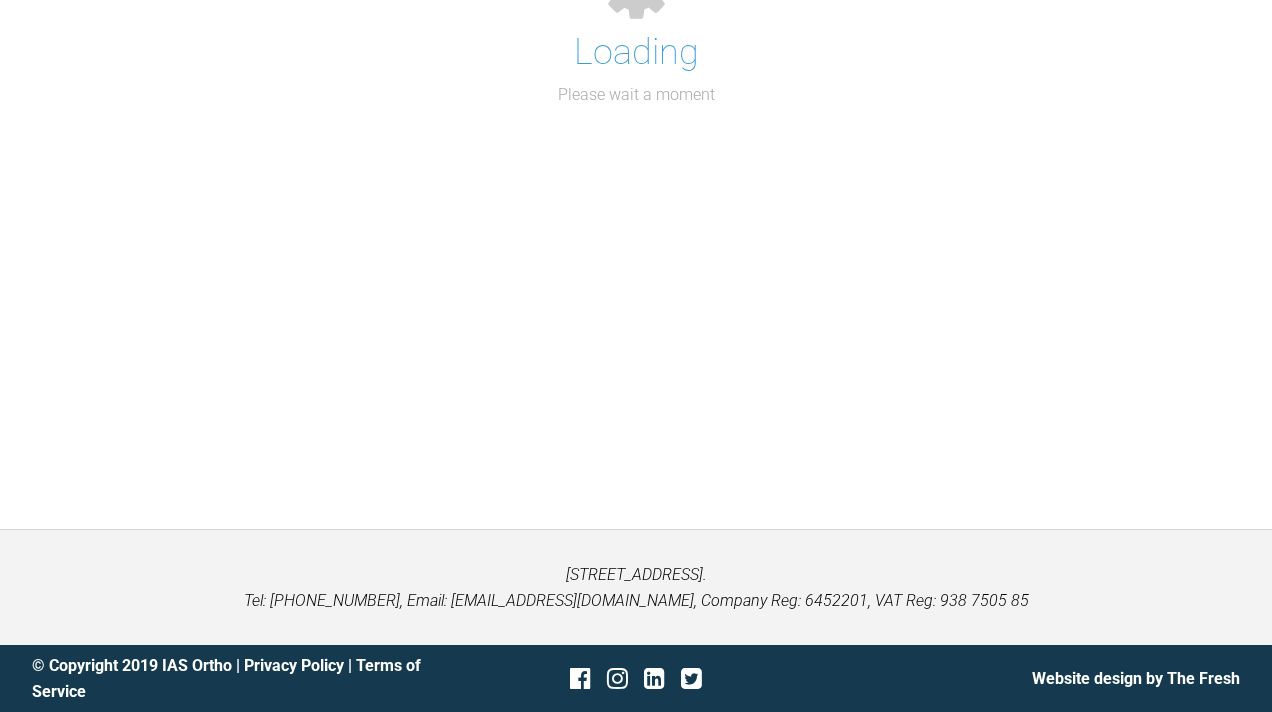 scroll, scrollTop: 13671, scrollLeft: 0, axis: vertical 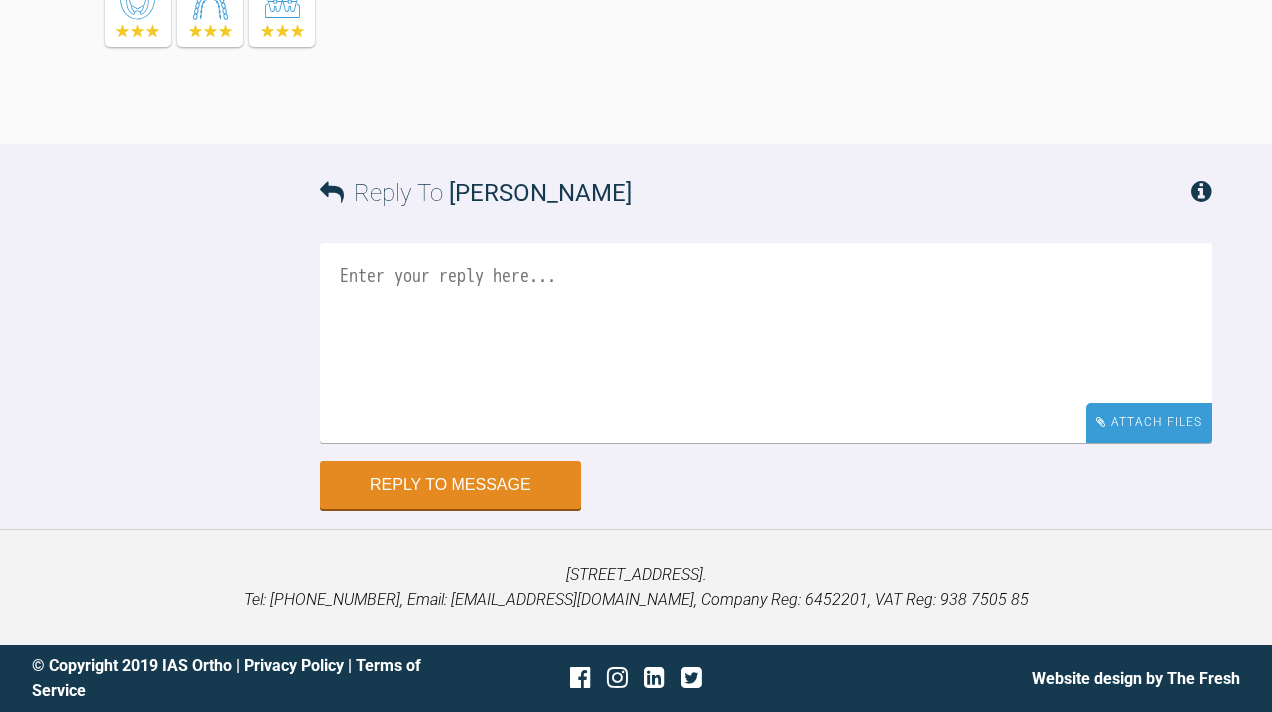 click on "Attach Files" at bounding box center [1149, 422] 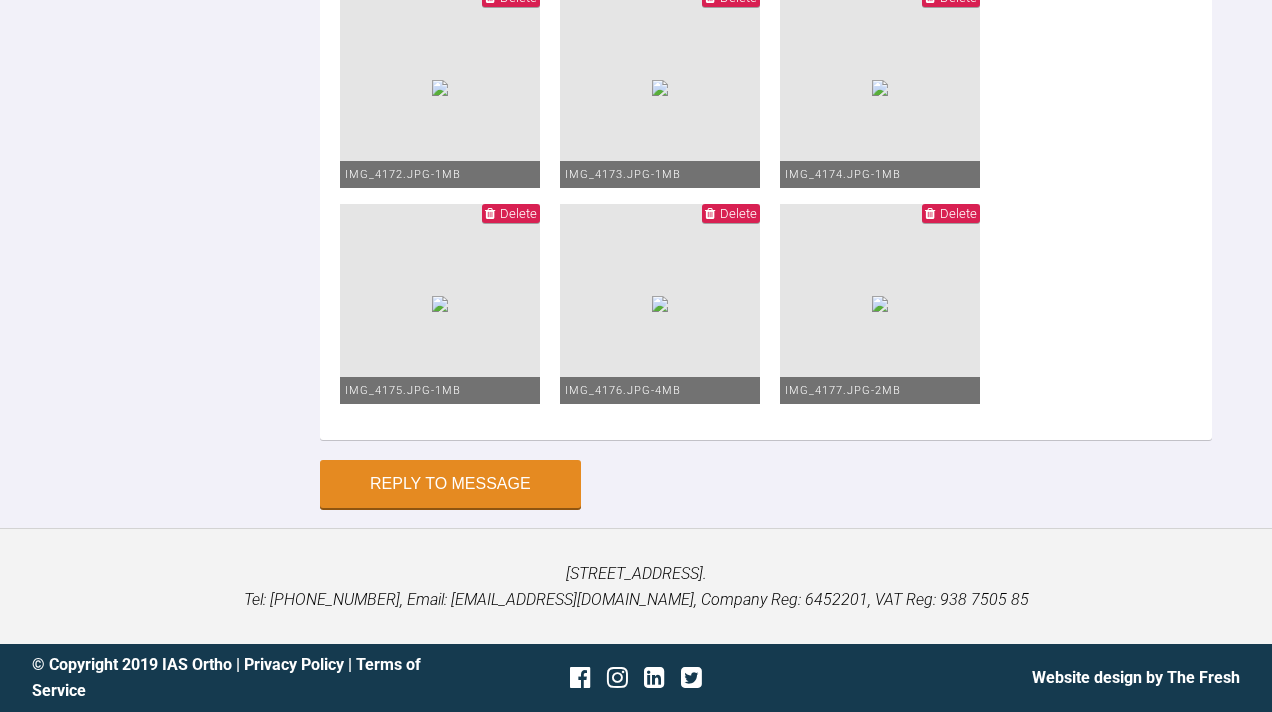 scroll, scrollTop: 14356, scrollLeft: 0, axis: vertical 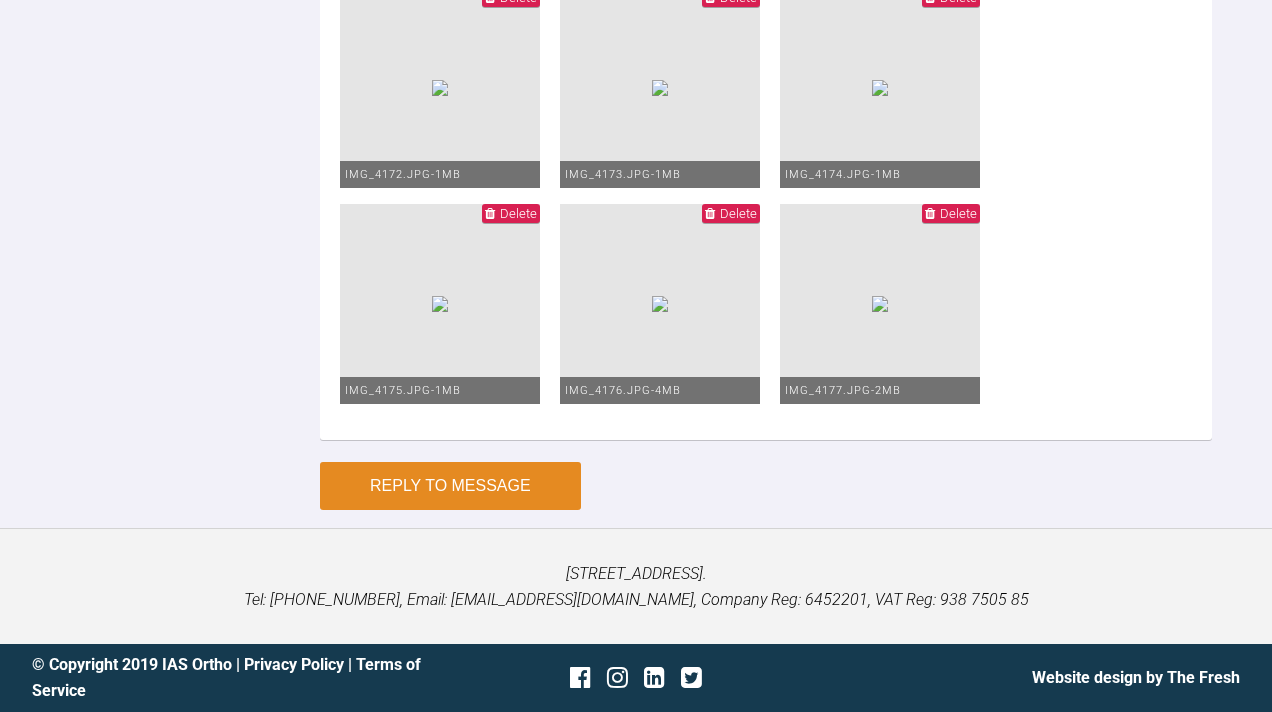 type on "Upper and lower 20x20 to tie into UR2 and LL1/2 as seem to have rotated a bit
She doesn't have any contact on her front teeth at all and they seem a little proclined? Would you consider a 21x25 biti or anterior box elastics or anything next visit?" 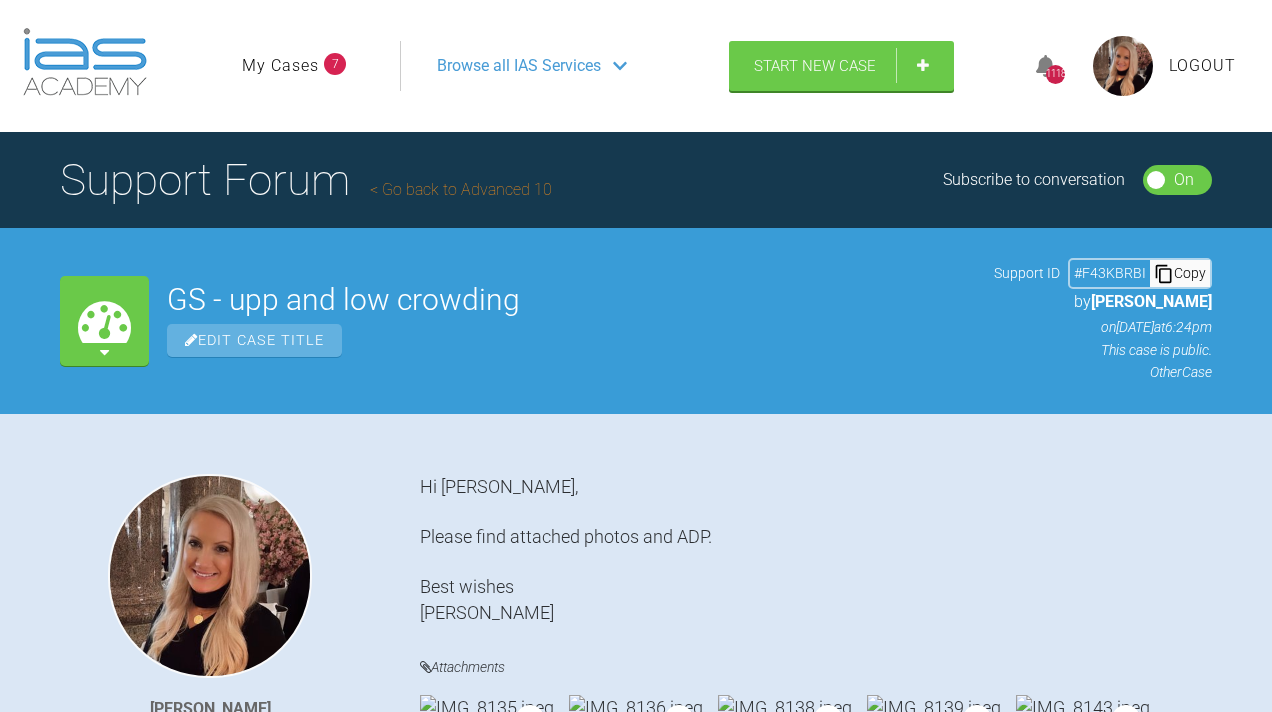scroll, scrollTop: 0, scrollLeft: 0, axis: both 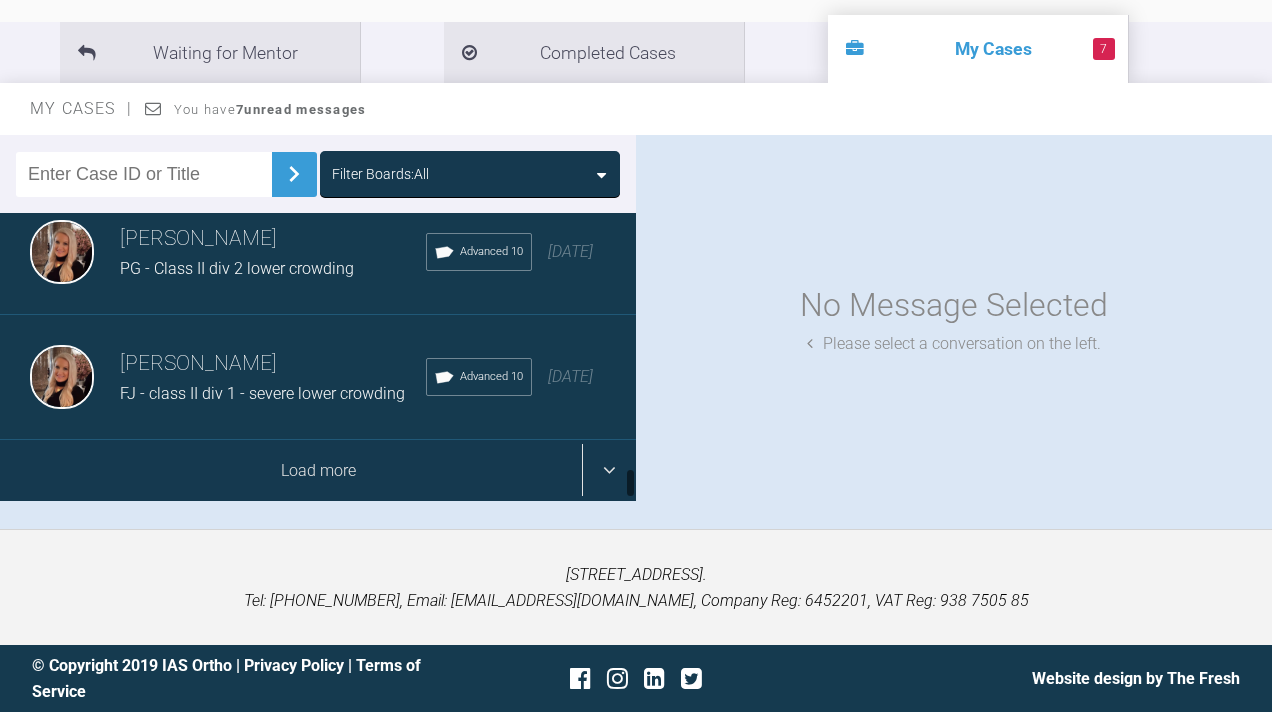 click on "Load more" at bounding box center (318, 471) 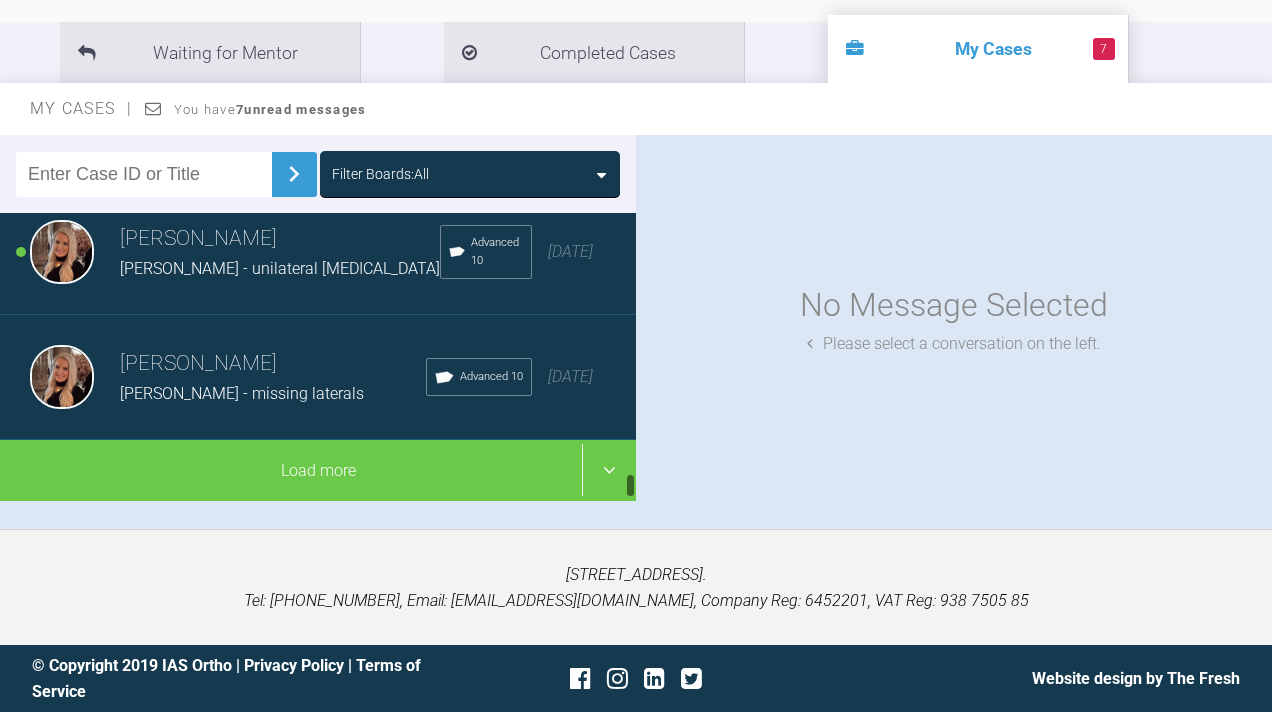 scroll, scrollTop: 4864, scrollLeft: 0, axis: vertical 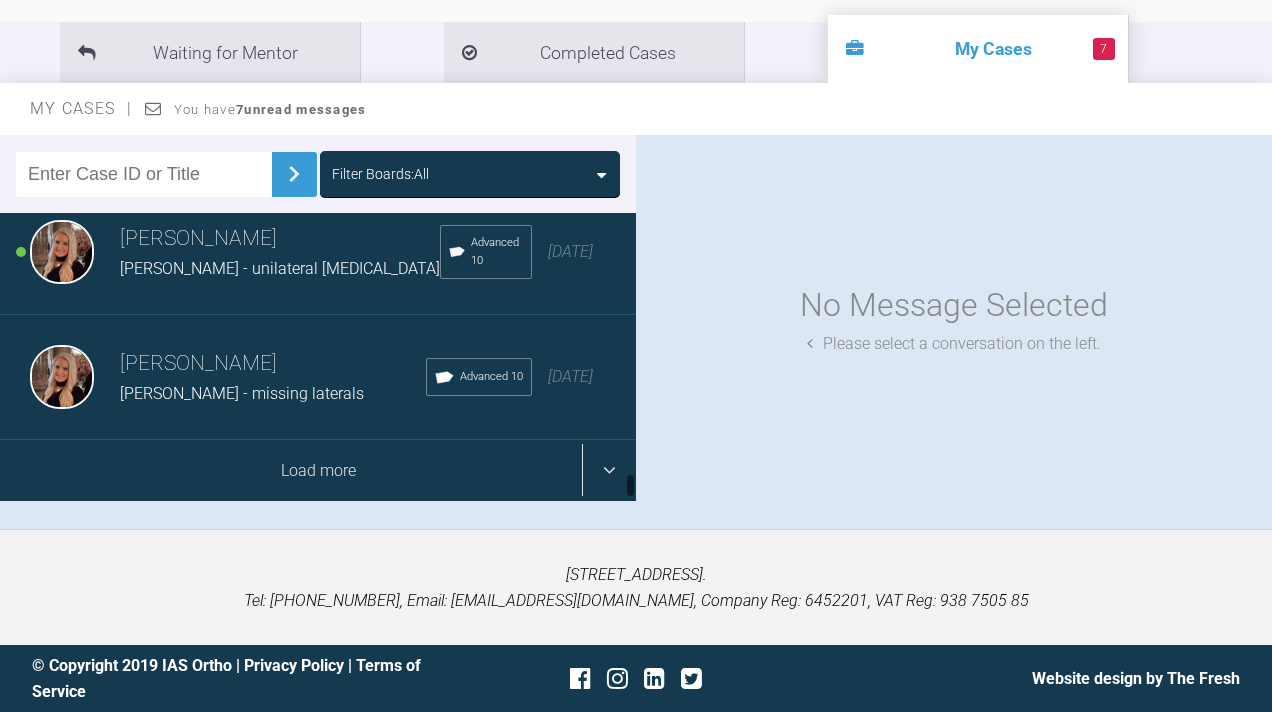 click on "Load more" at bounding box center [318, 471] 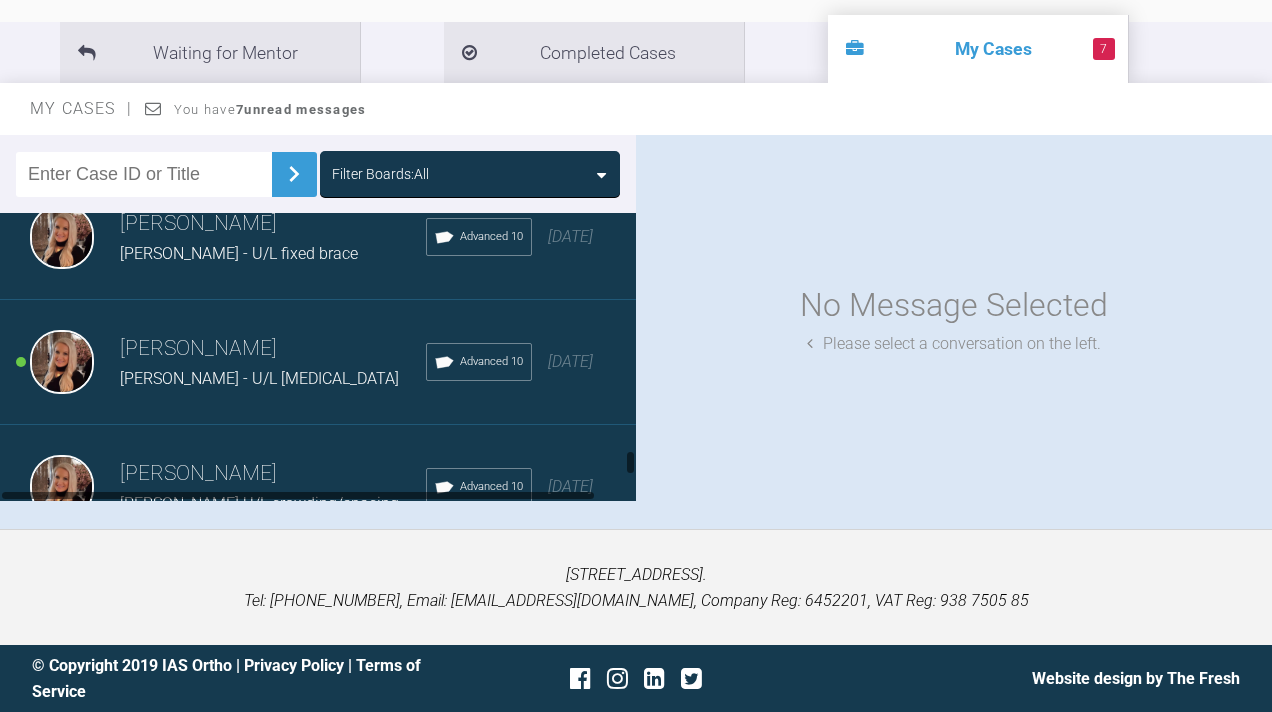 scroll, scrollTop: 5695, scrollLeft: 0, axis: vertical 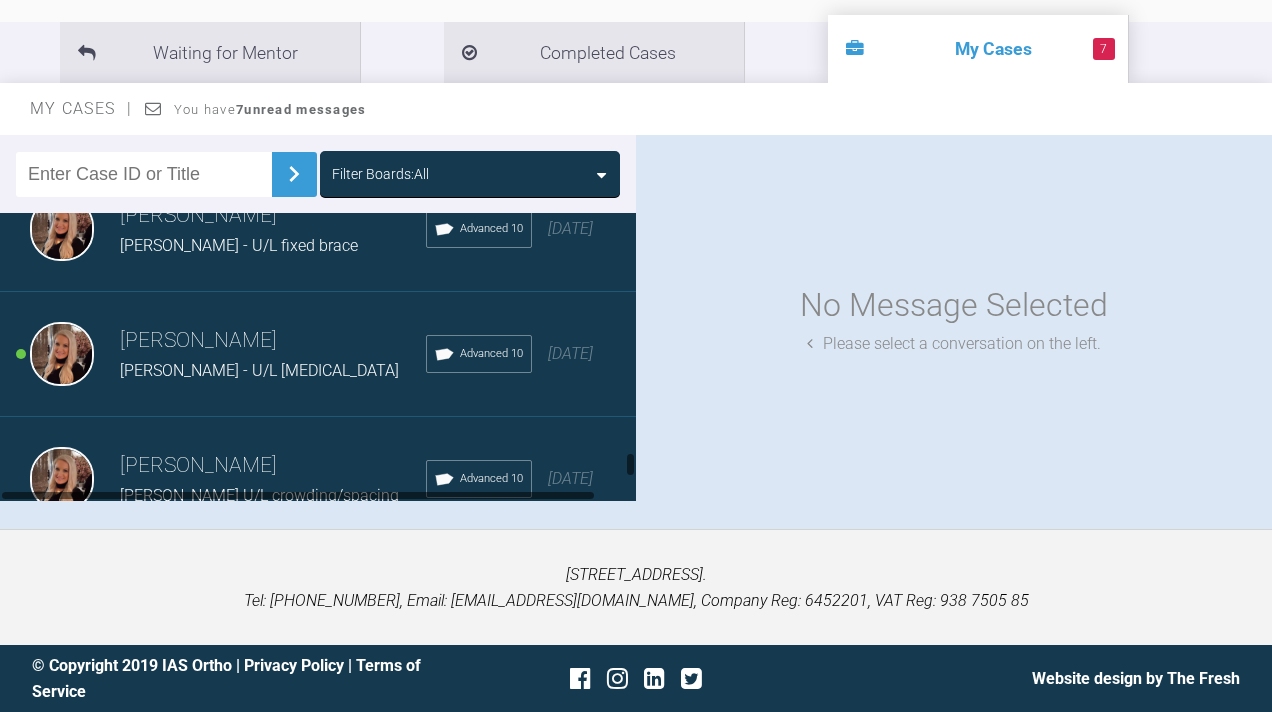 click on "[PERSON_NAME] - U/L fixed brace" at bounding box center [239, 245] 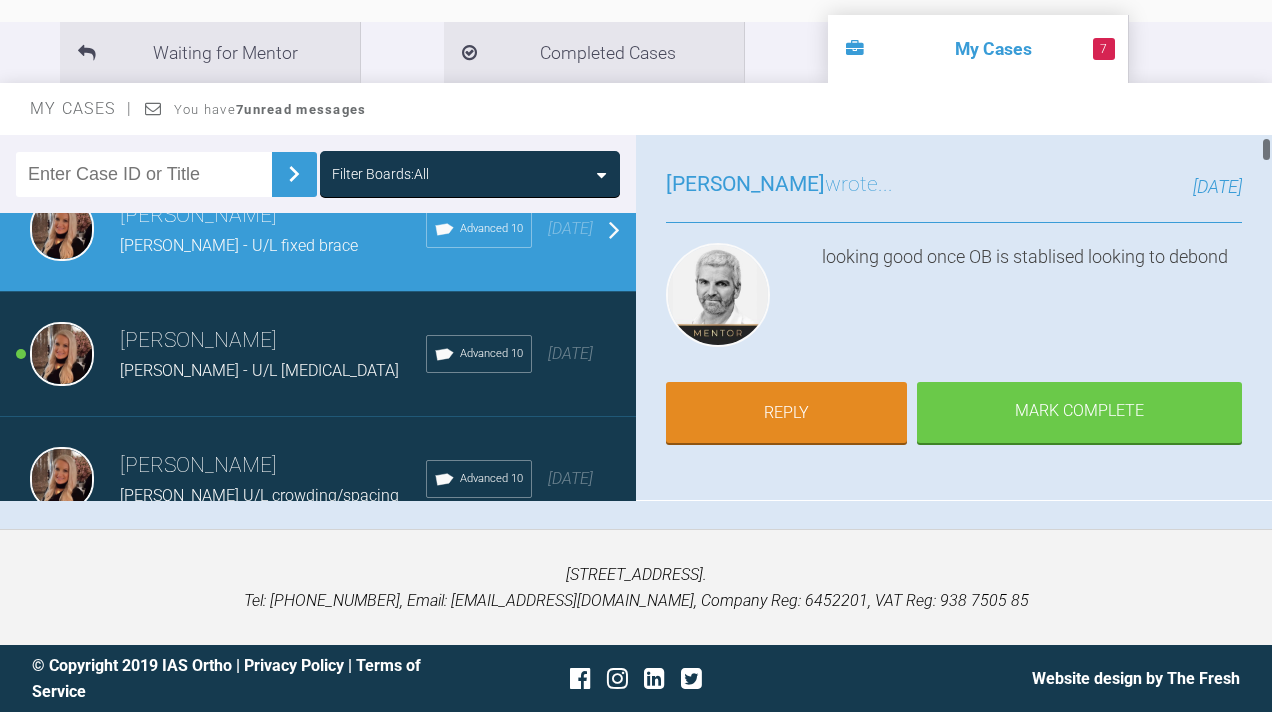 scroll, scrollTop: 127, scrollLeft: 0, axis: vertical 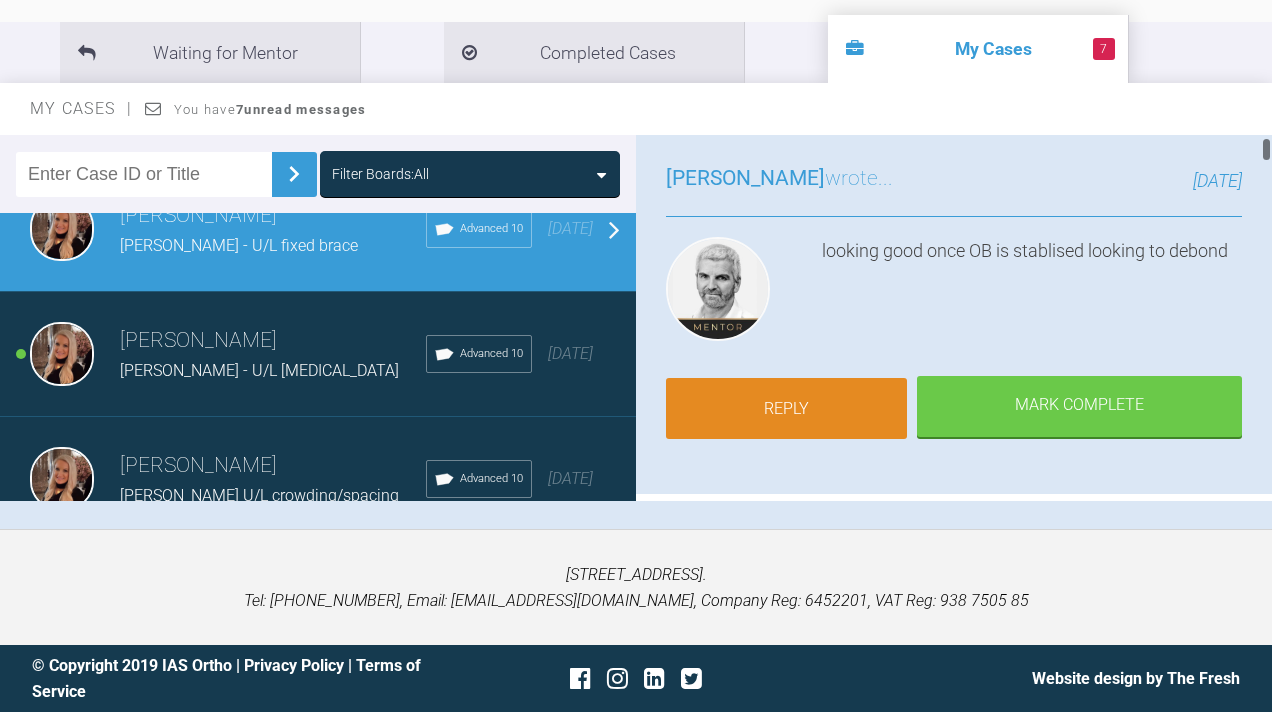 click on "Reply" at bounding box center (786, 409) 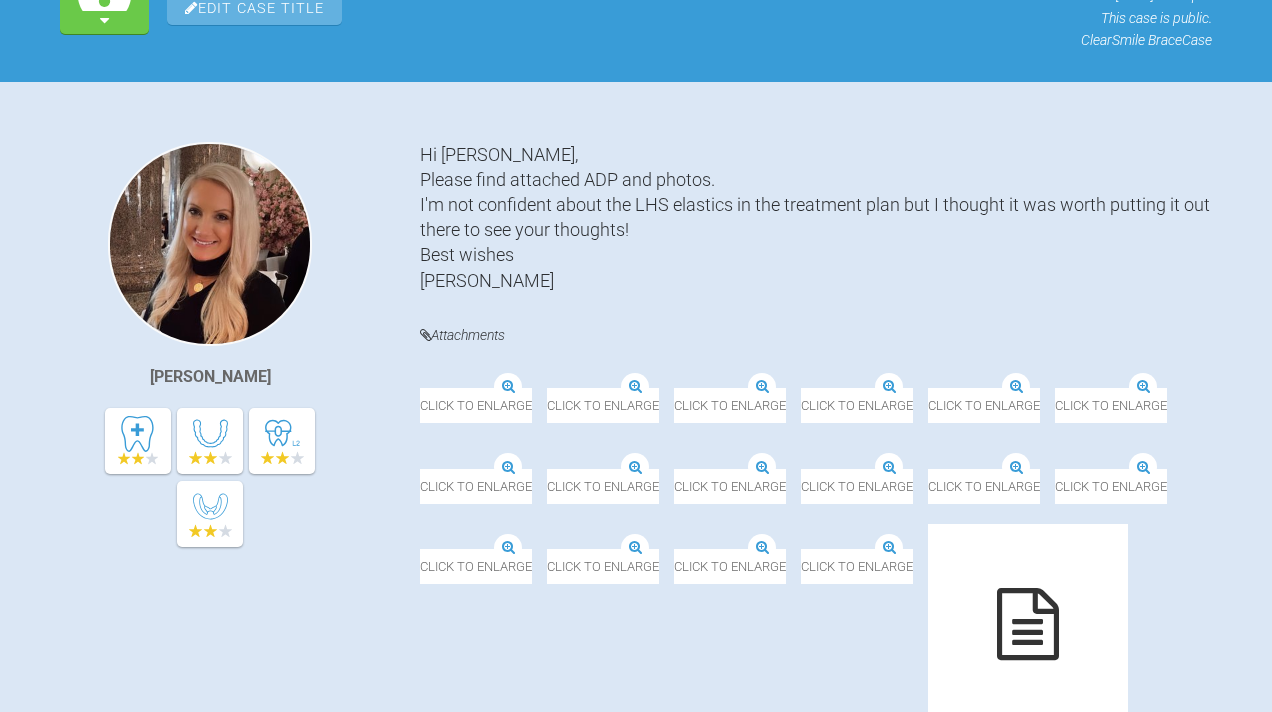 scroll, scrollTop: 31318, scrollLeft: 0, axis: vertical 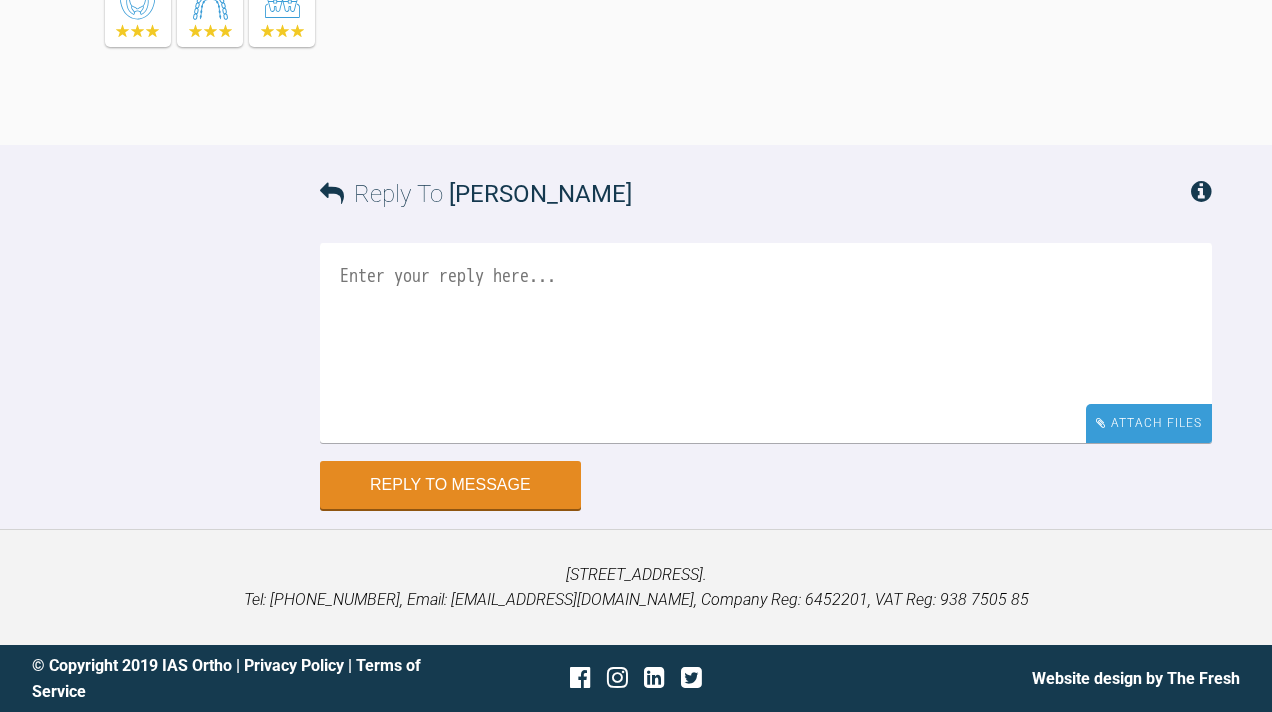 click on "Attach Files" at bounding box center [1149, 423] 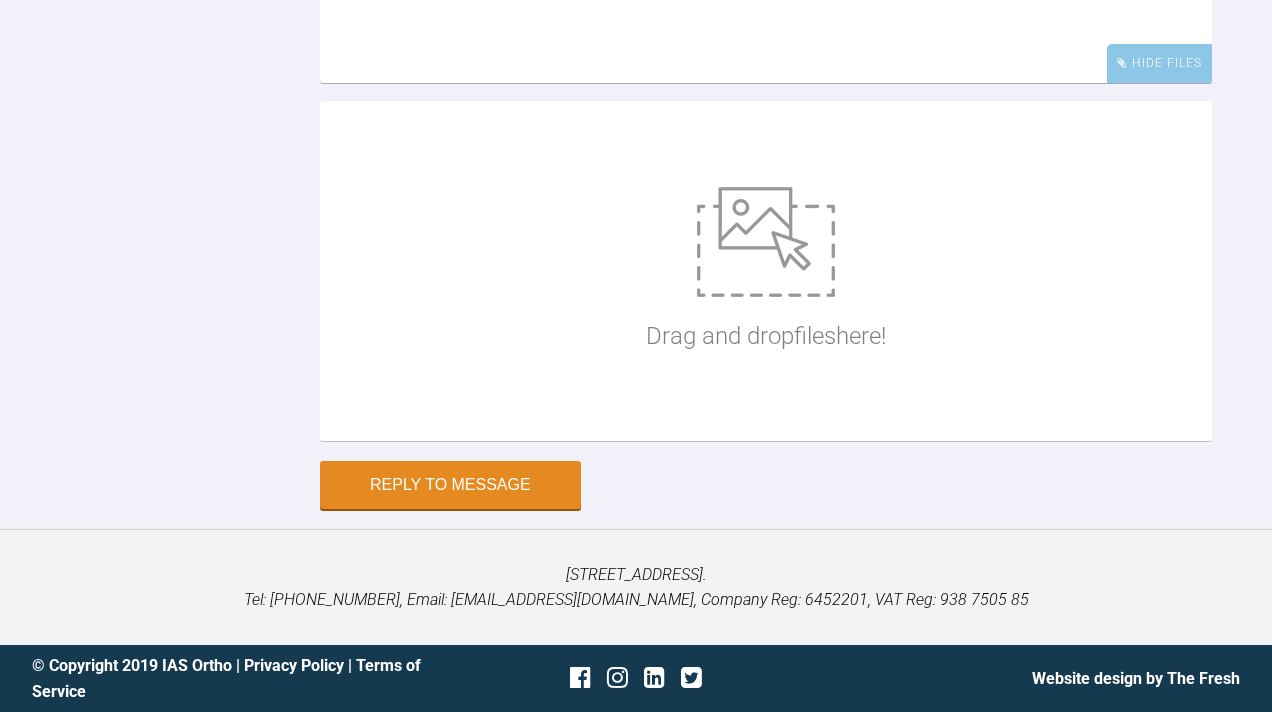 scroll, scrollTop: 31147, scrollLeft: 0, axis: vertical 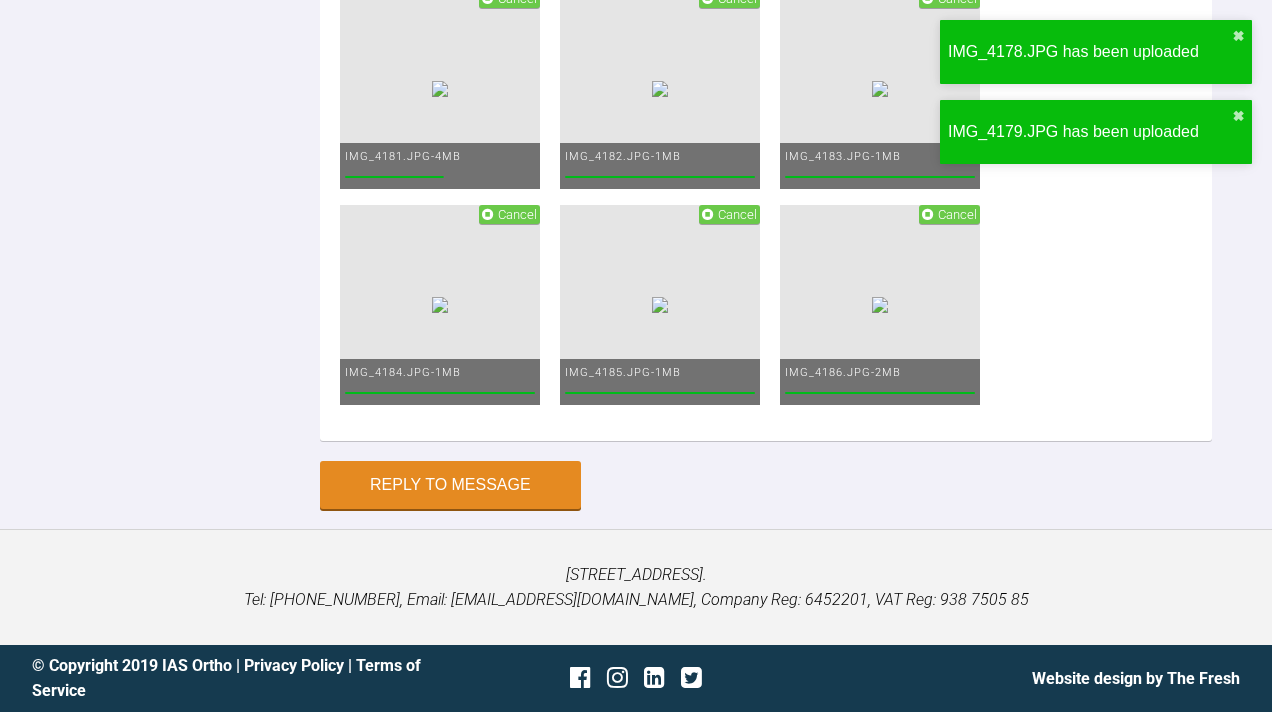 drag, startPoint x: 420, startPoint y: 148, endPoint x: 653, endPoint y: 182, distance: 235.46762 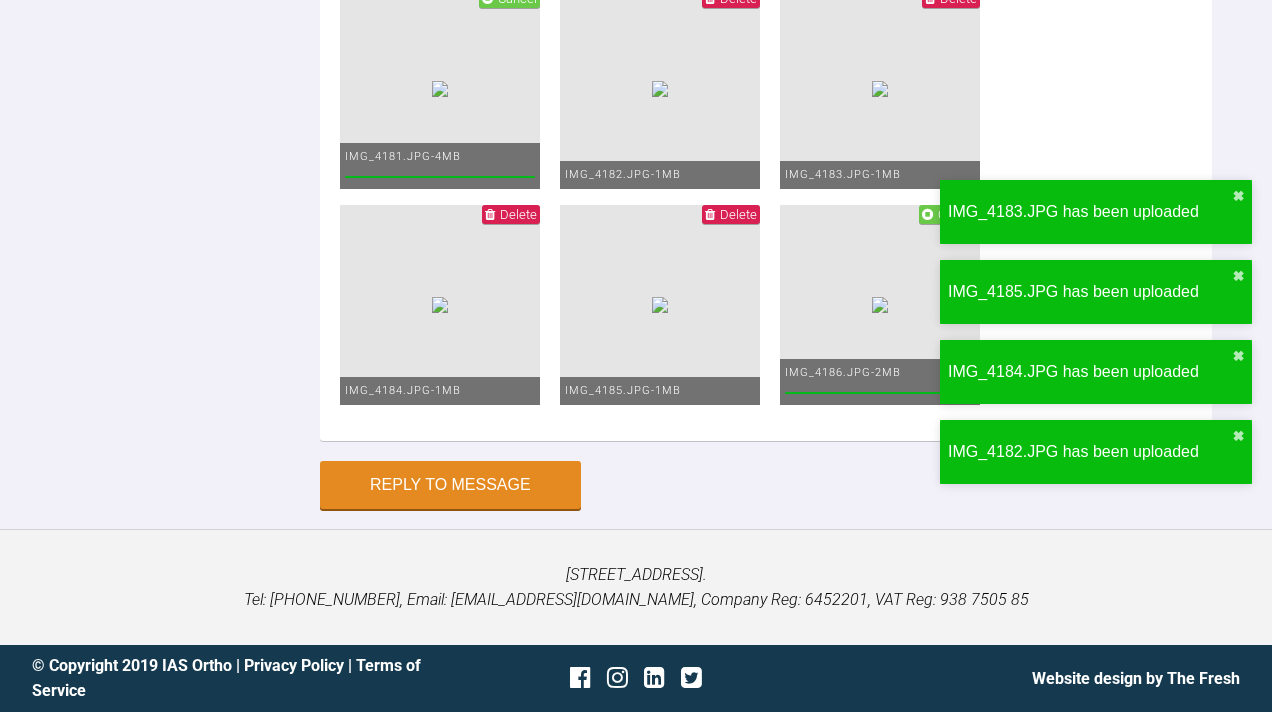 copy on "Upp and low 19x25
Anterior box elastics FT wear" 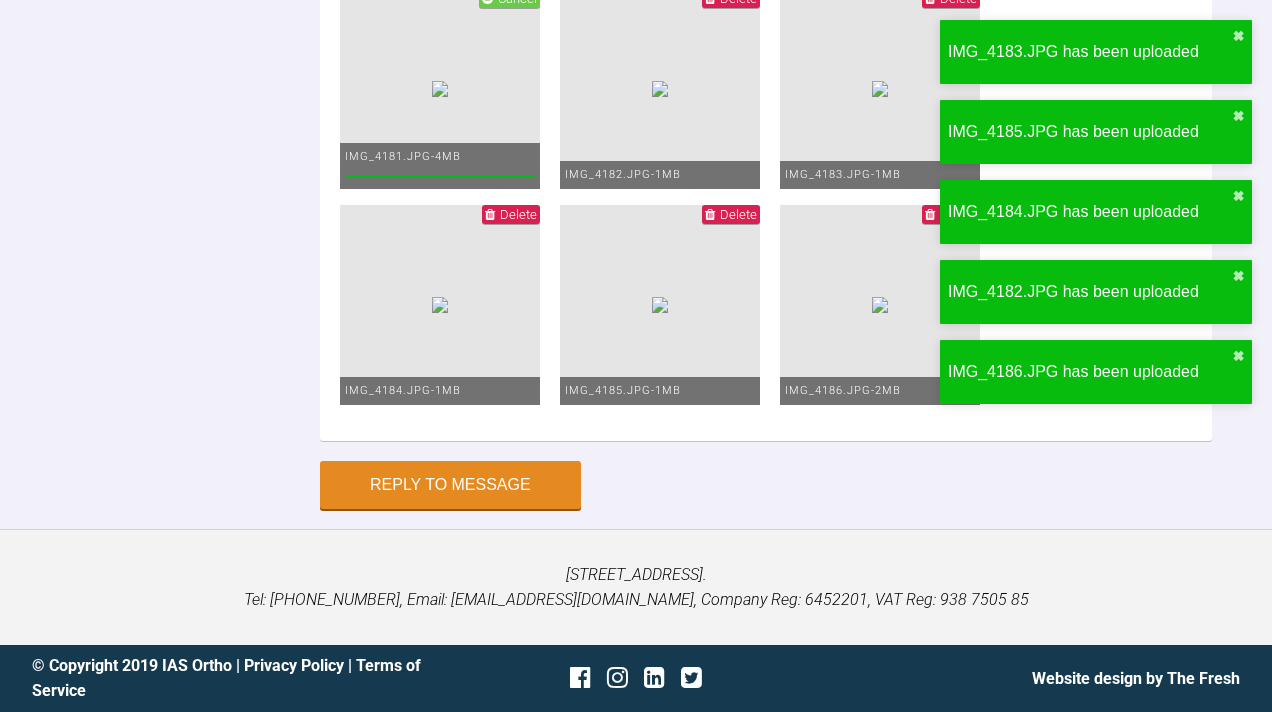 scroll, scrollTop: 31535, scrollLeft: 0, axis: vertical 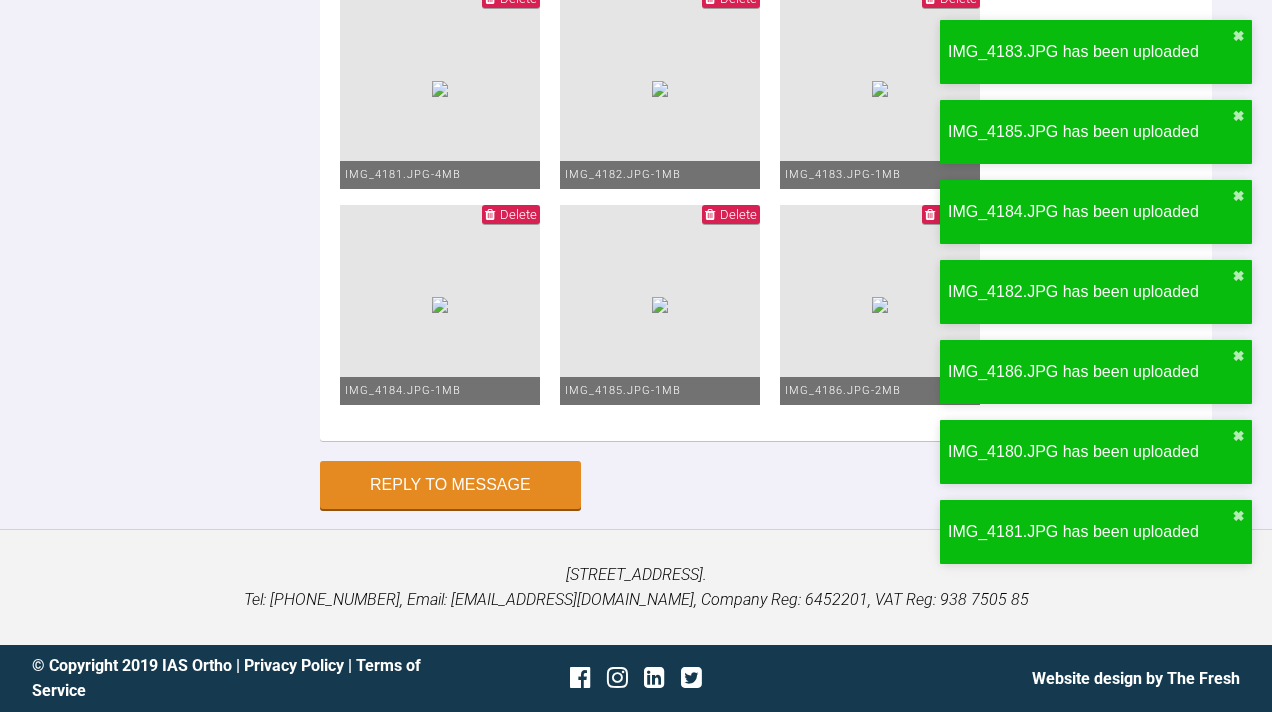 paste on "Upp and low 19x25  Anterior box elastics FT wear" 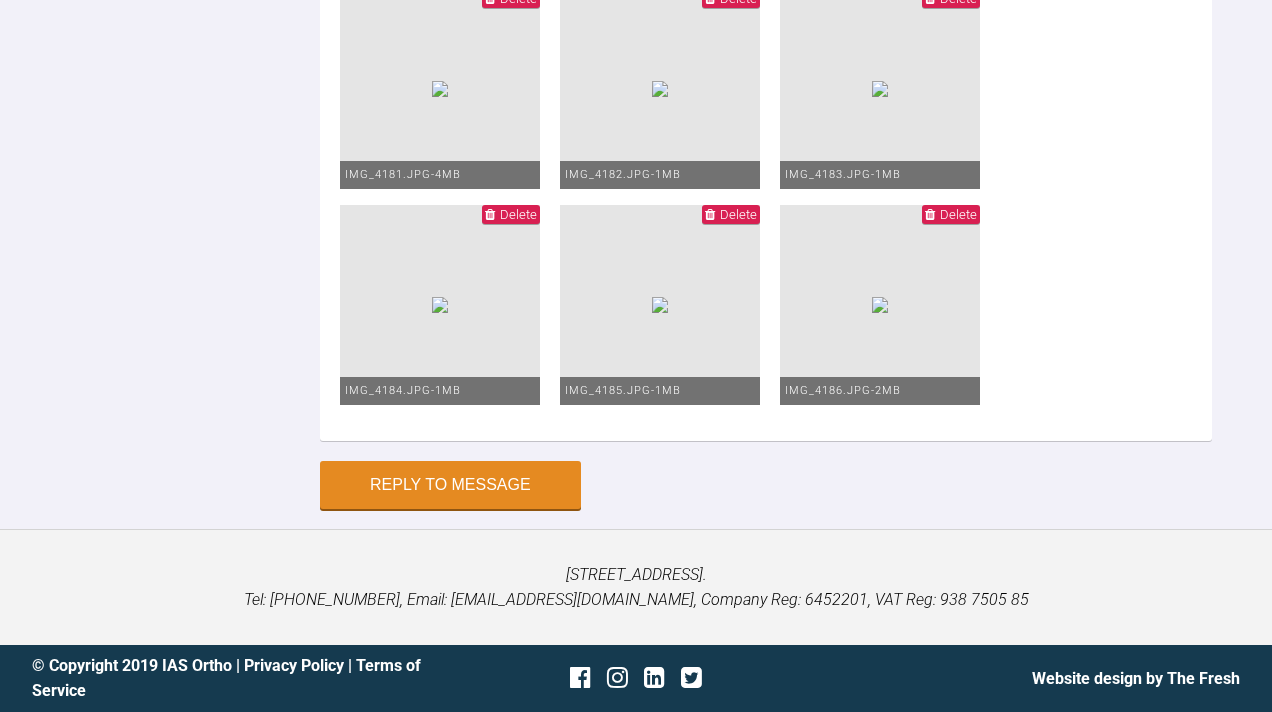 scroll, scrollTop: 32652, scrollLeft: 0, axis: vertical 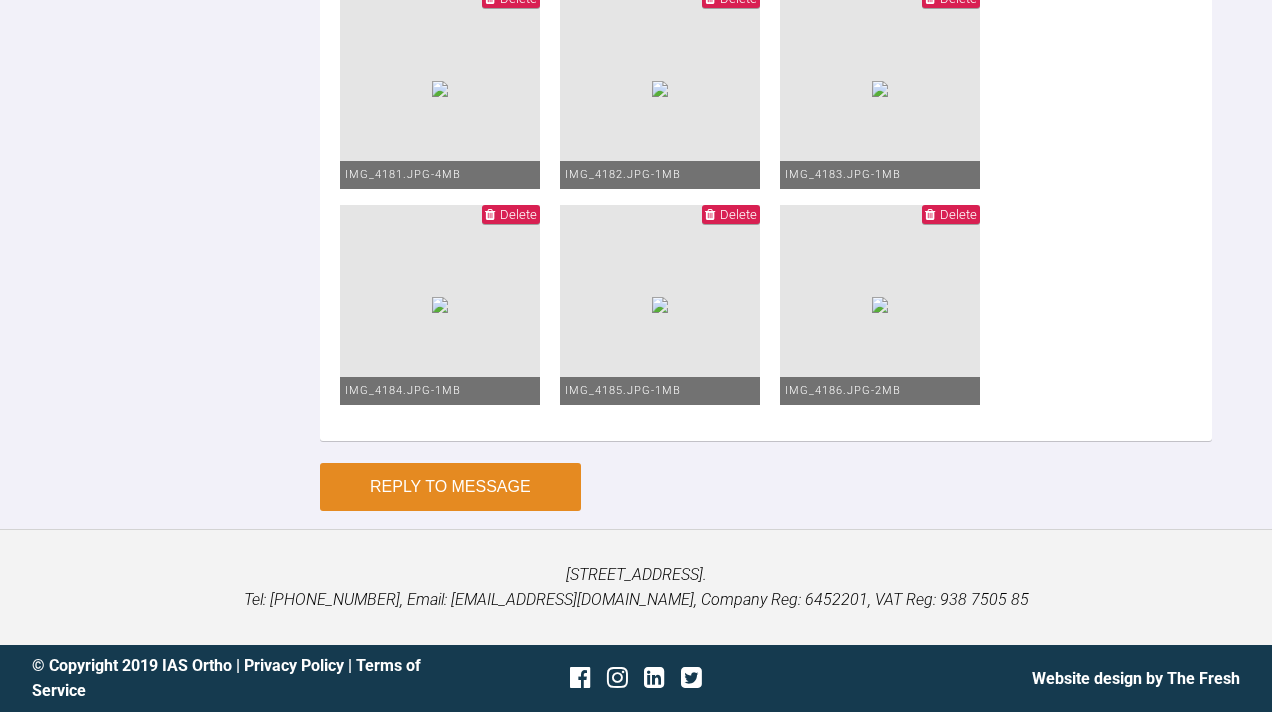 type on "Upp and low 19x25  Anterior box elastics FT wear
Still working on OB" 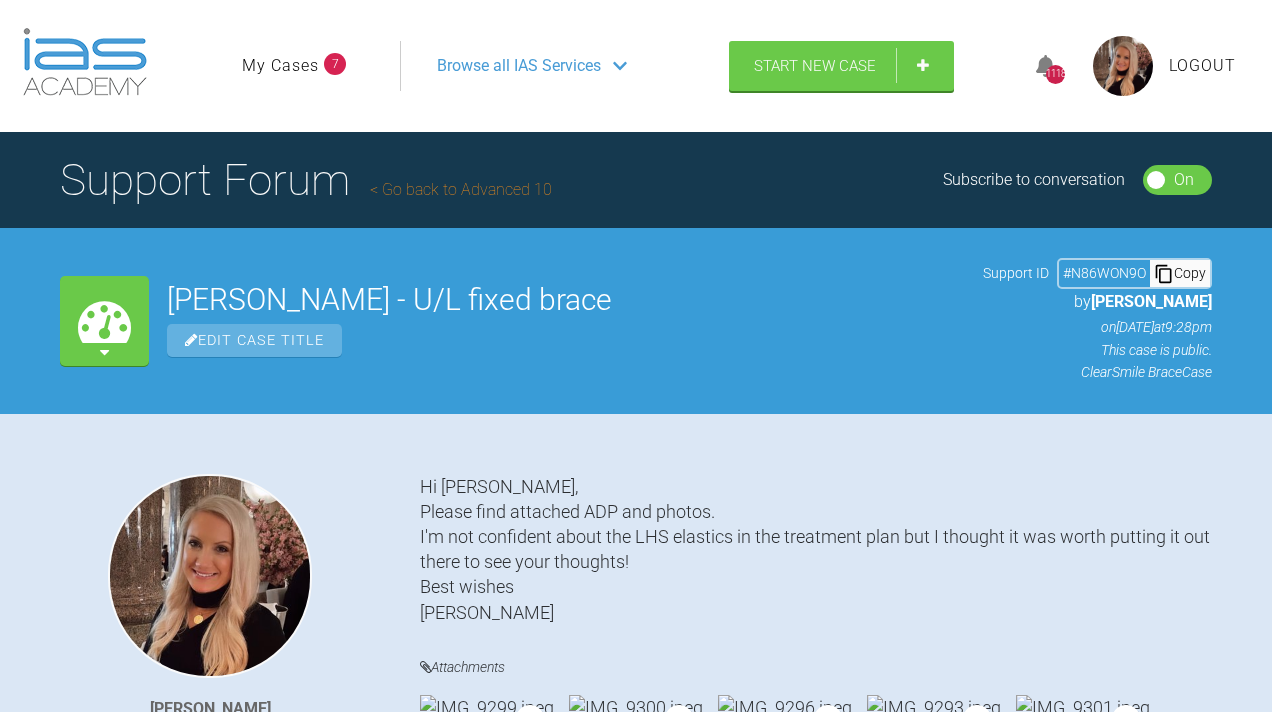 scroll, scrollTop: 0, scrollLeft: 0, axis: both 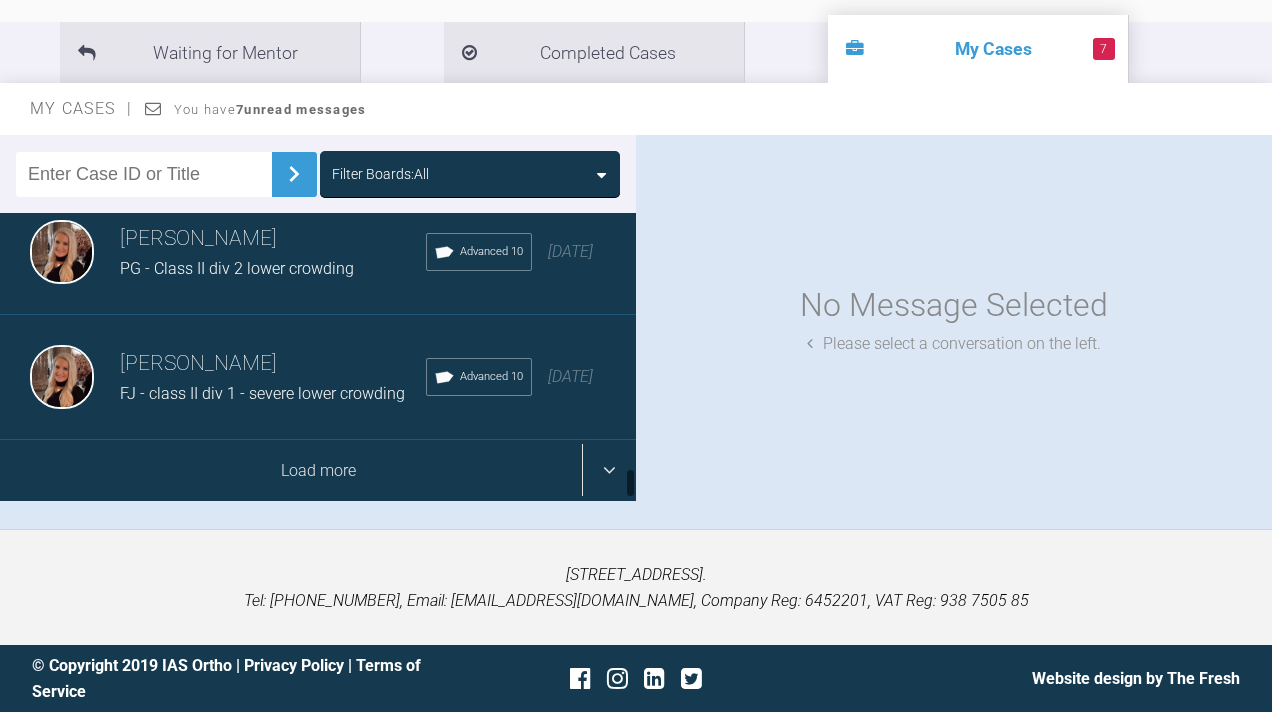 click on "Load more" at bounding box center (318, 471) 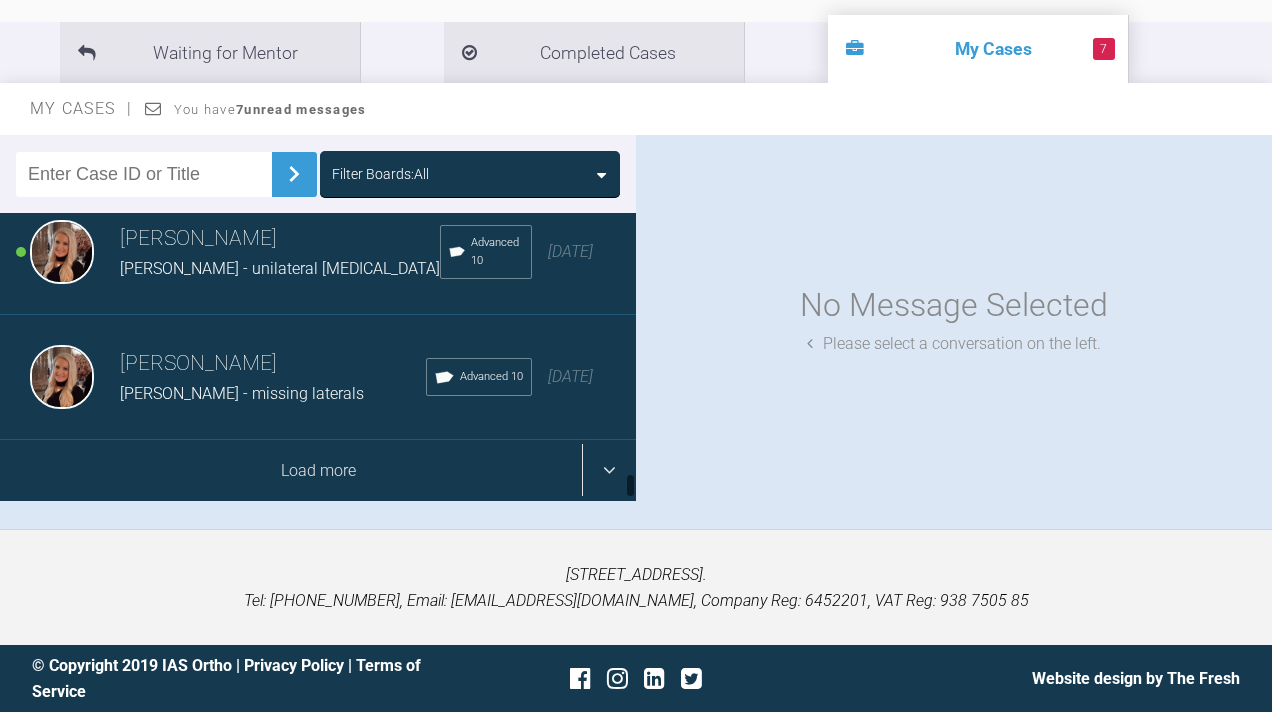 scroll, scrollTop: 4864, scrollLeft: 0, axis: vertical 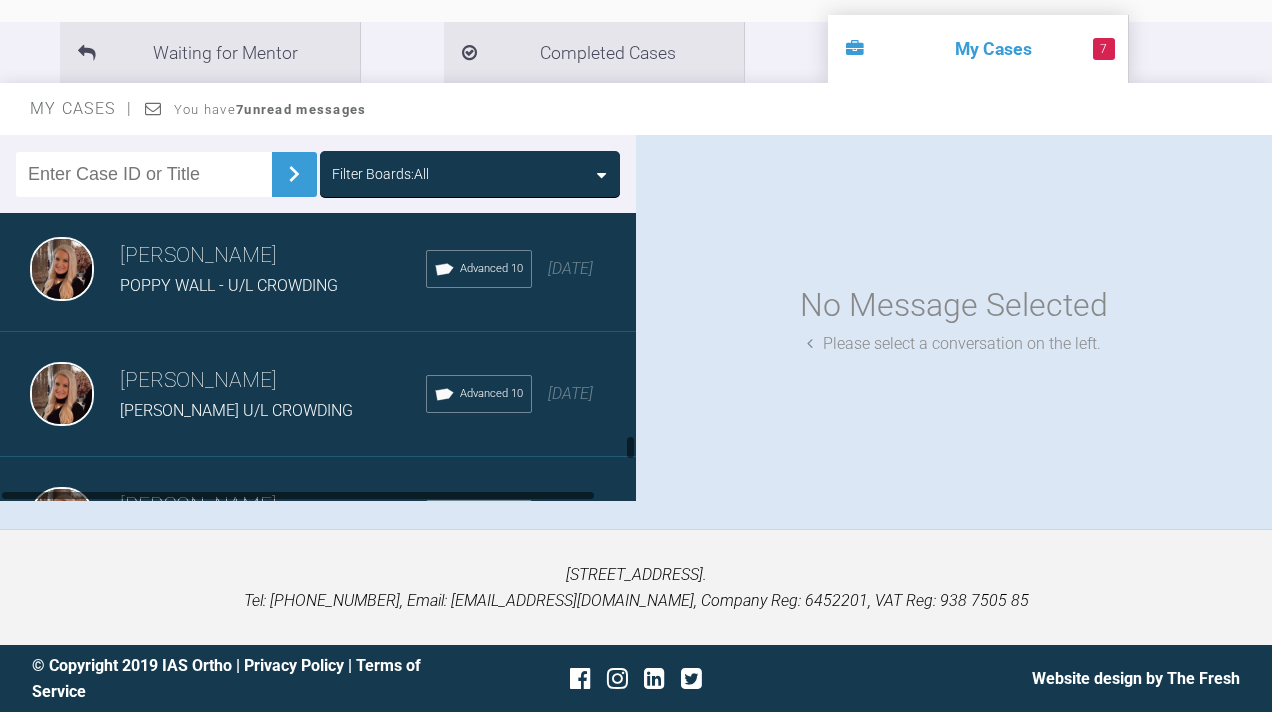 click on "[PERSON_NAME]" at bounding box center [273, 381] 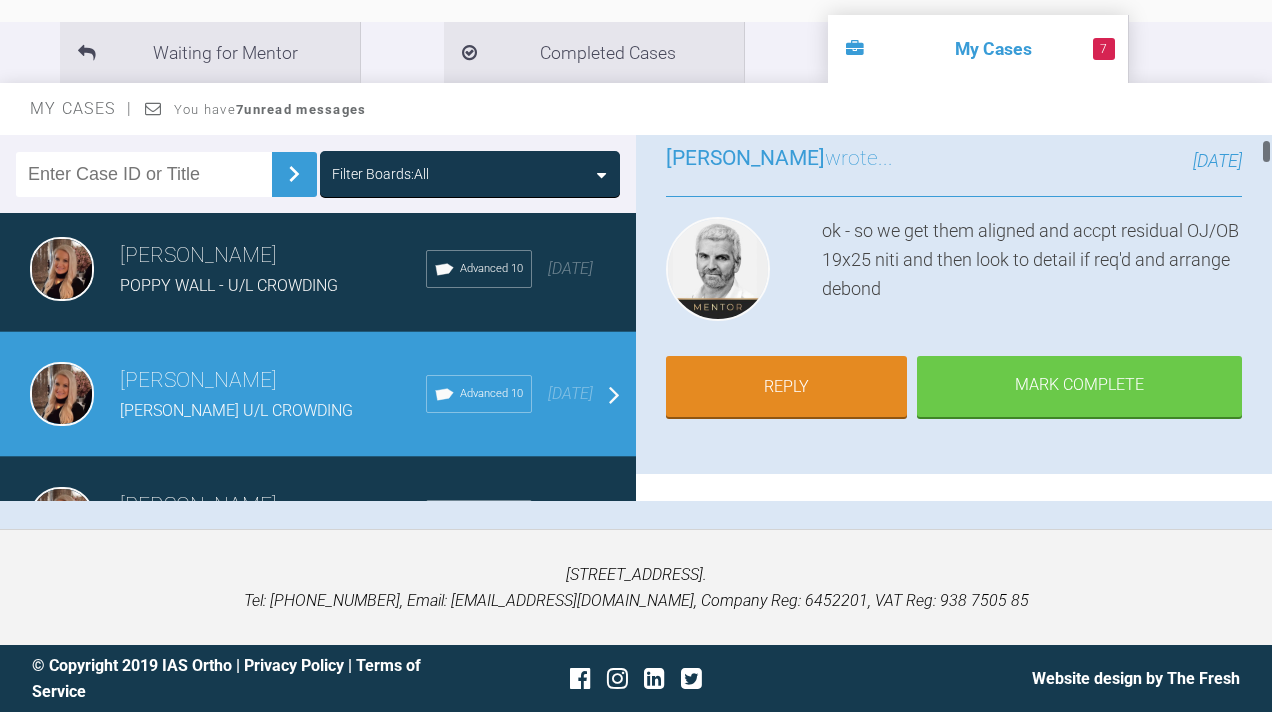 scroll, scrollTop: 150, scrollLeft: 0, axis: vertical 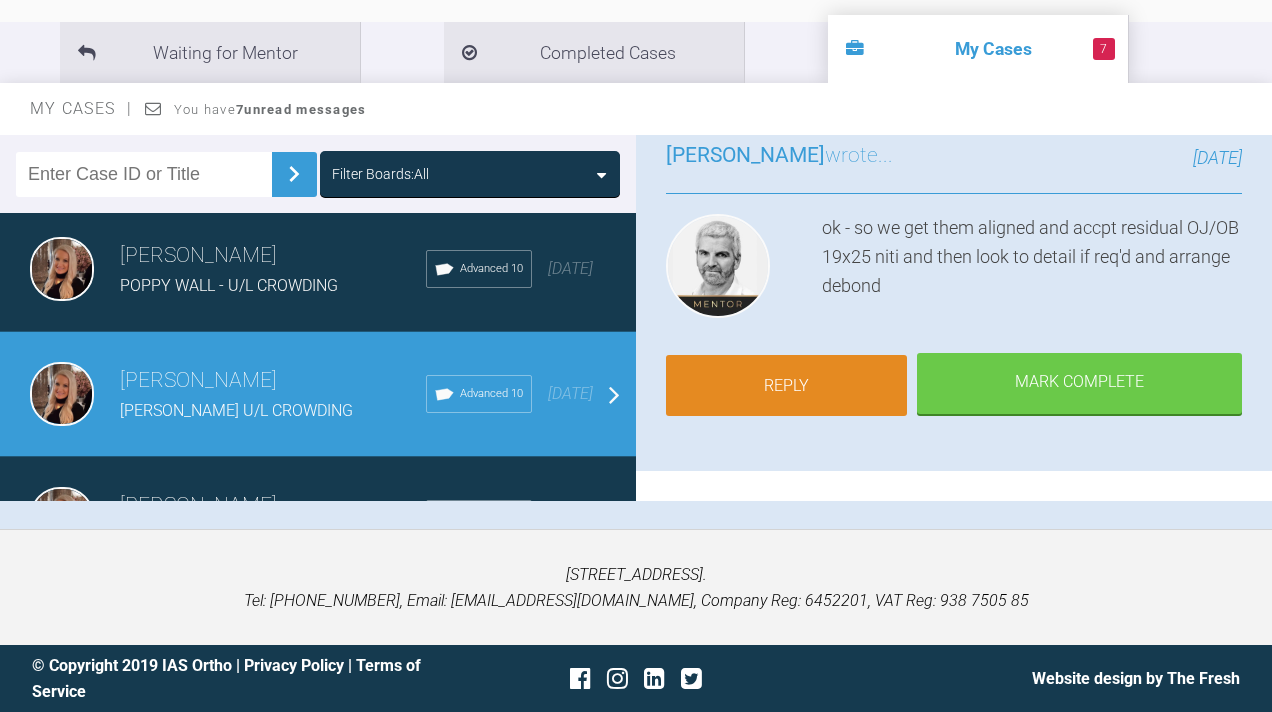 click on "Reply" at bounding box center [786, 386] 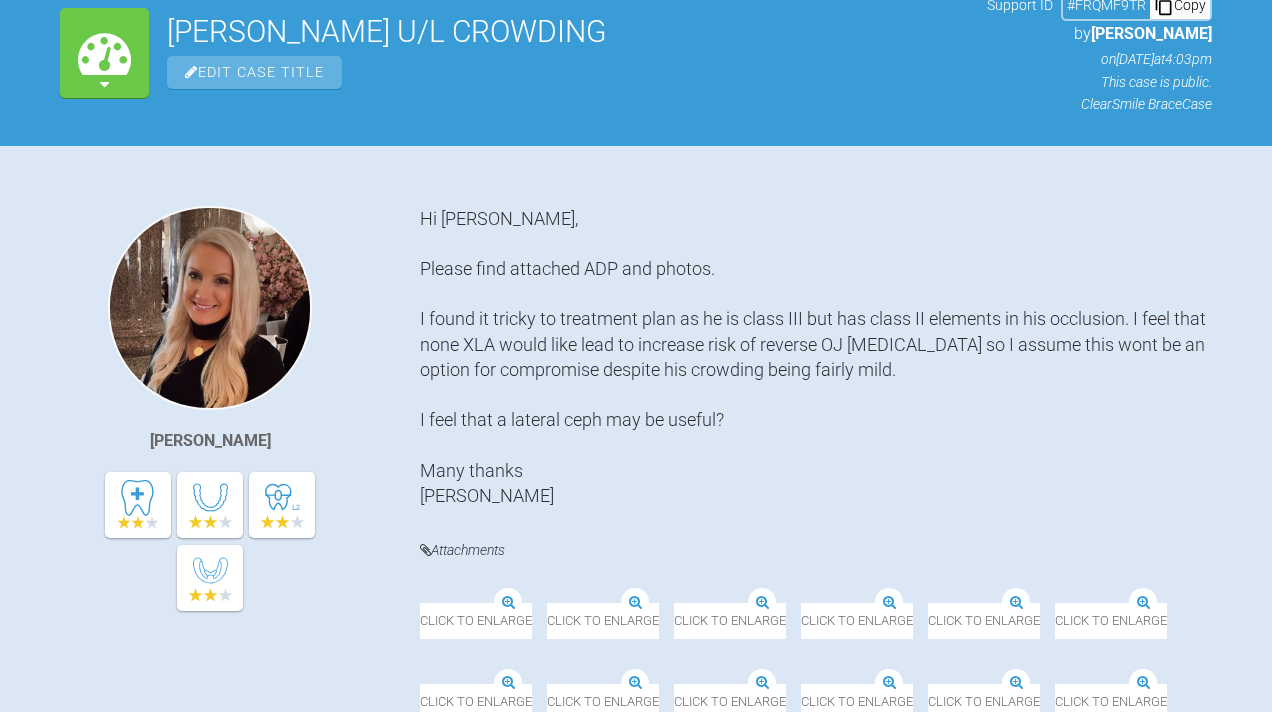 scroll, scrollTop: 26006, scrollLeft: 0, axis: vertical 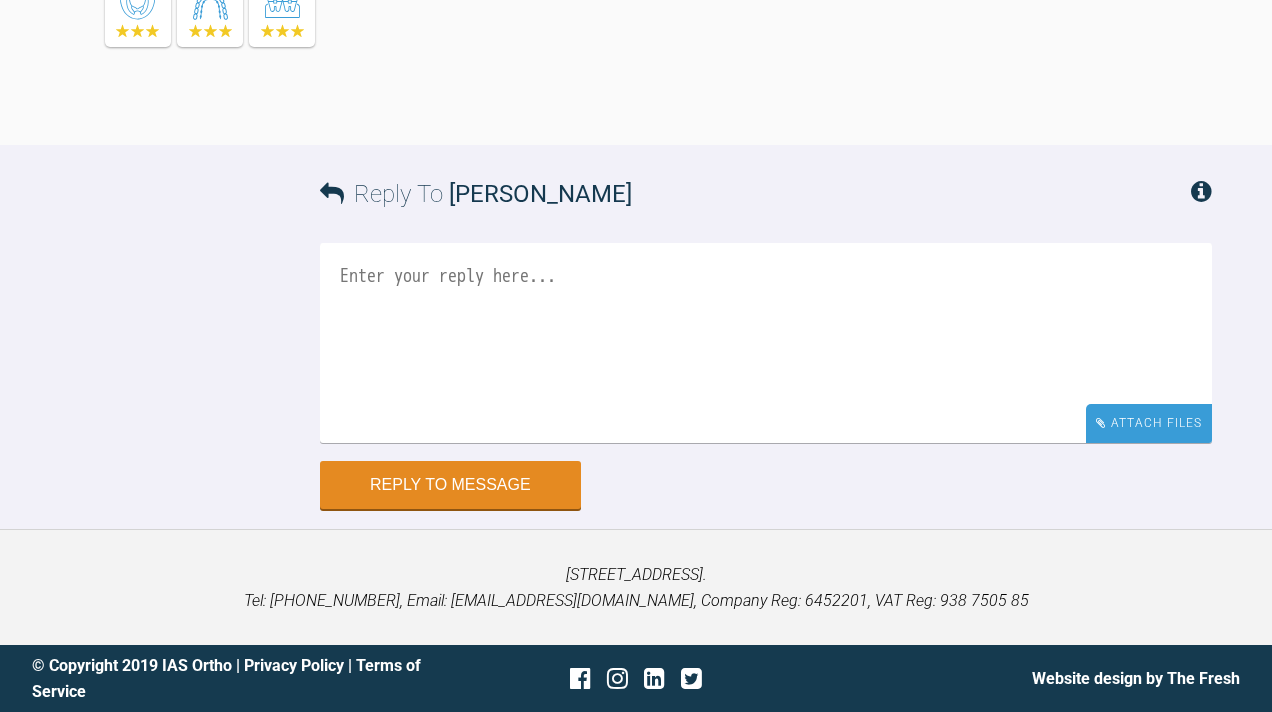 click on "Attach Files" at bounding box center (1149, 423) 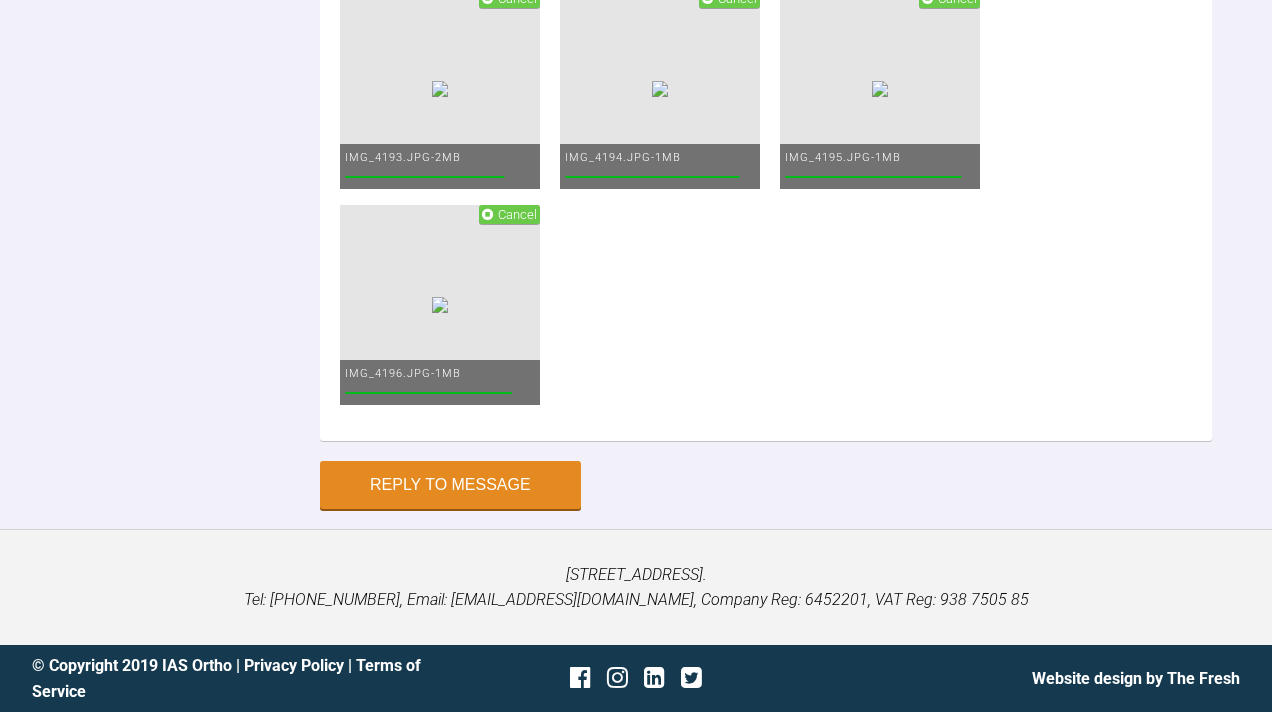 click at bounding box center (766, -808) 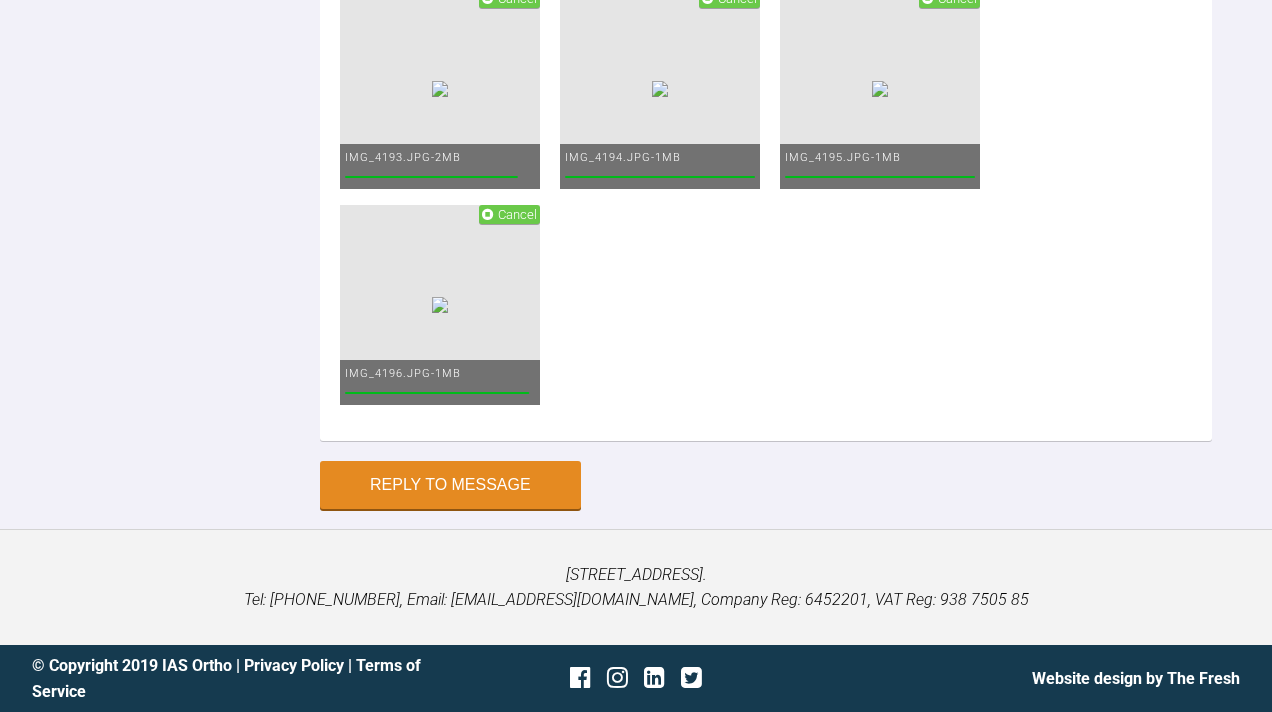 click at bounding box center (766, -808) 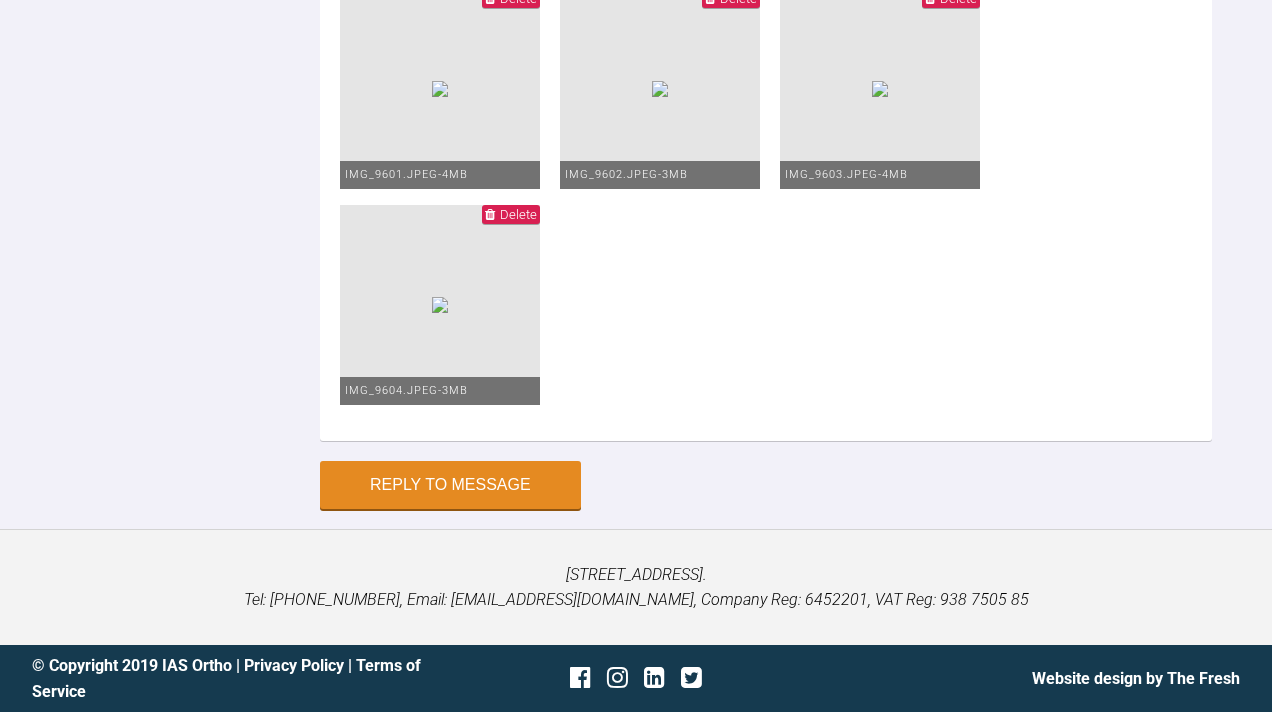 scroll, scrollTop: 26376, scrollLeft: 1, axis: both 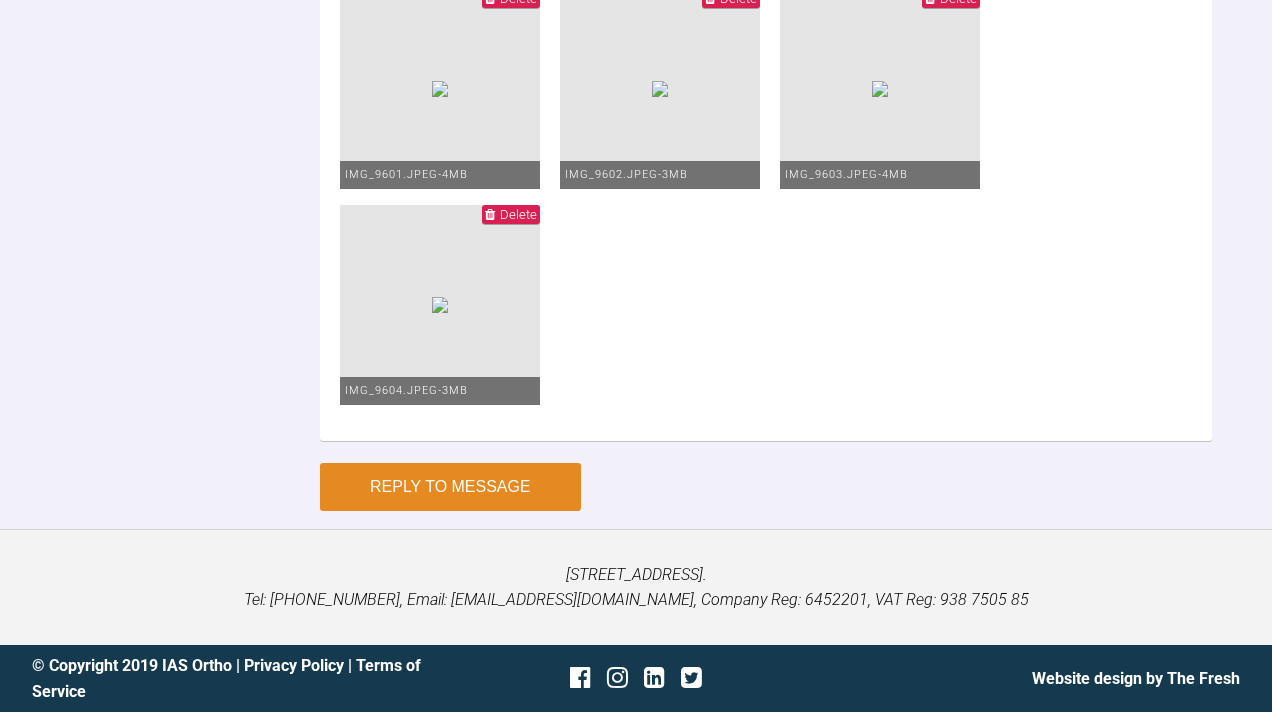 type on "Debond photos
Patient was very happy with the result although we couldn't get him to comply to wear his class II elastics.
I was happy with overall alignment and centrelines being coincident upp and low." 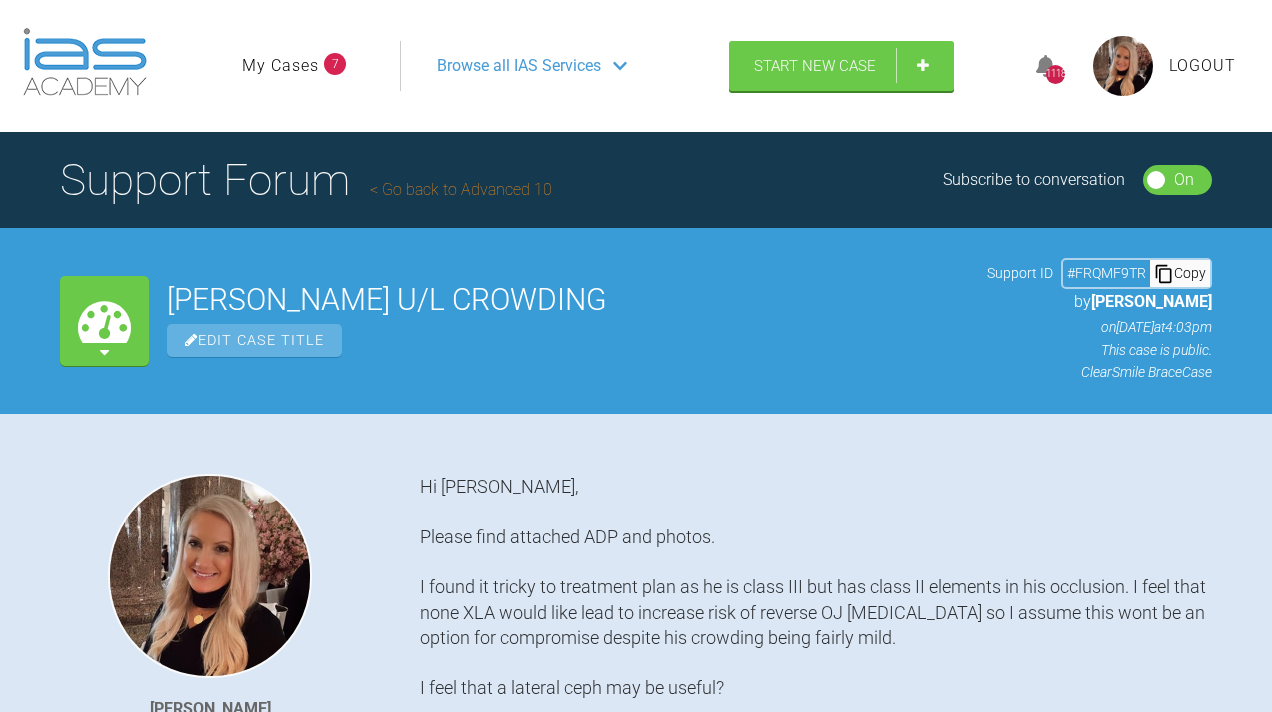 scroll, scrollTop: 0, scrollLeft: 0, axis: both 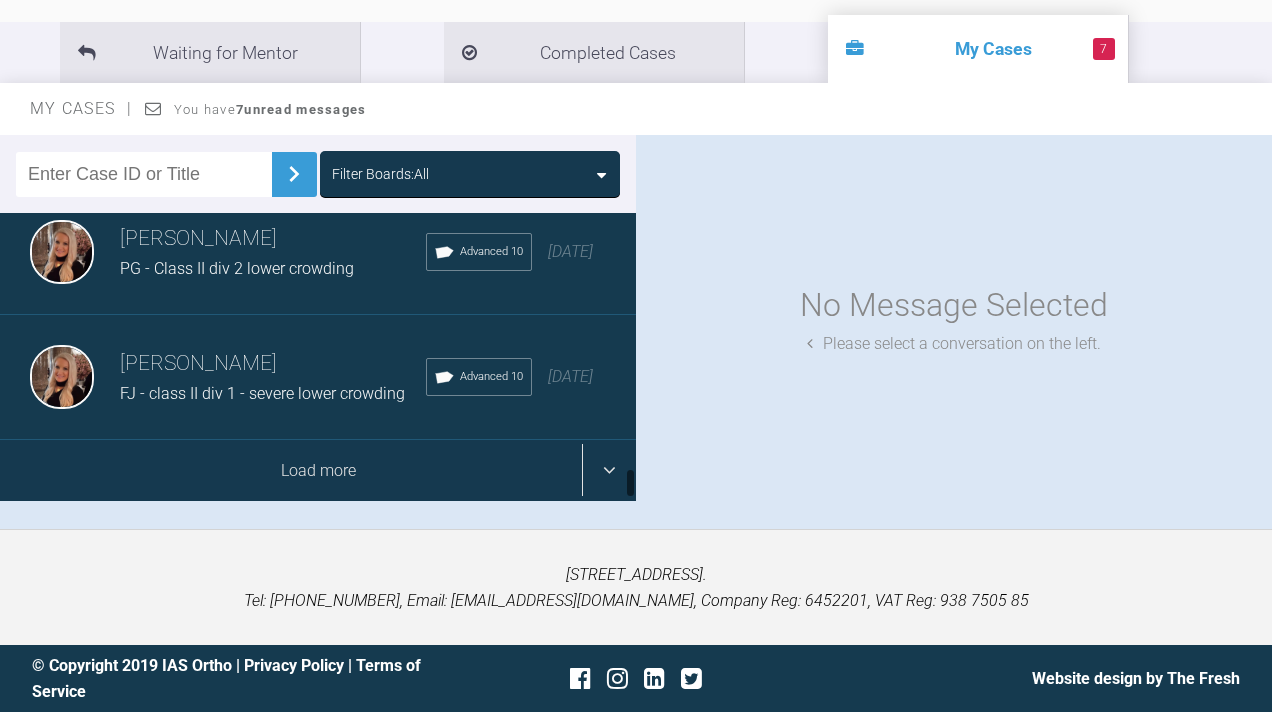 click on "Load more" at bounding box center (318, 471) 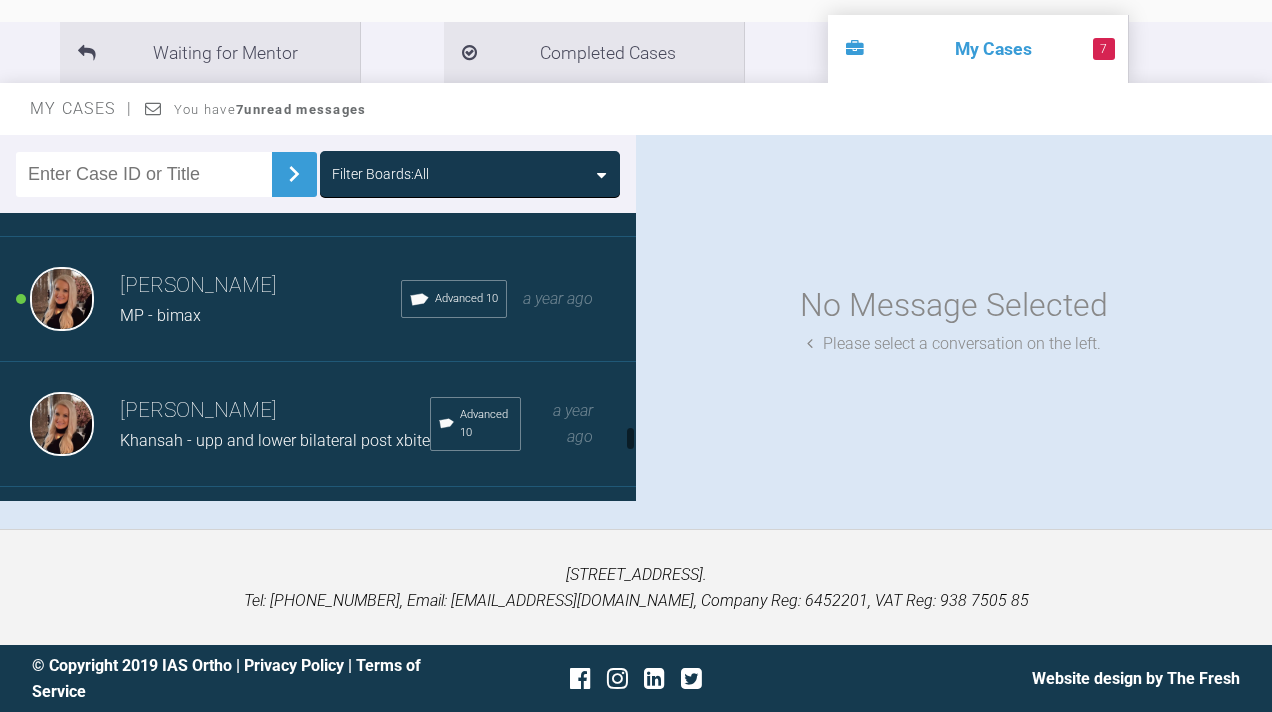 scroll, scrollTop: 4000, scrollLeft: 0, axis: vertical 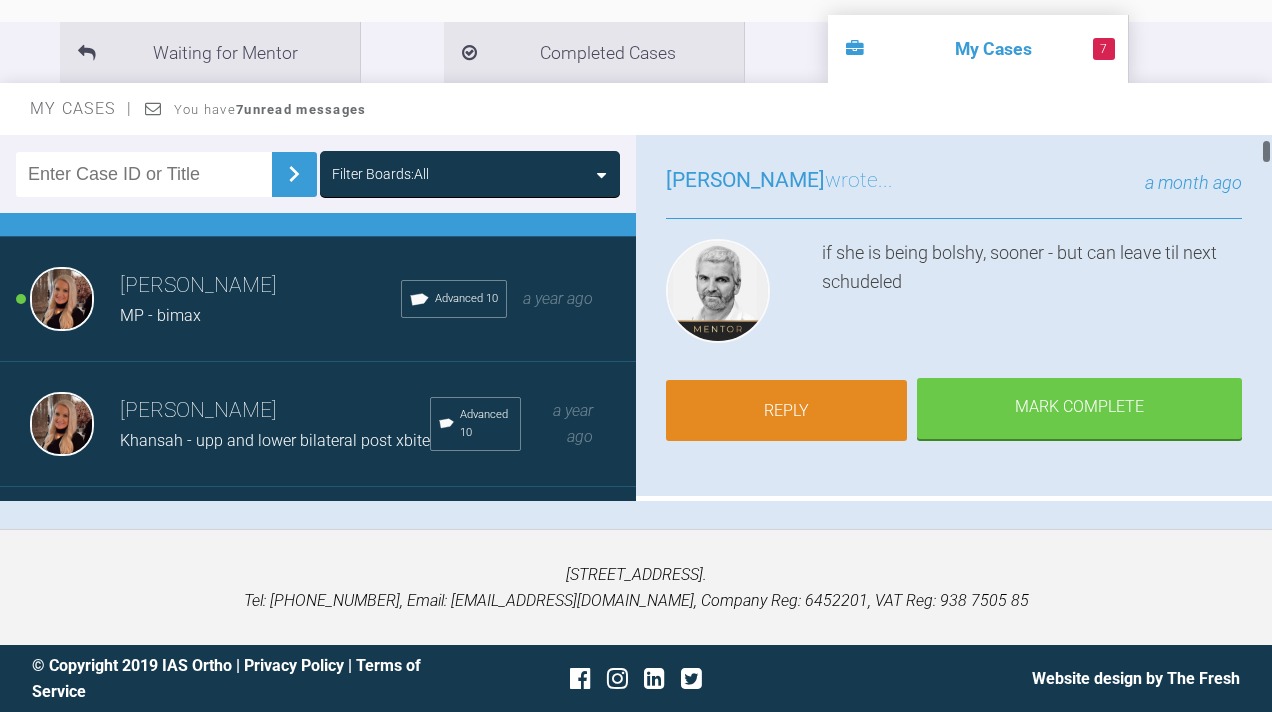 click on "Reply" at bounding box center [786, 411] 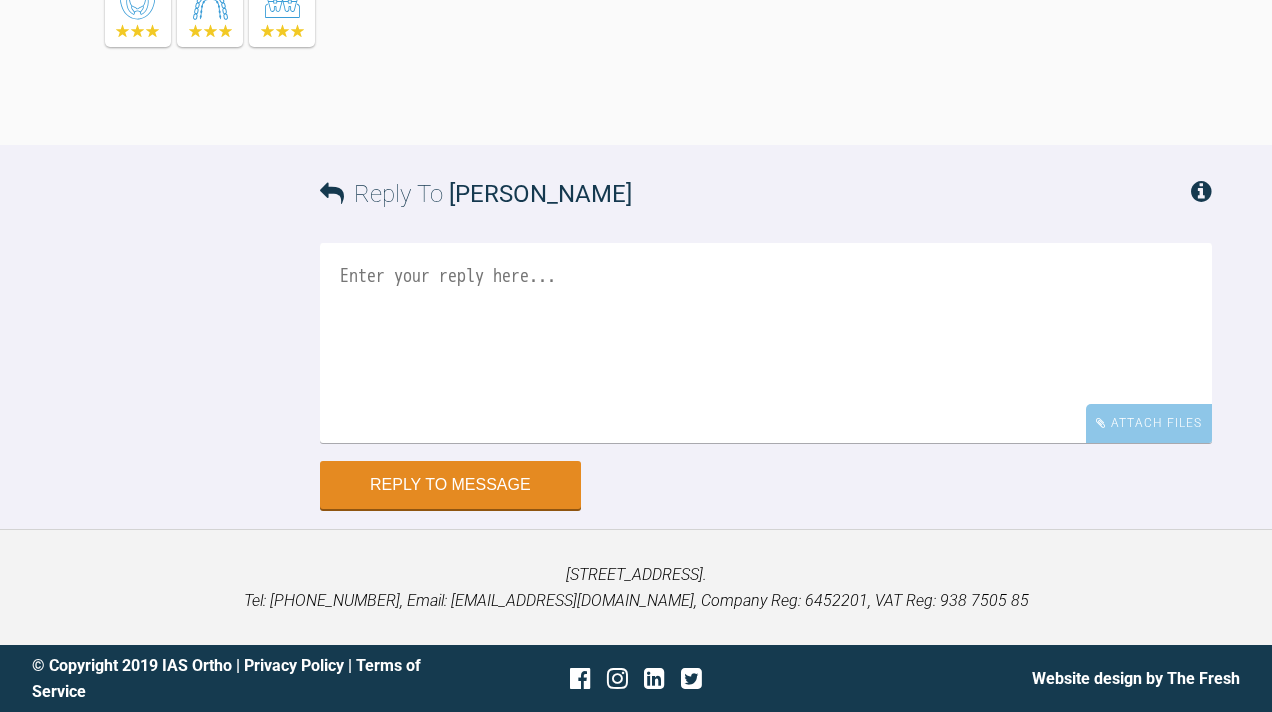 scroll, scrollTop: 20632, scrollLeft: 0, axis: vertical 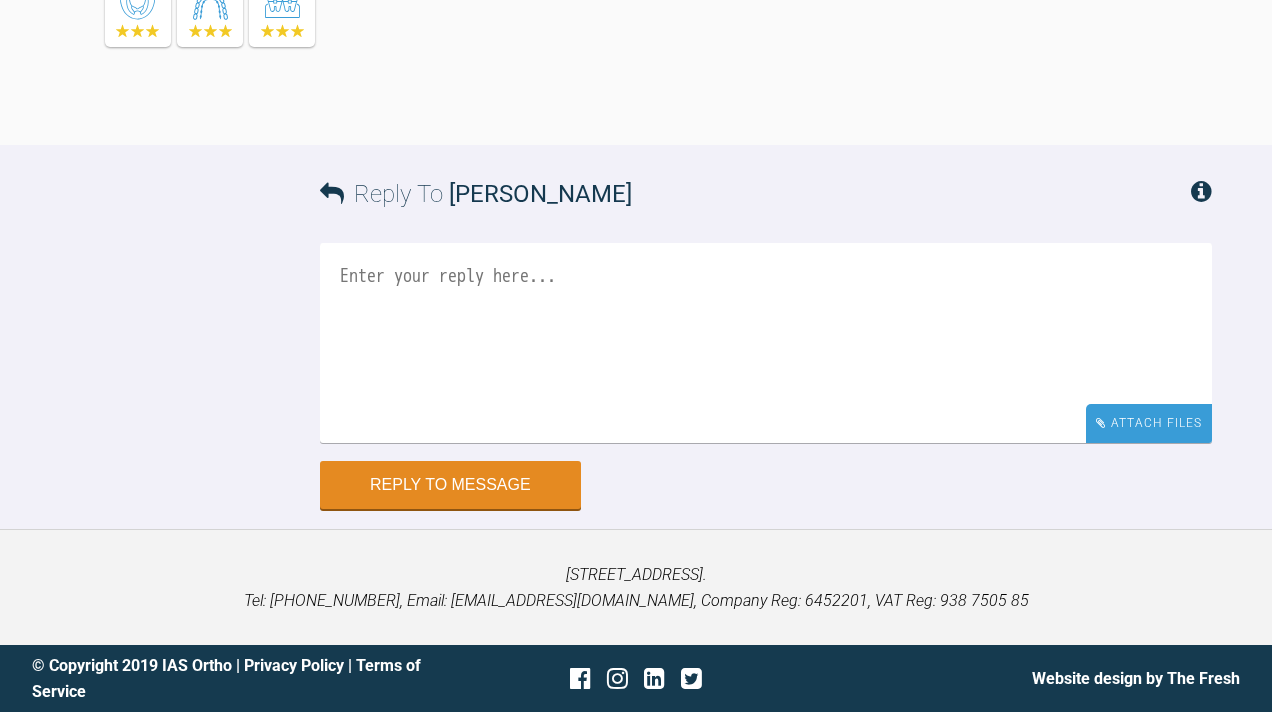 click on "Attach Files" at bounding box center [1149, 423] 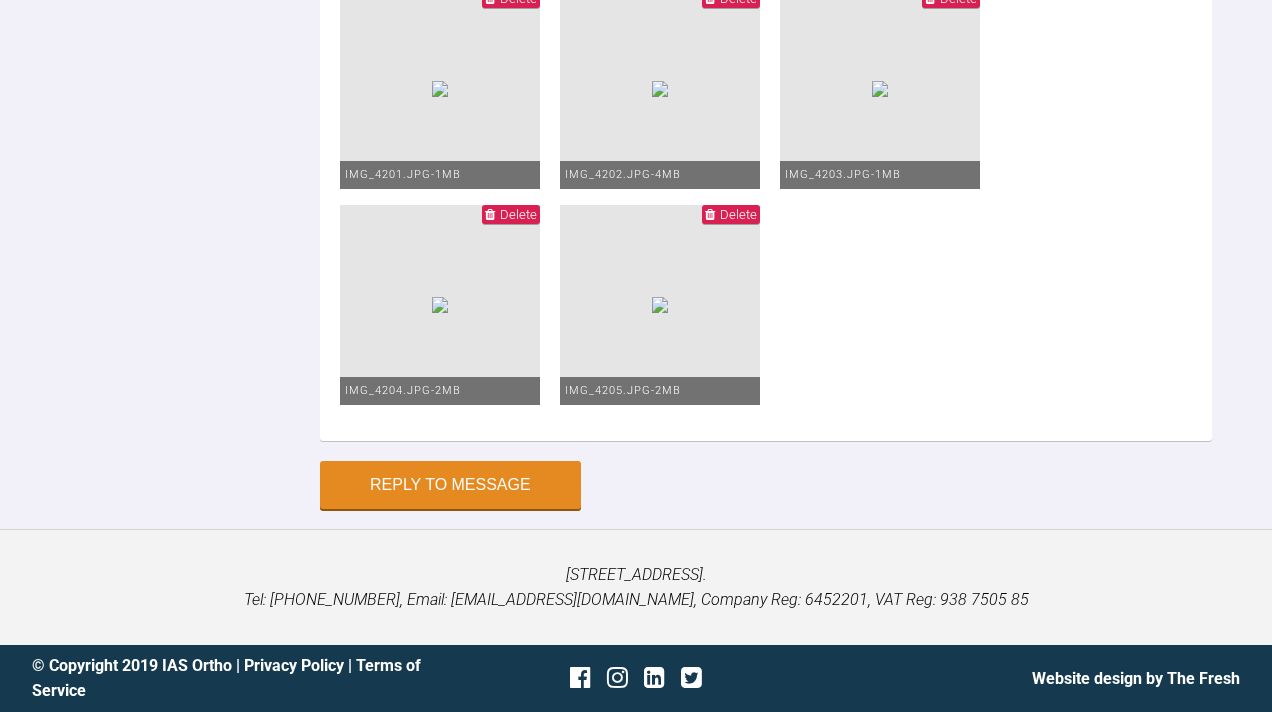 scroll, scrollTop: 20740, scrollLeft: 0, axis: vertical 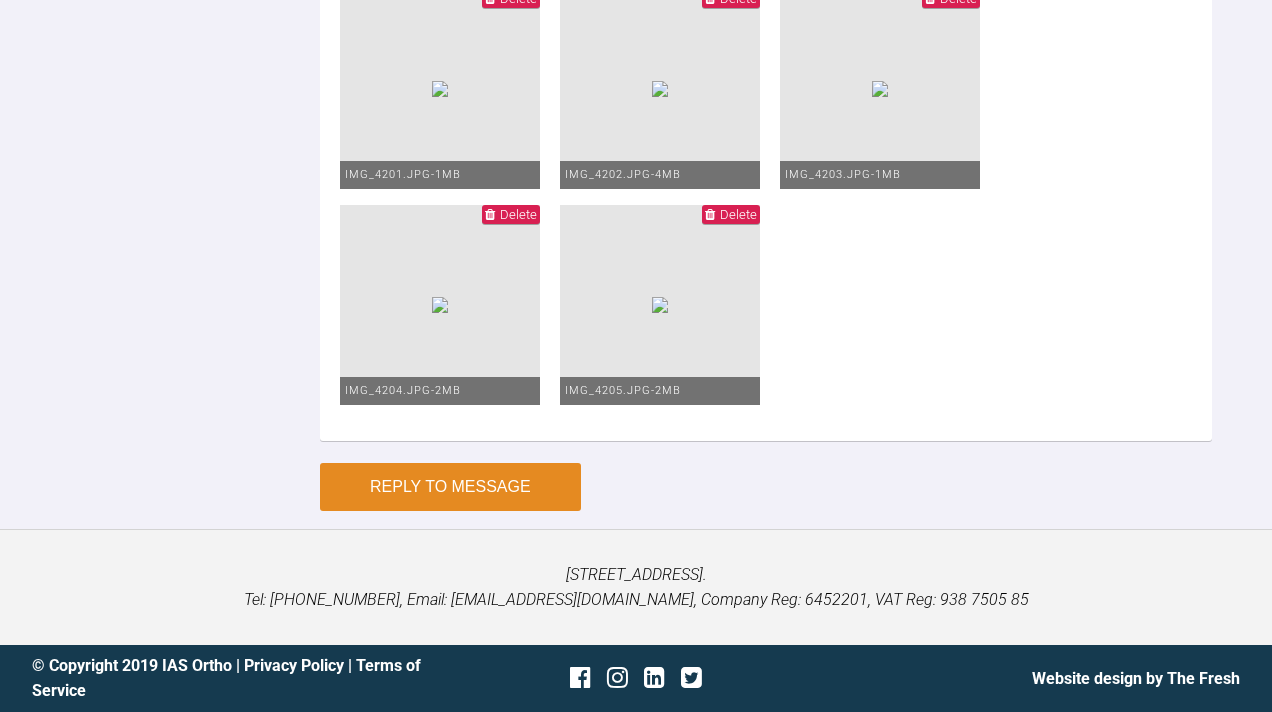 type on "upp and low 19x25 pc 6-6
UL6-1 ut to hold upp centreline" 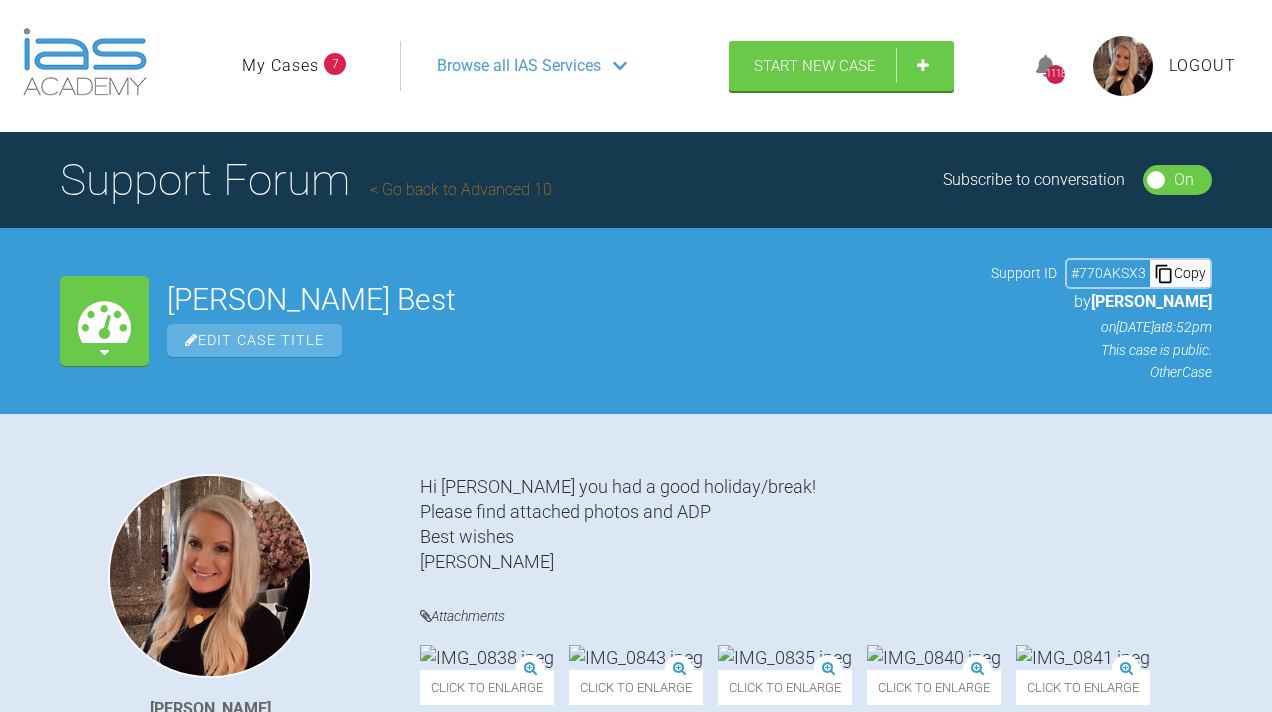 scroll, scrollTop: 0, scrollLeft: 0, axis: both 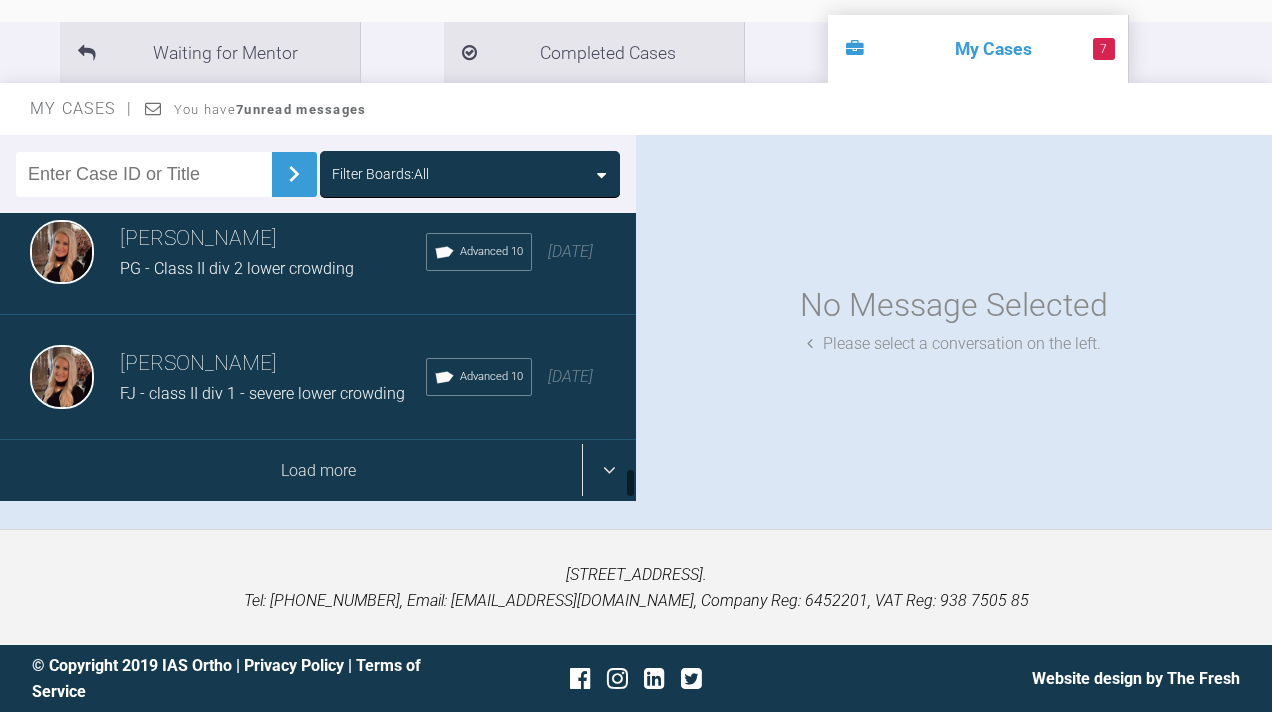 click on "Load more" at bounding box center [318, 471] 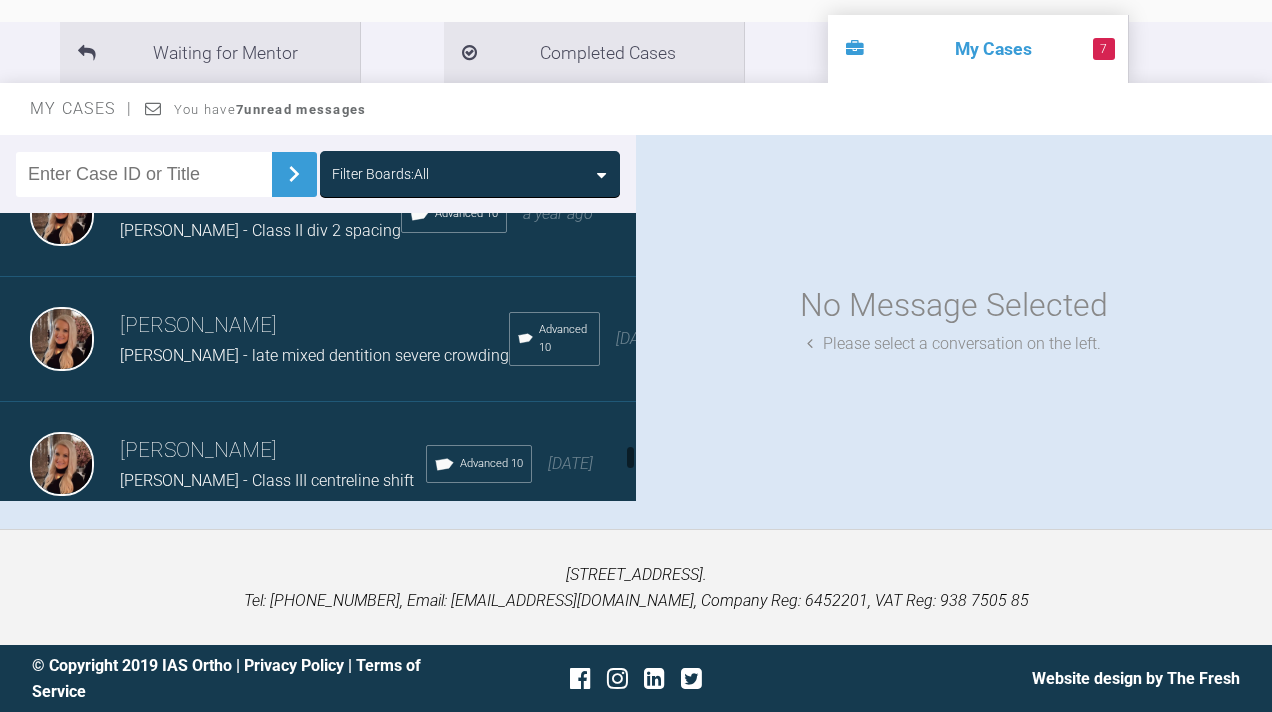 scroll, scrollTop: 4361, scrollLeft: 0, axis: vertical 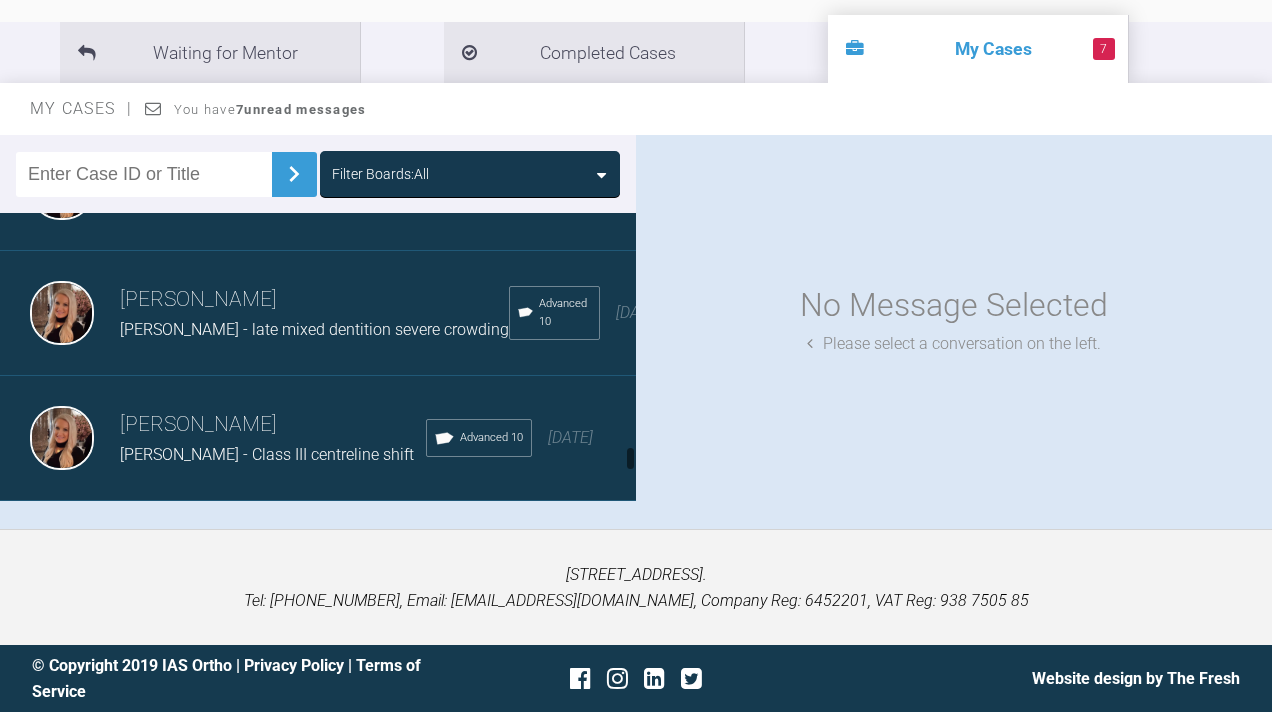 click on "[PERSON_NAME] - Class II div 2 spacing" at bounding box center [260, 205] 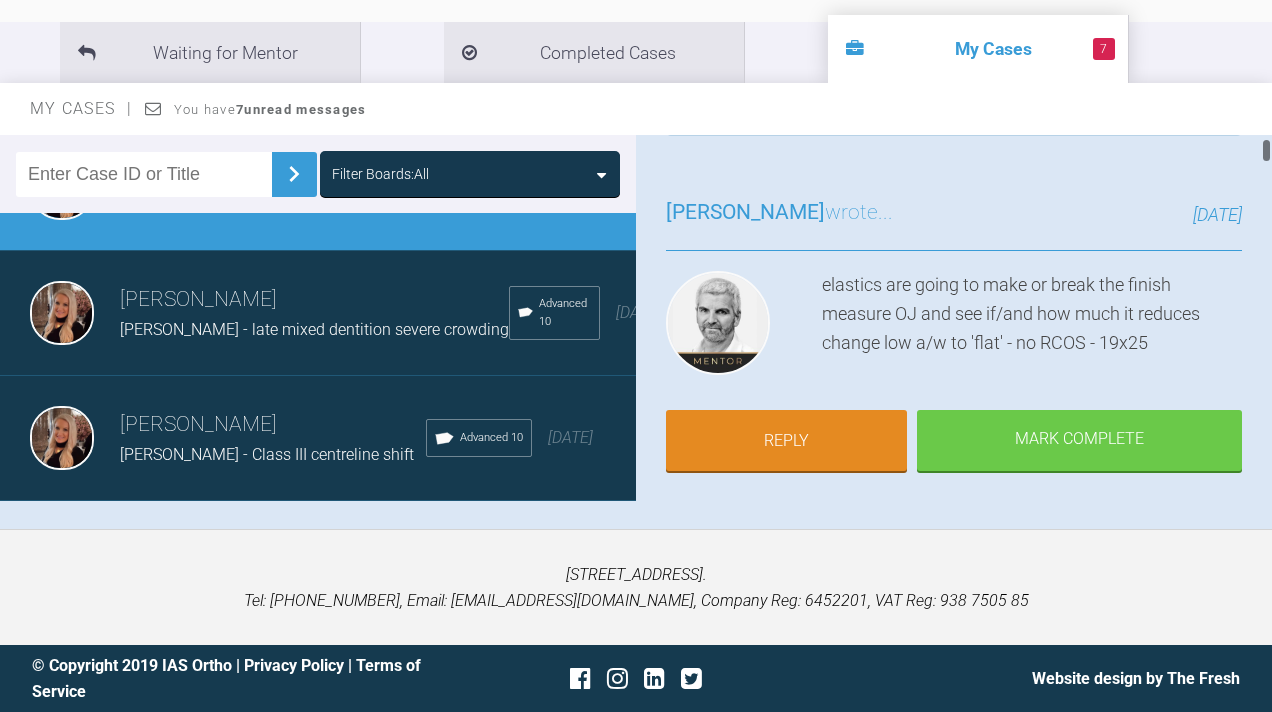 scroll, scrollTop: 128, scrollLeft: 0, axis: vertical 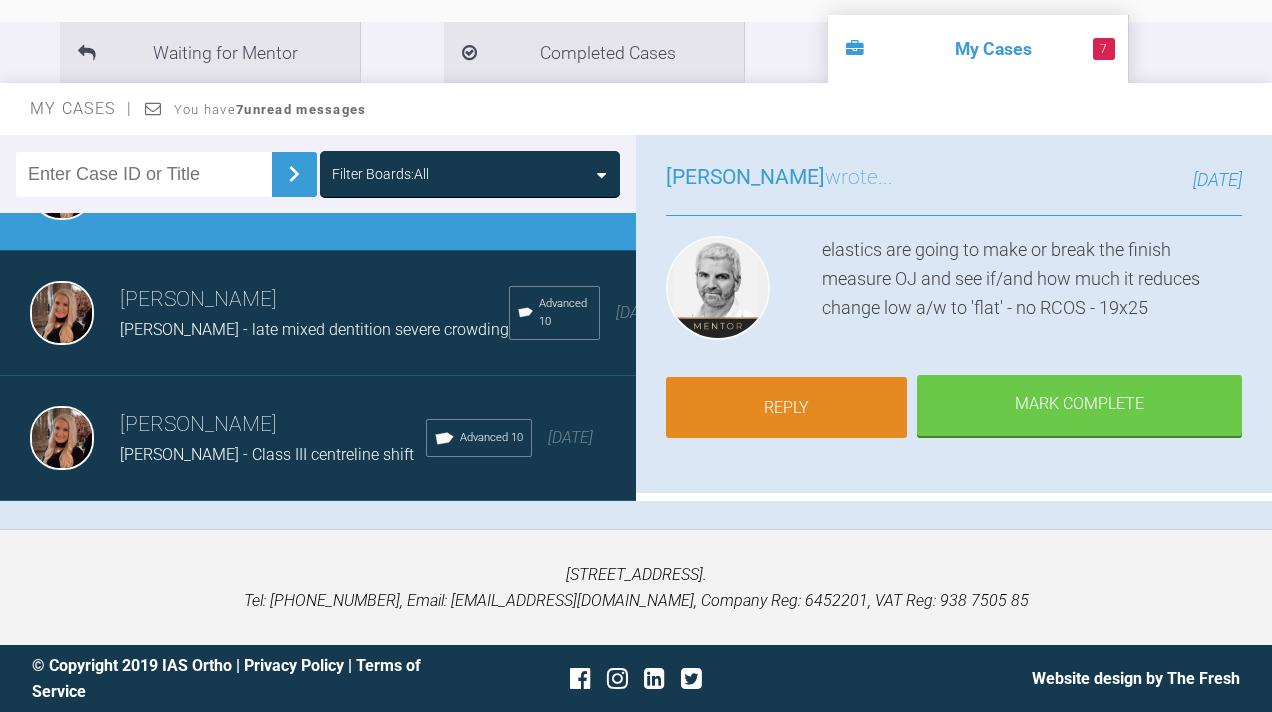 click on "Reply" at bounding box center (786, 408) 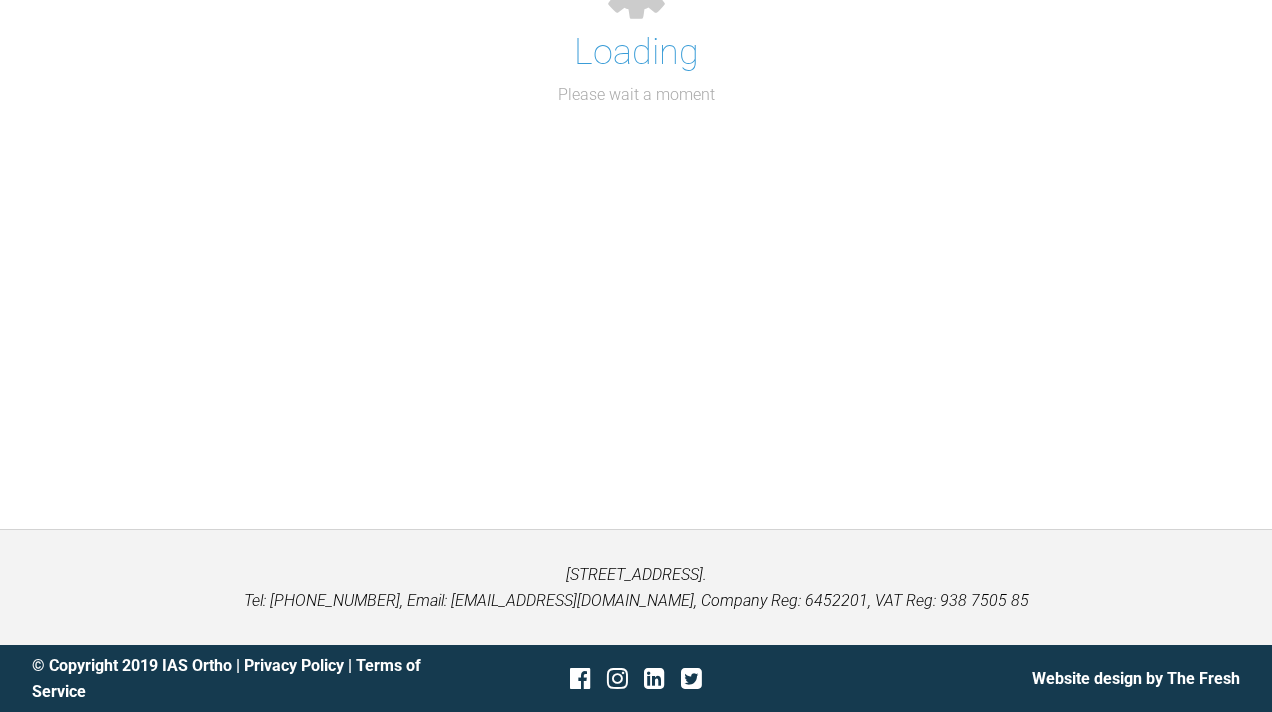 scroll, scrollTop: 25063, scrollLeft: 0, axis: vertical 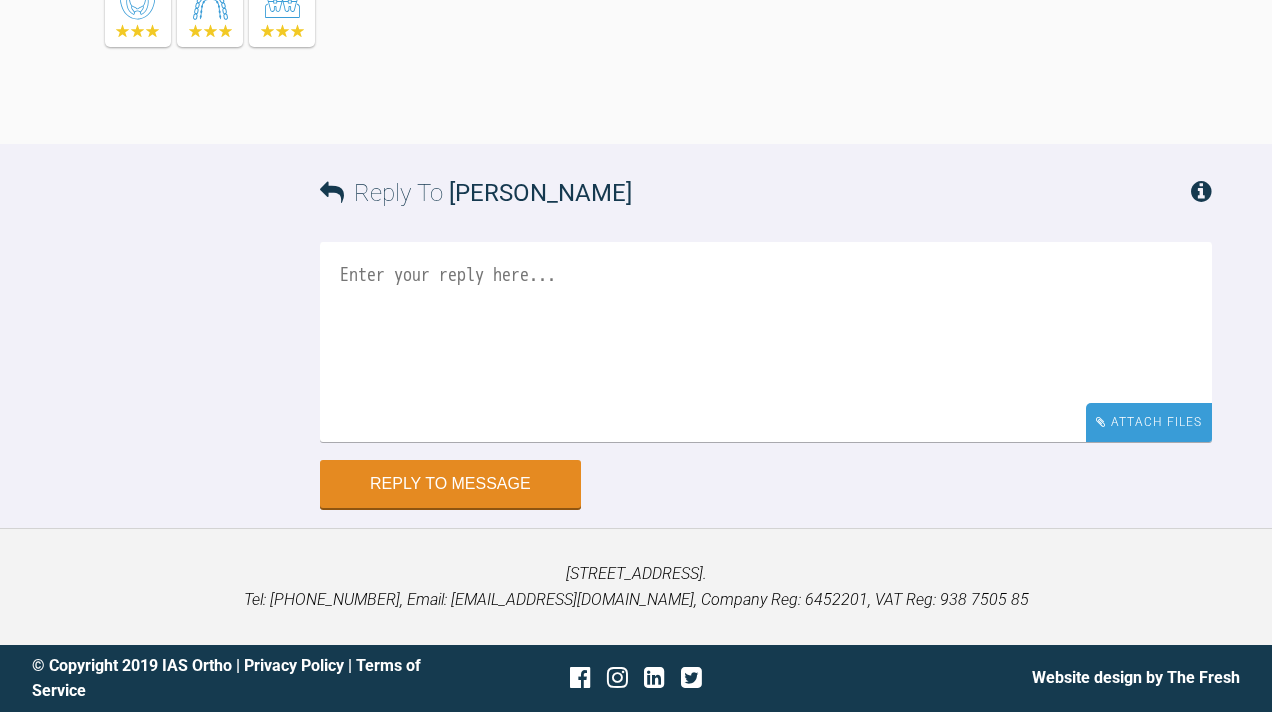 click on "Attach Files" at bounding box center [1149, 422] 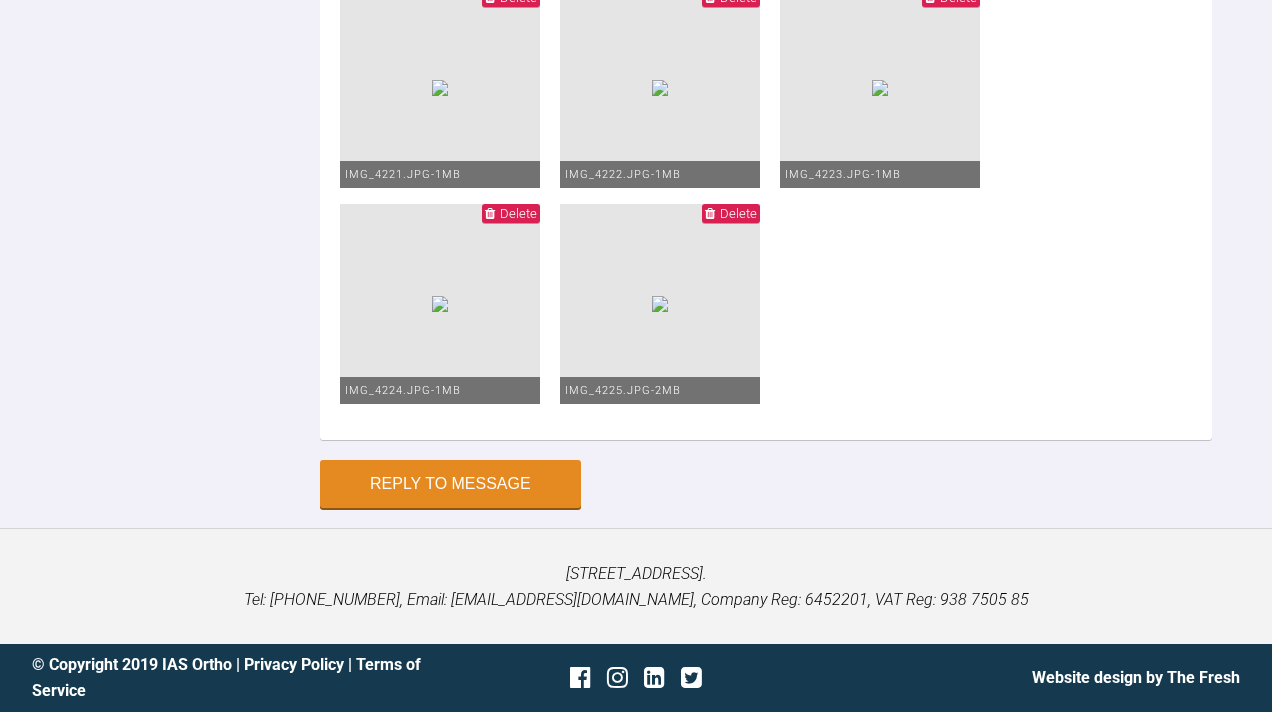 scroll, scrollTop: 25045, scrollLeft: 0, axis: vertical 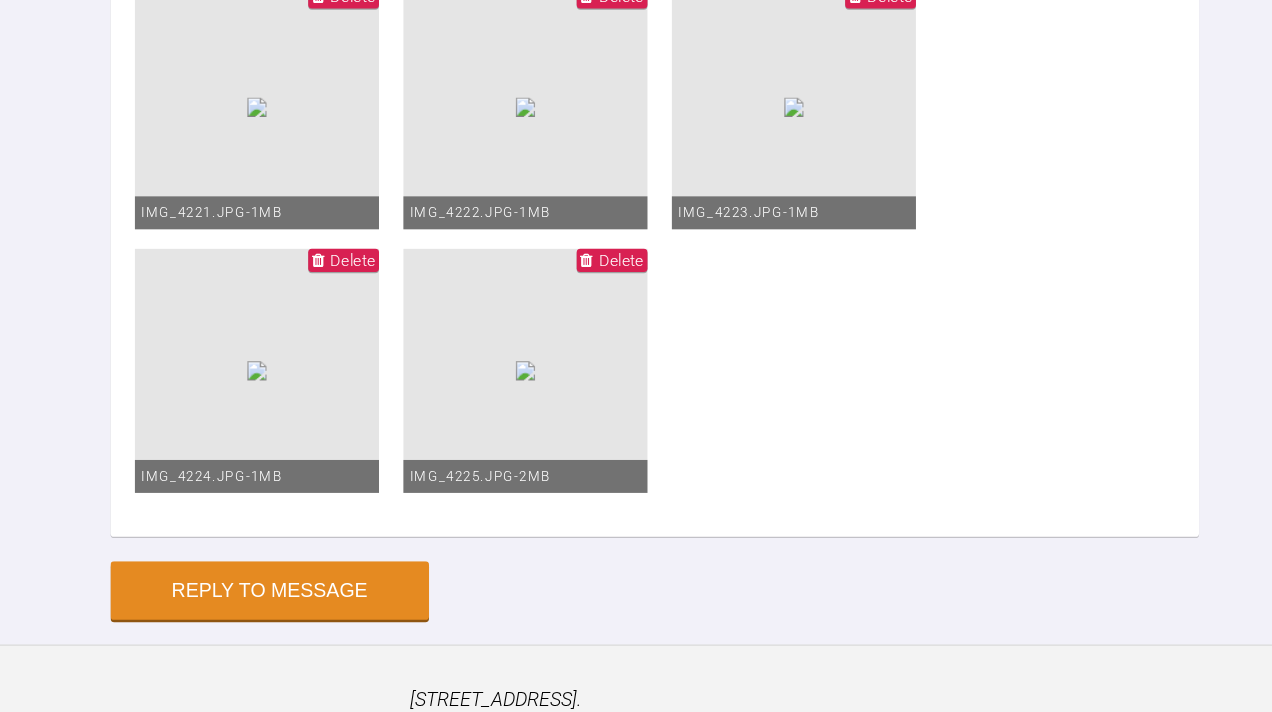 click on "upp and low 19x25 niti
Low pc 6-6 to close residual lower spacing
Class II elastics FT wear
OJ currently 3mm" at bounding box center (766, -593) 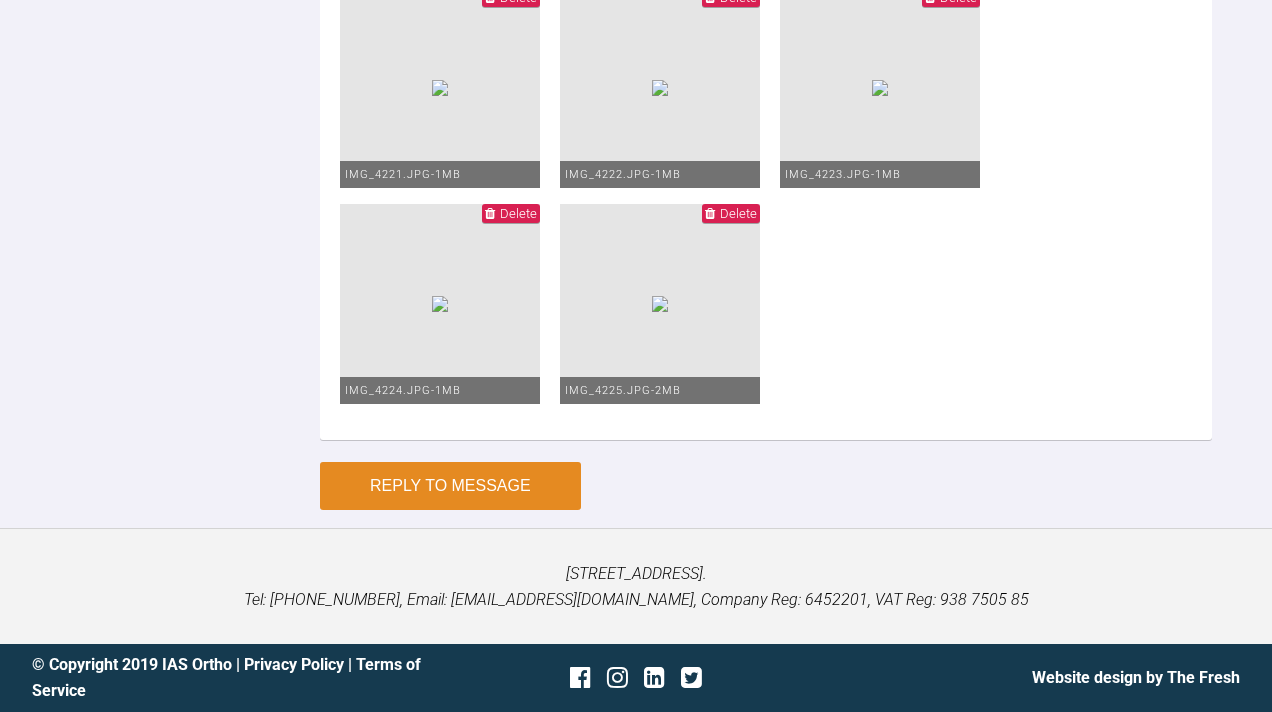 scroll, scrollTop: 26213, scrollLeft: 0, axis: vertical 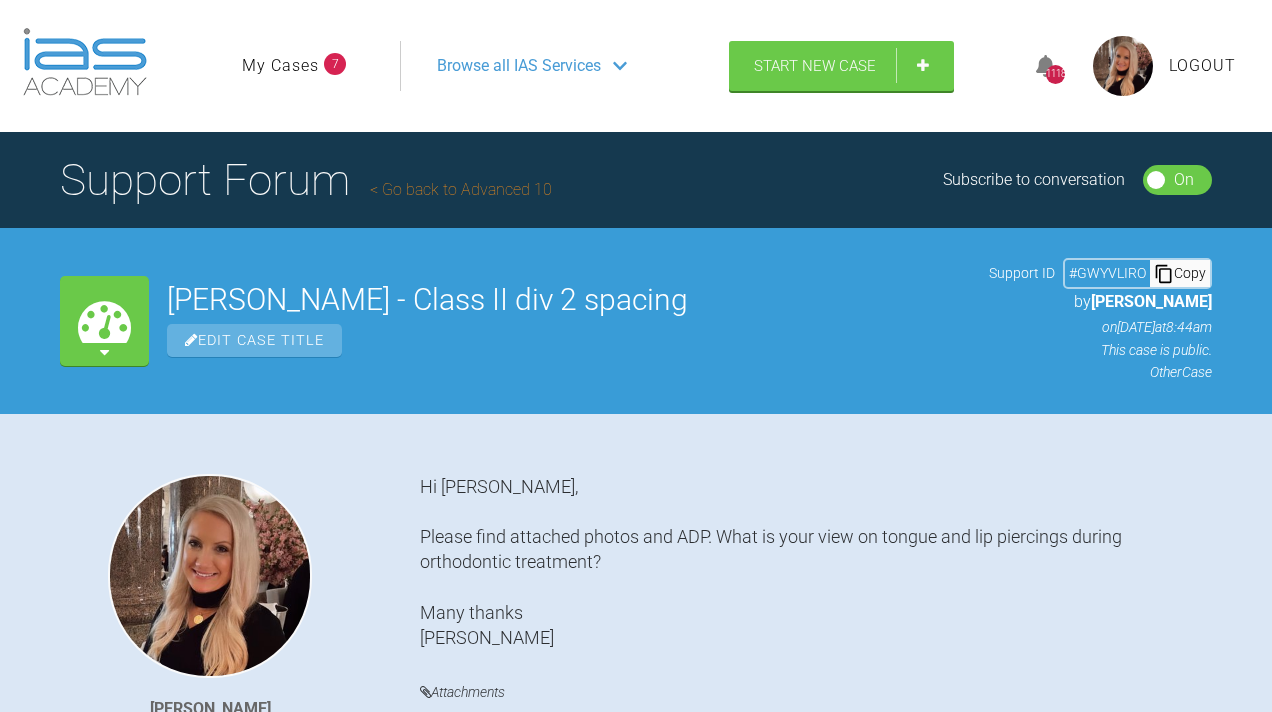 click on "My Cases" at bounding box center (280, 66) 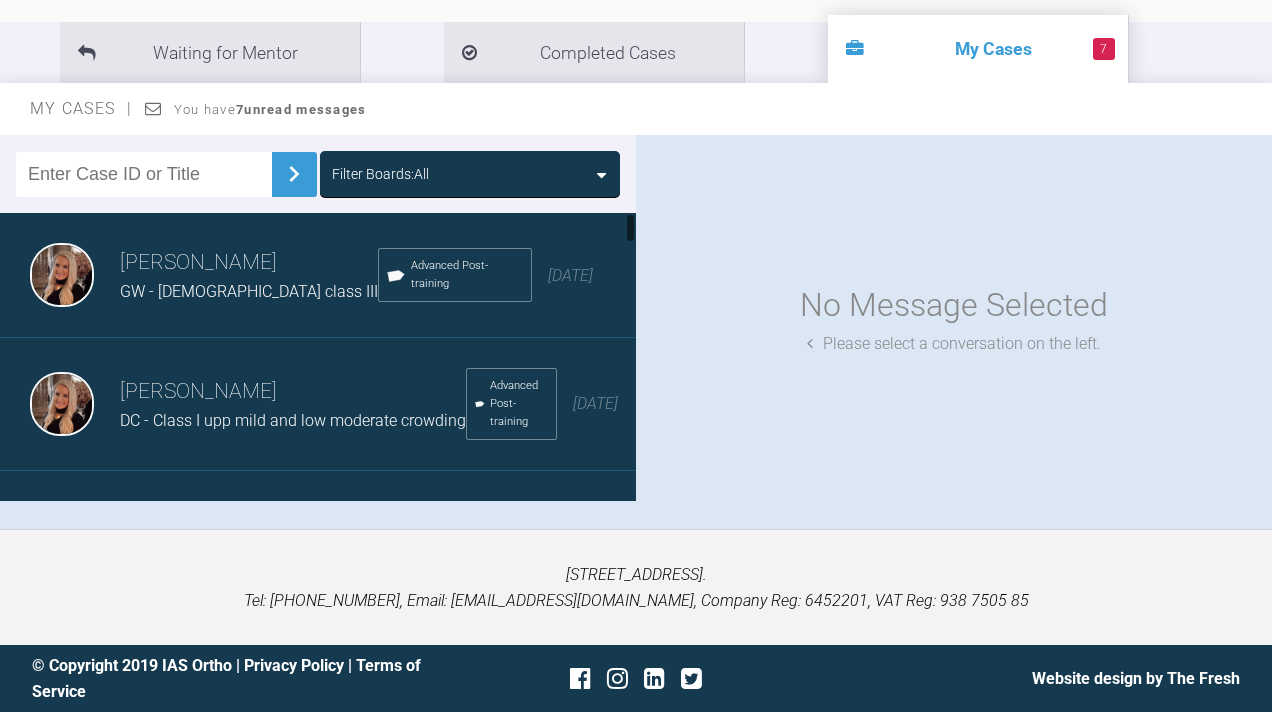 scroll, scrollTop: 332, scrollLeft: 0, axis: vertical 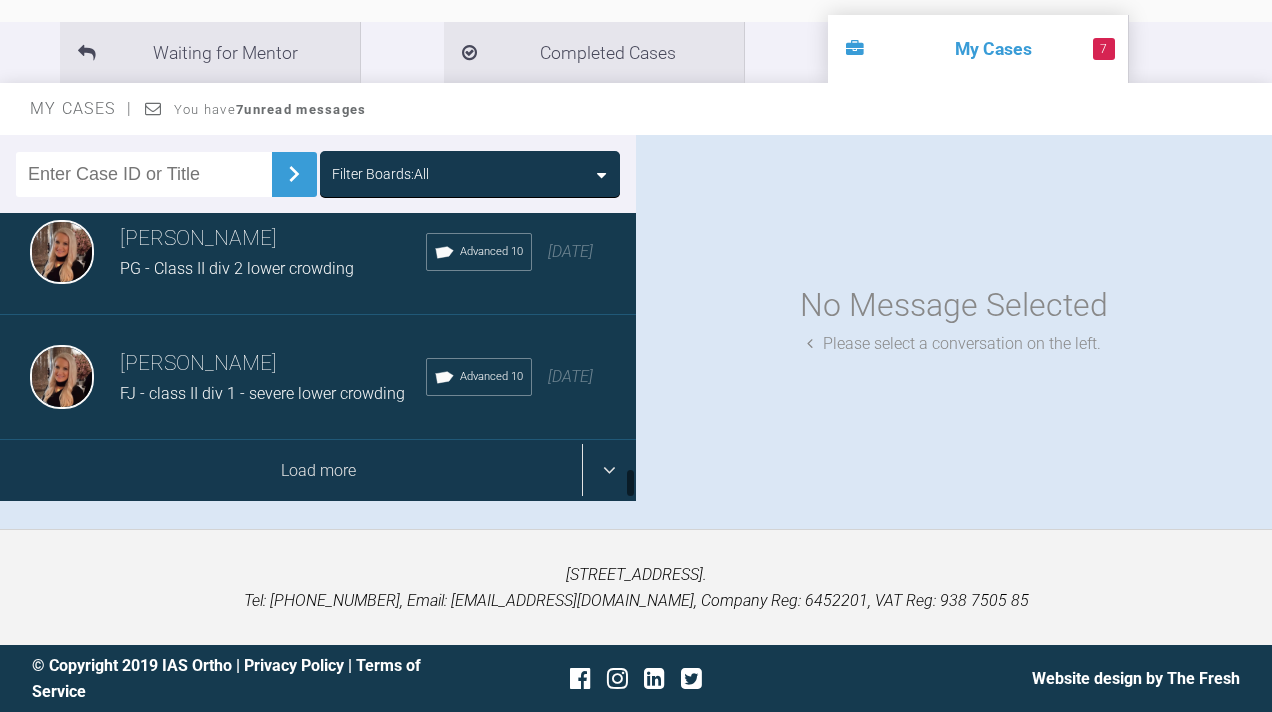 click on "Load more" at bounding box center (318, 471) 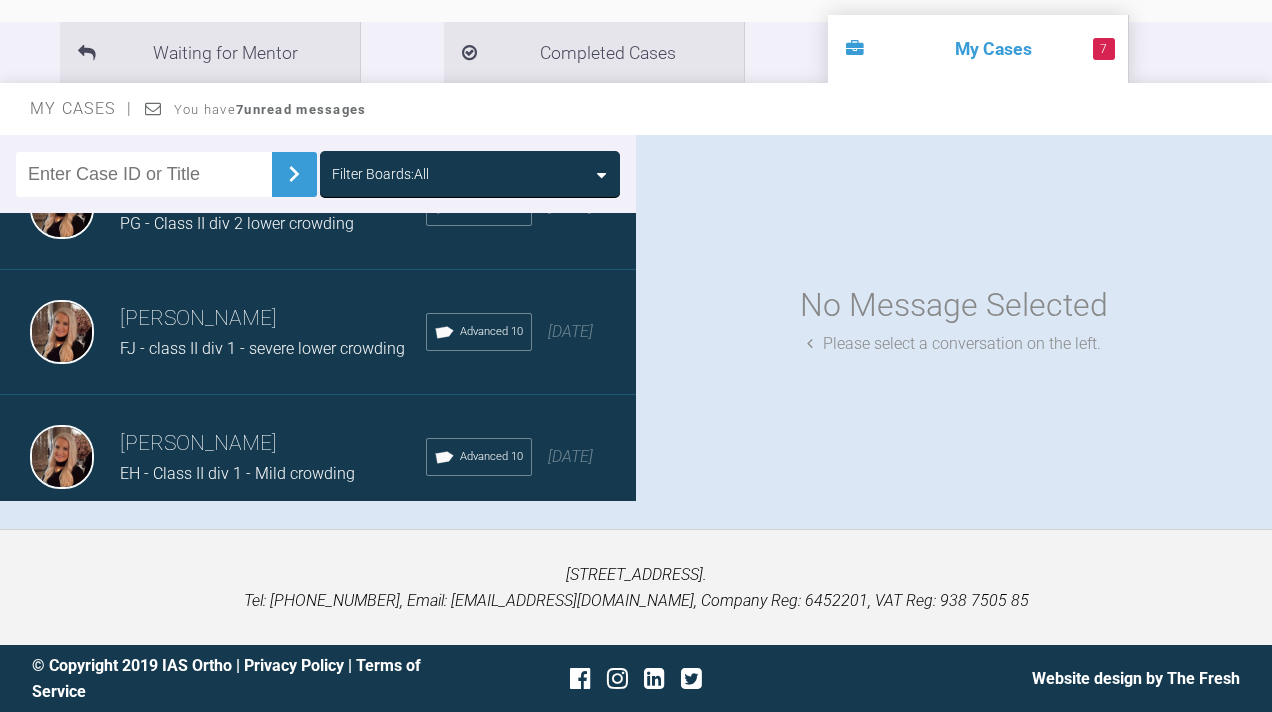 scroll, scrollTop: 334, scrollLeft: 0, axis: vertical 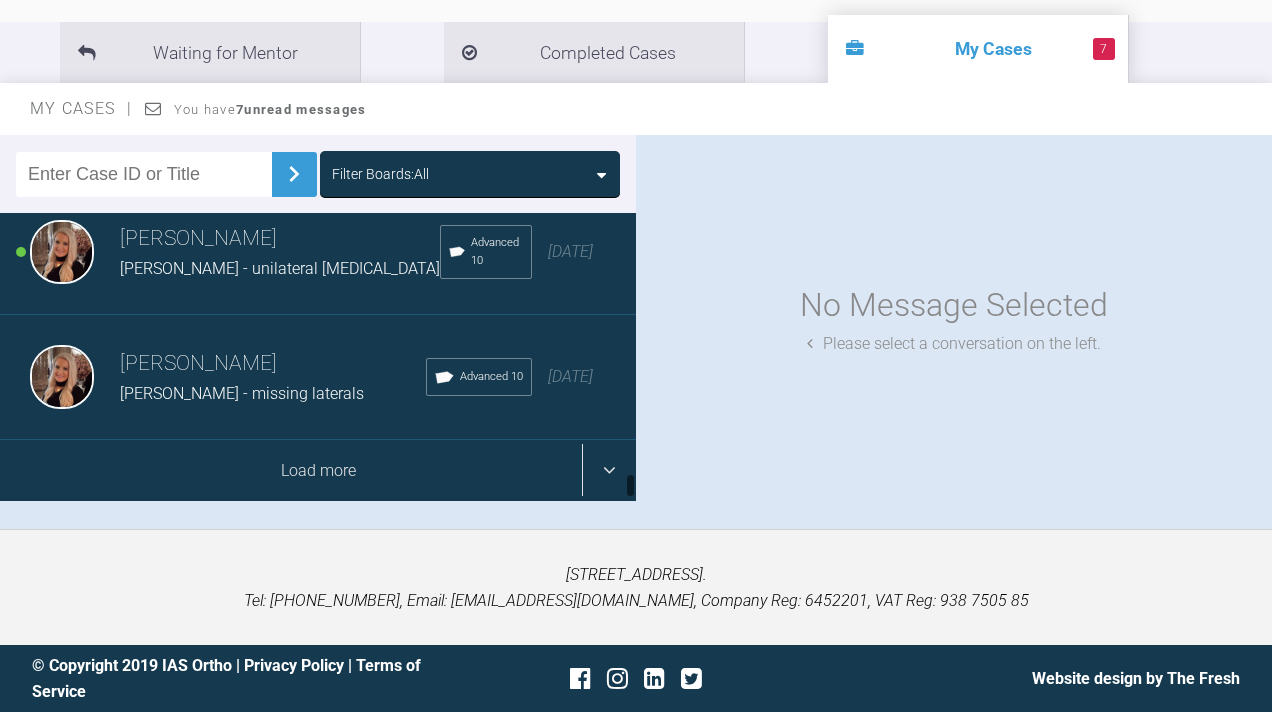 click on "Load more" at bounding box center [318, 471] 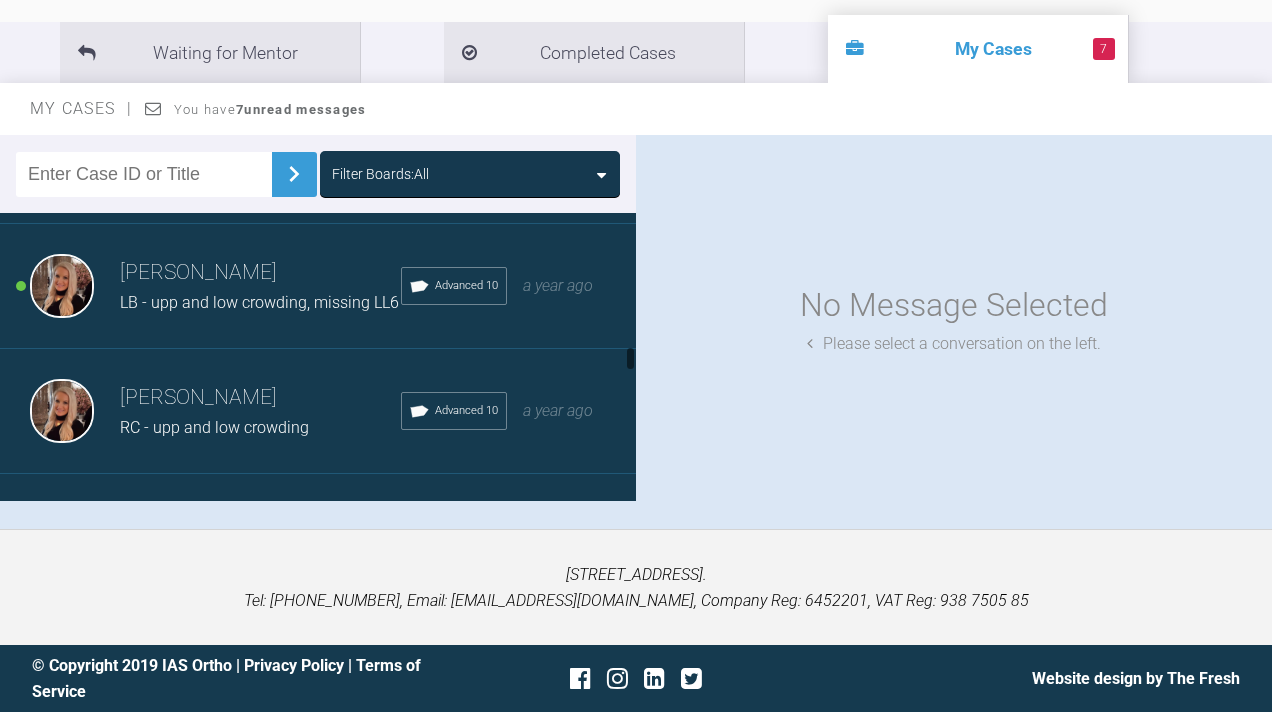 scroll, scrollTop: 3169, scrollLeft: 0, axis: vertical 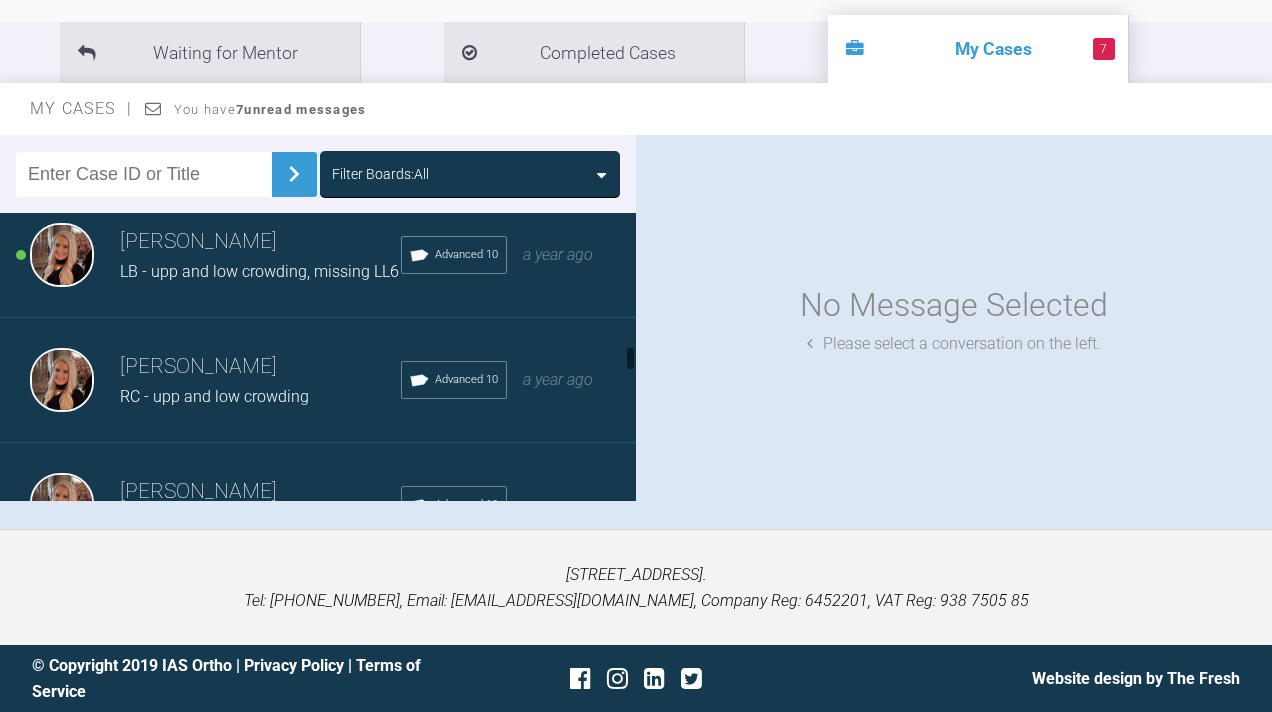 click on "[PERSON_NAME] RC - upp and low crowding Advanced 10 a year ago" at bounding box center (318, 380) 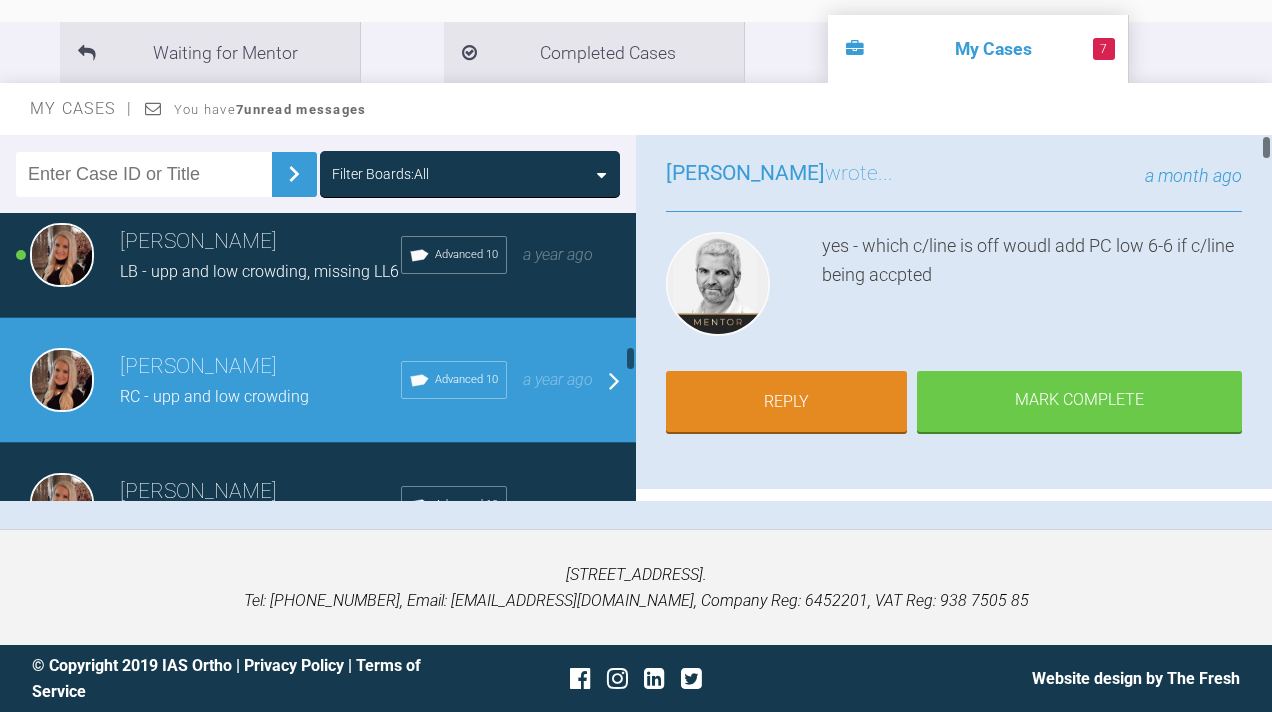 scroll, scrollTop: 137, scrollLeft: 0, axis: vertical 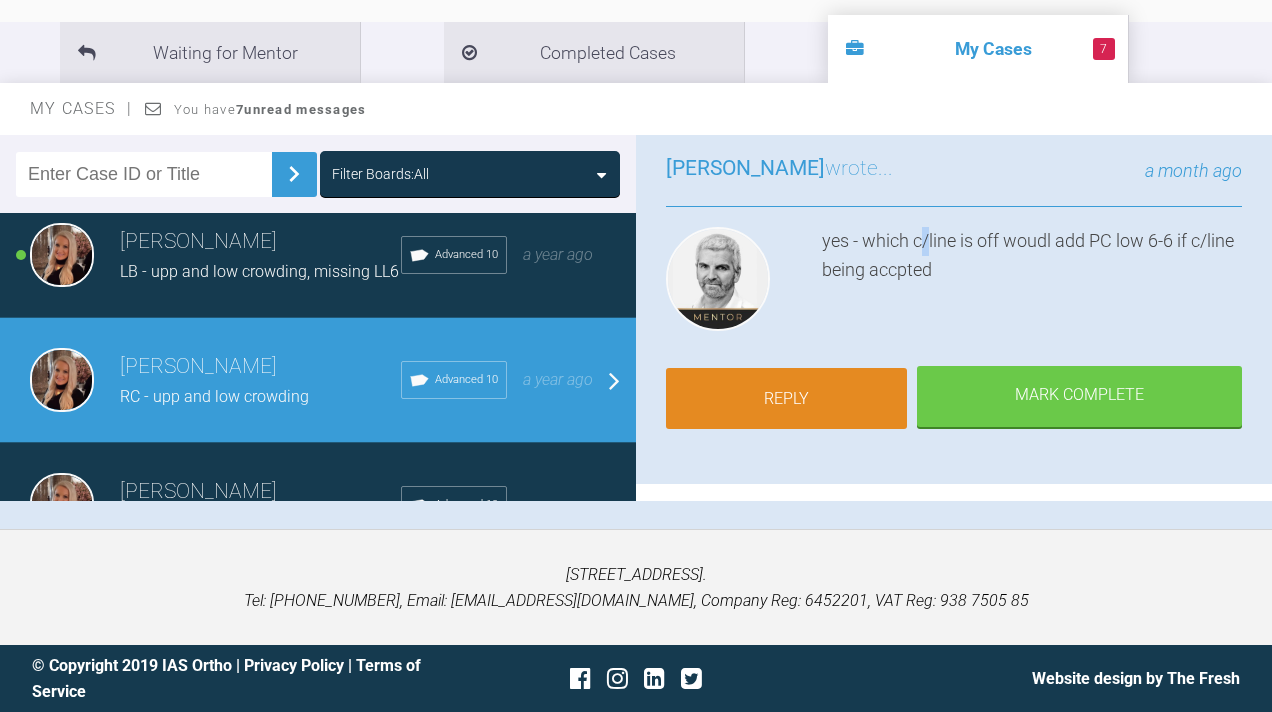 click on "Reply" at bounding box center (786, 399) 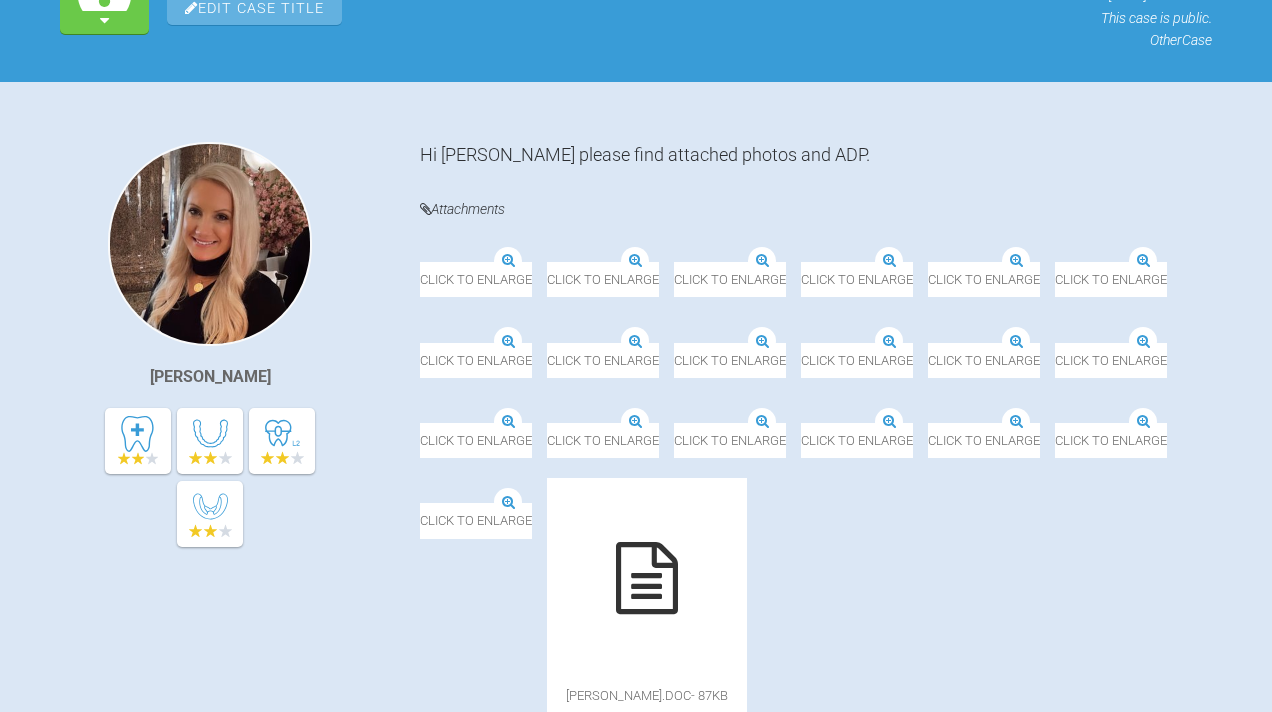 scroll, scrollTop: 20868, scrollLeft: 0, axis: vertical 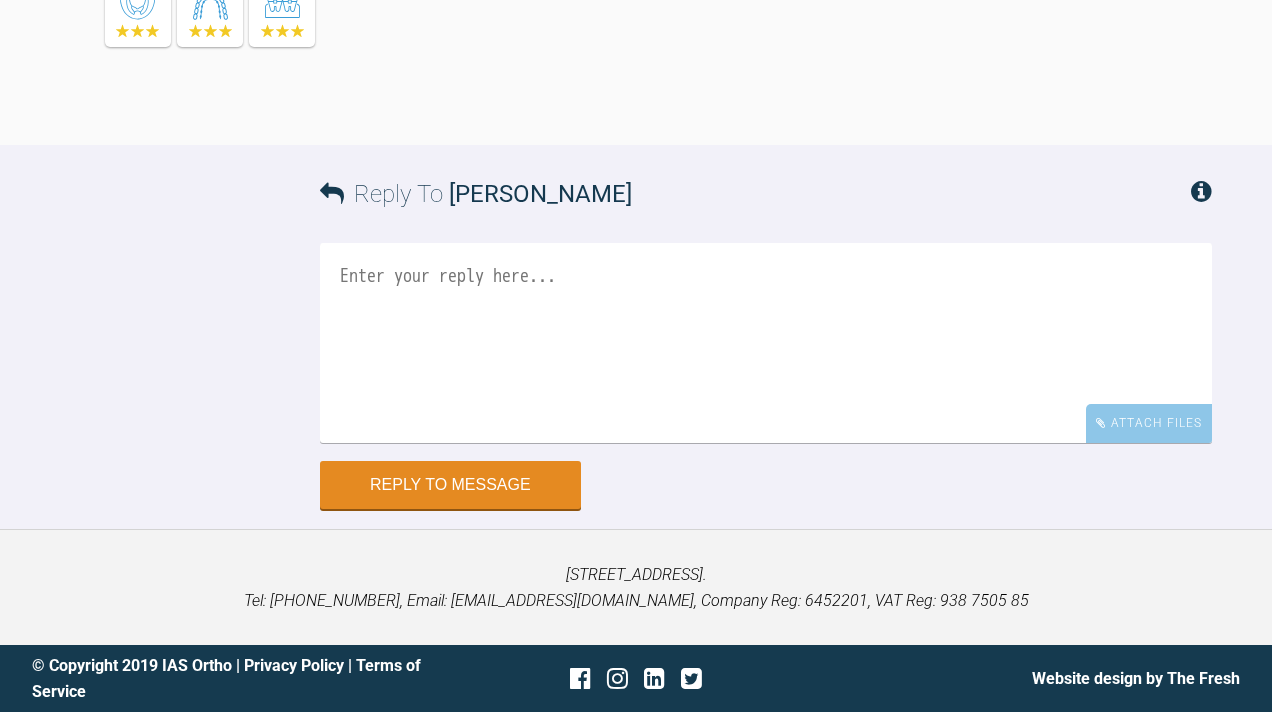 click at bounding box center [766, 343] 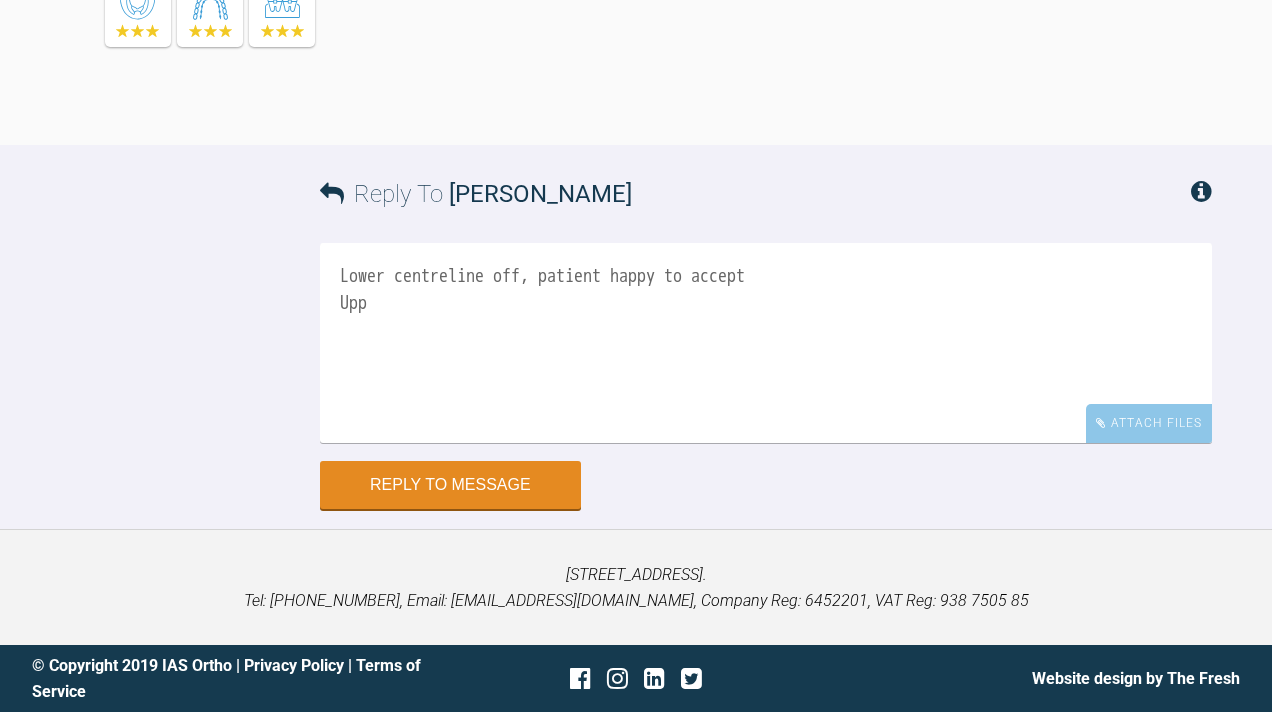 scroll, scrollTop: 20490, scrollLeft: 0, axis: vertical 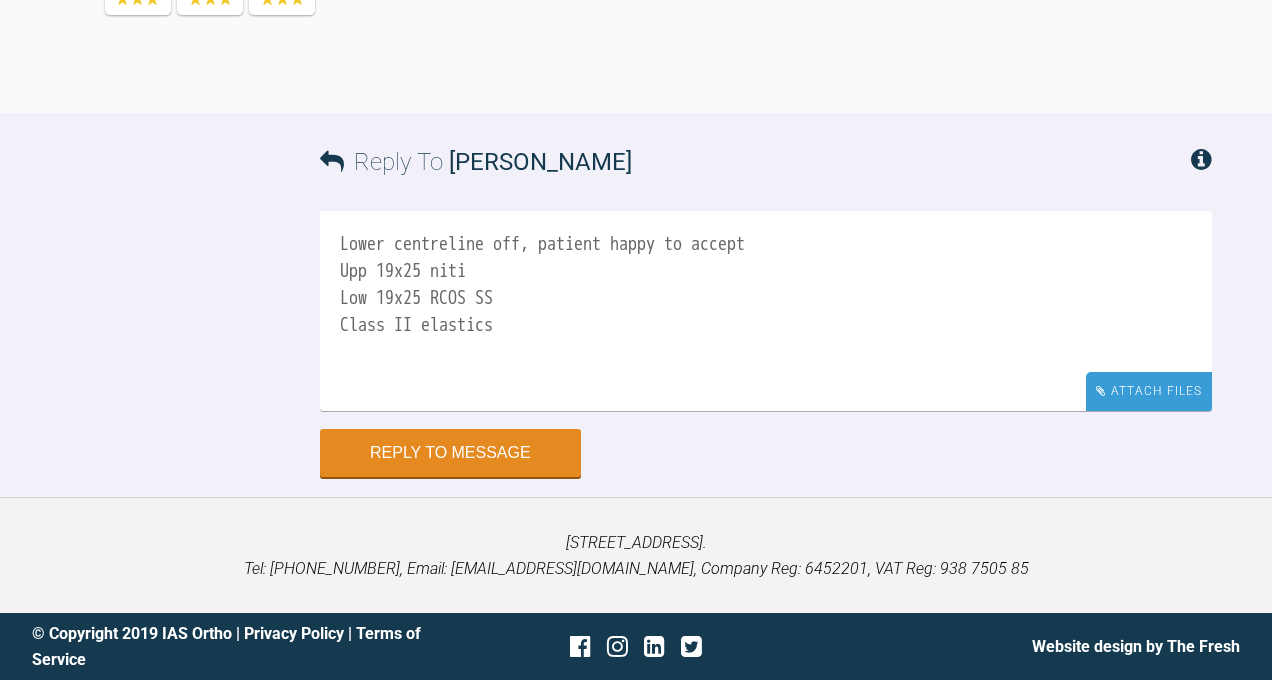 type on "Lower centreline off, patient happy to accept
Upp 19x25 niti
Low 19x25 RCOS SS
Class II elastics" 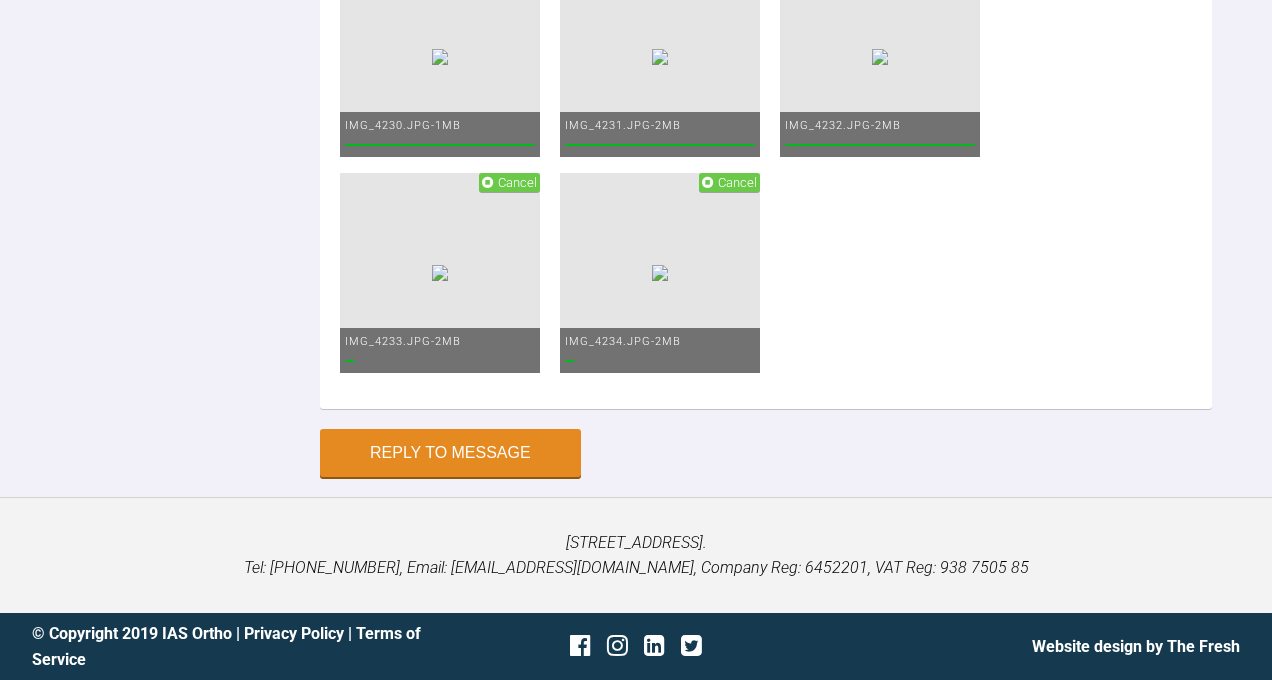 scroll, scrollTop: 21882, scrollLeft: 0, axis: vertical 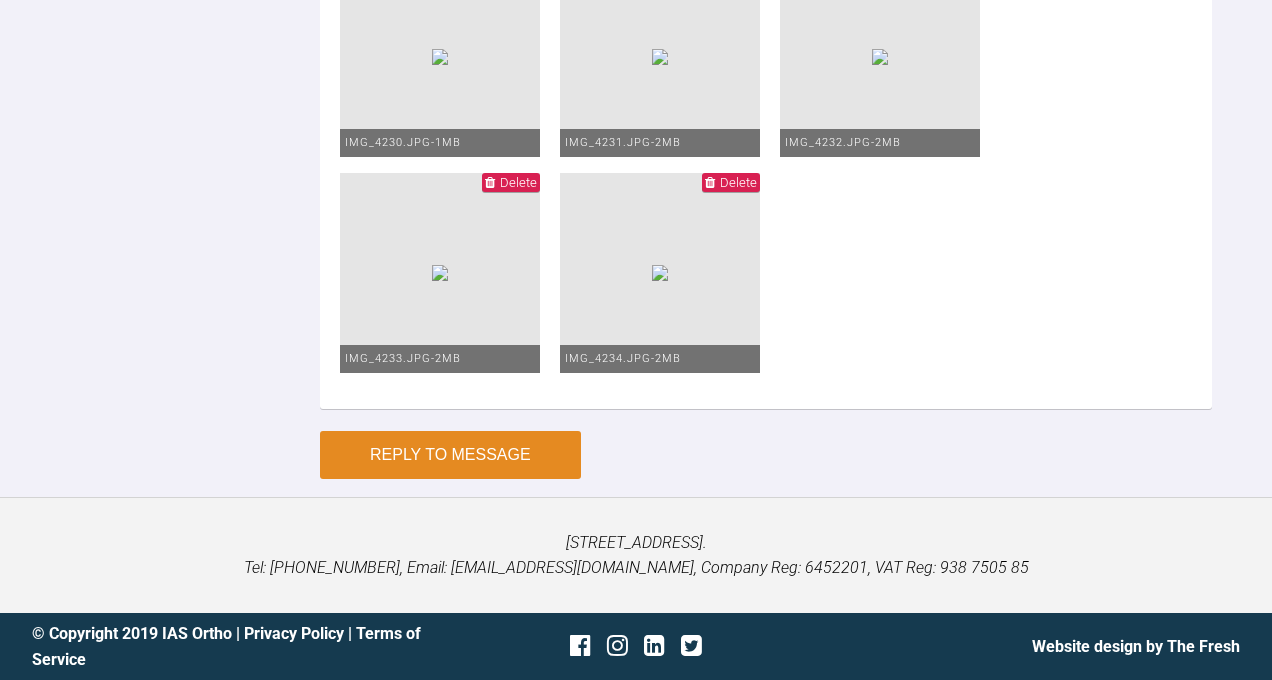 click on "Reply to Message" at bounding box center (450, 455) 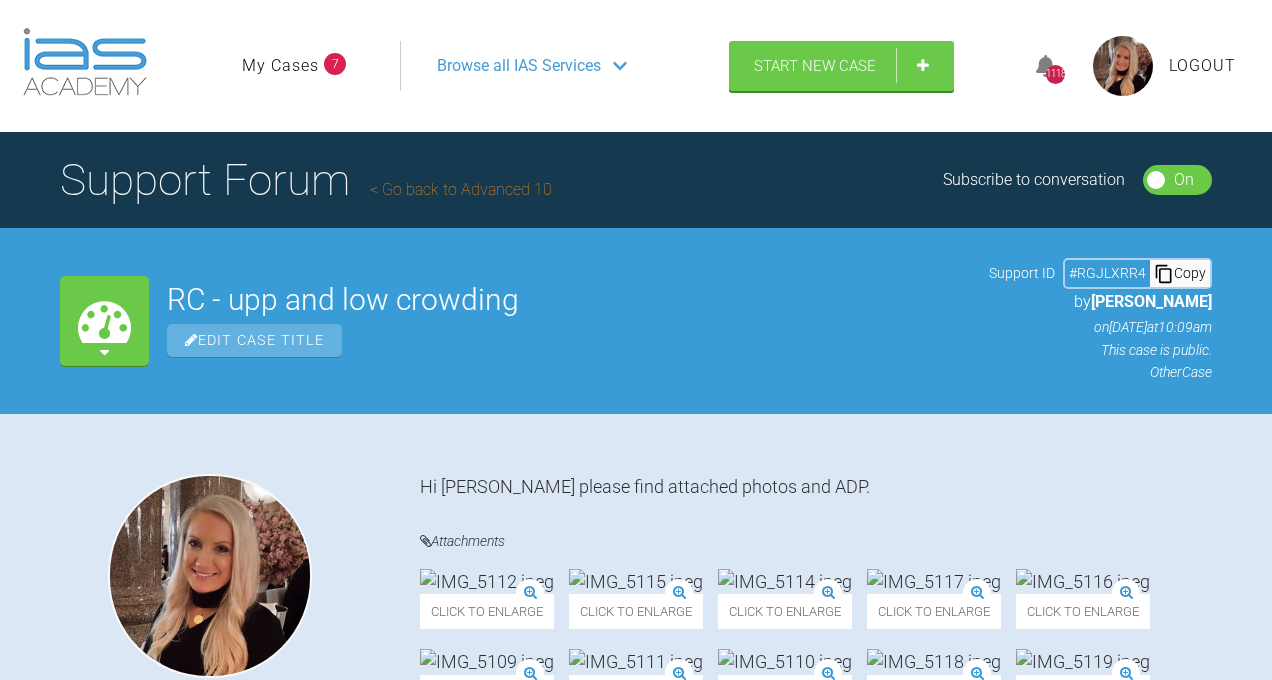 scroll, scrollTop: 0, scrollLeft: 0, axis: both 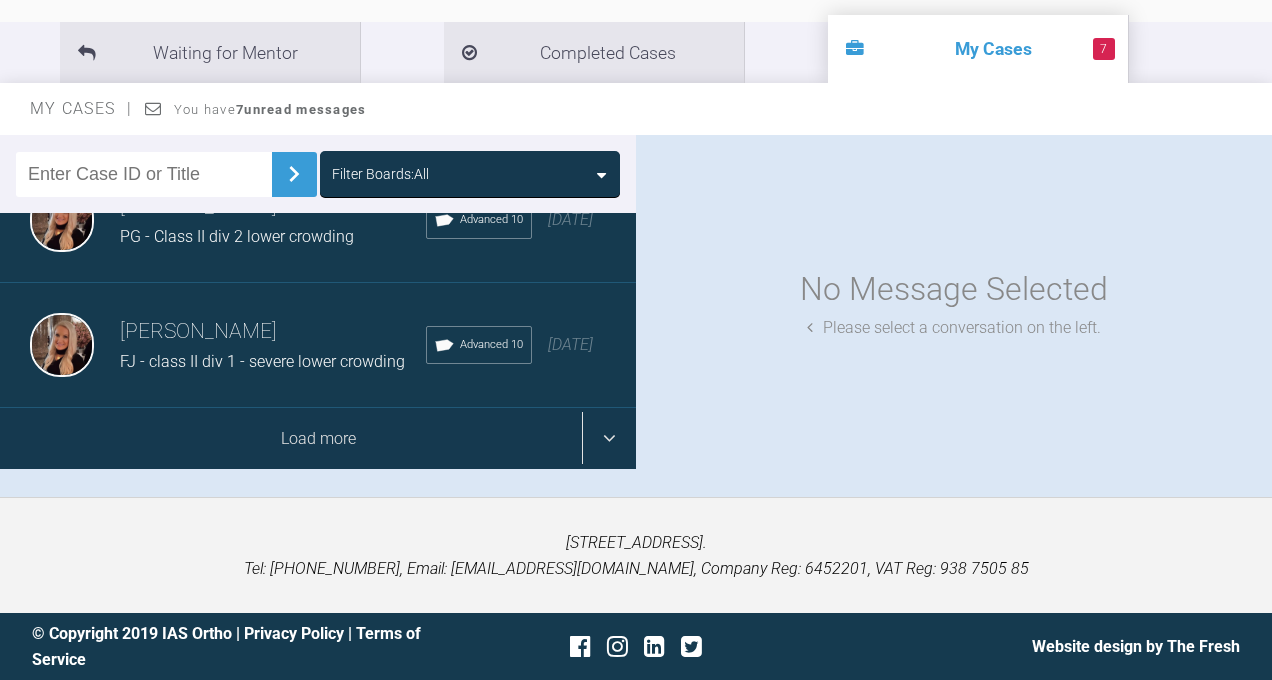 click on "Load more" at bounding box center (318, 439) 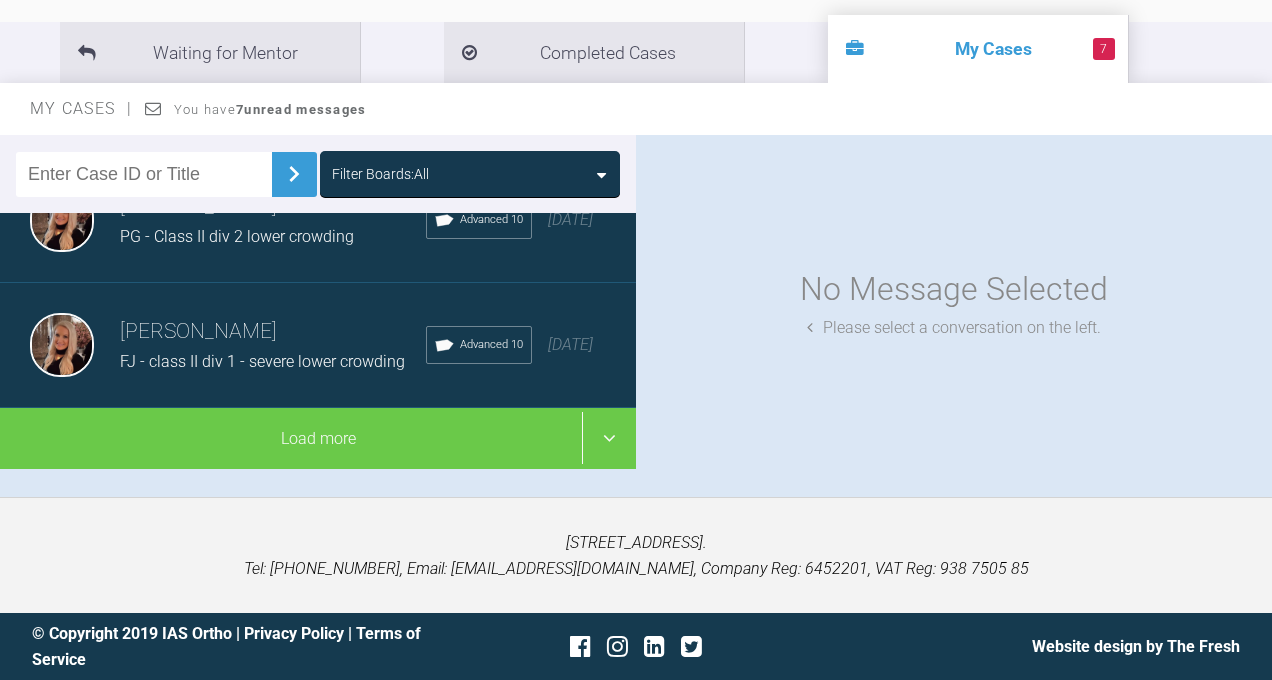 click at bounding box center [144, 174] 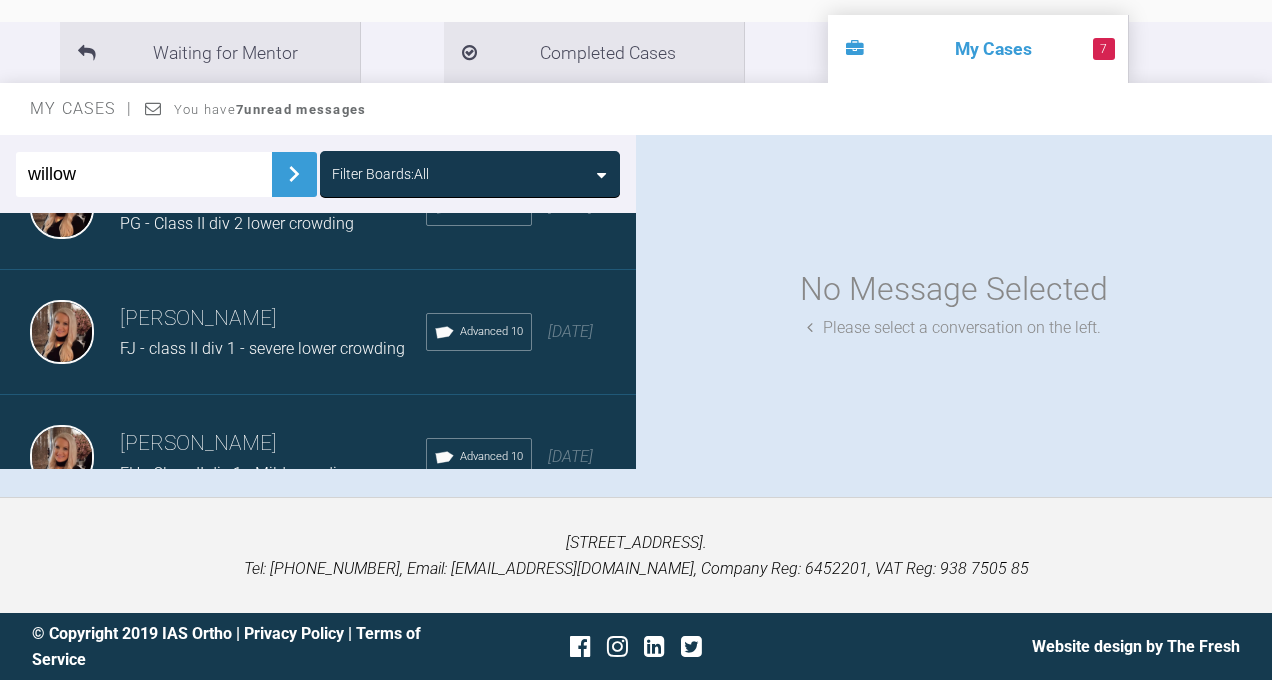 type on "willow" 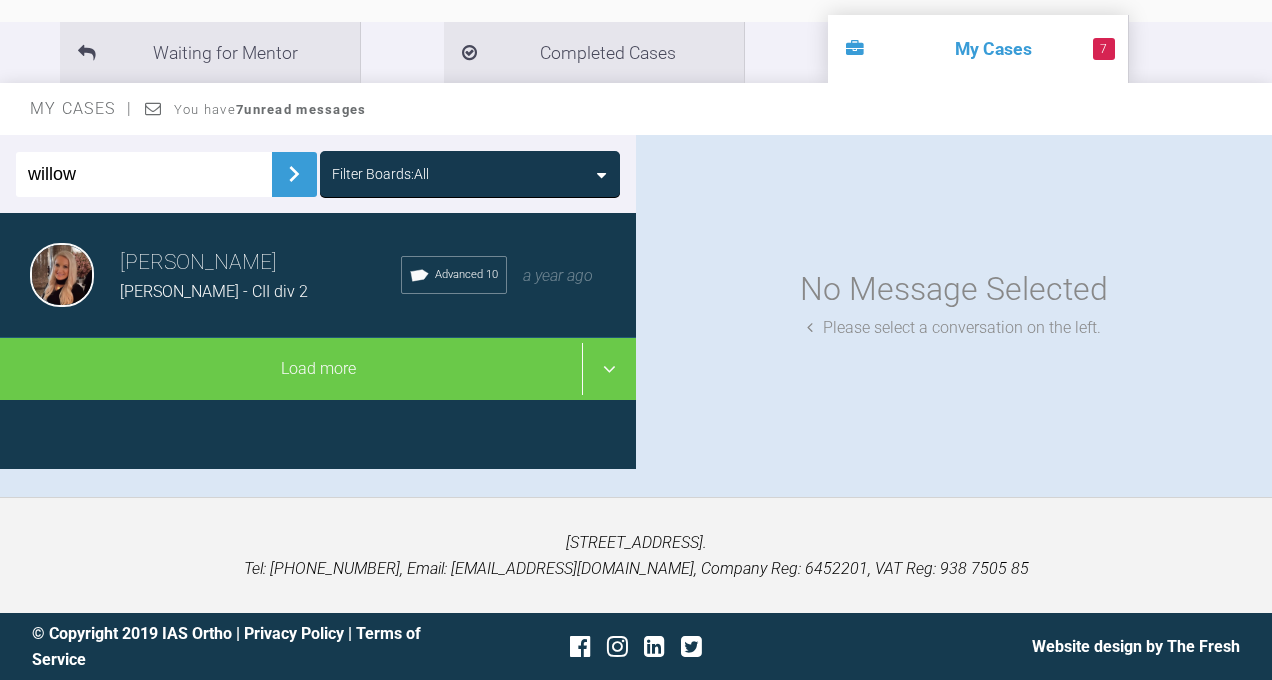 click on "[PERSON_NAME]" at bounding box center (260, 263) 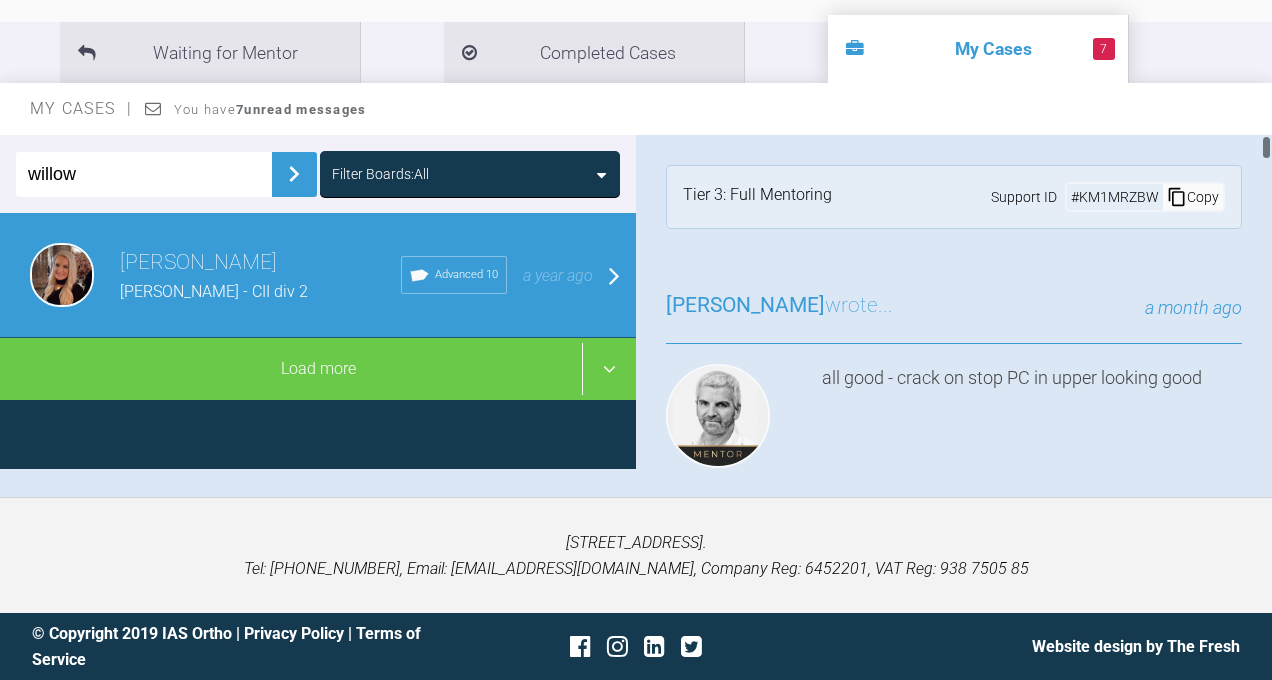 scroll, scrollTop: 131, scrollLeft: 0, axis: vertical 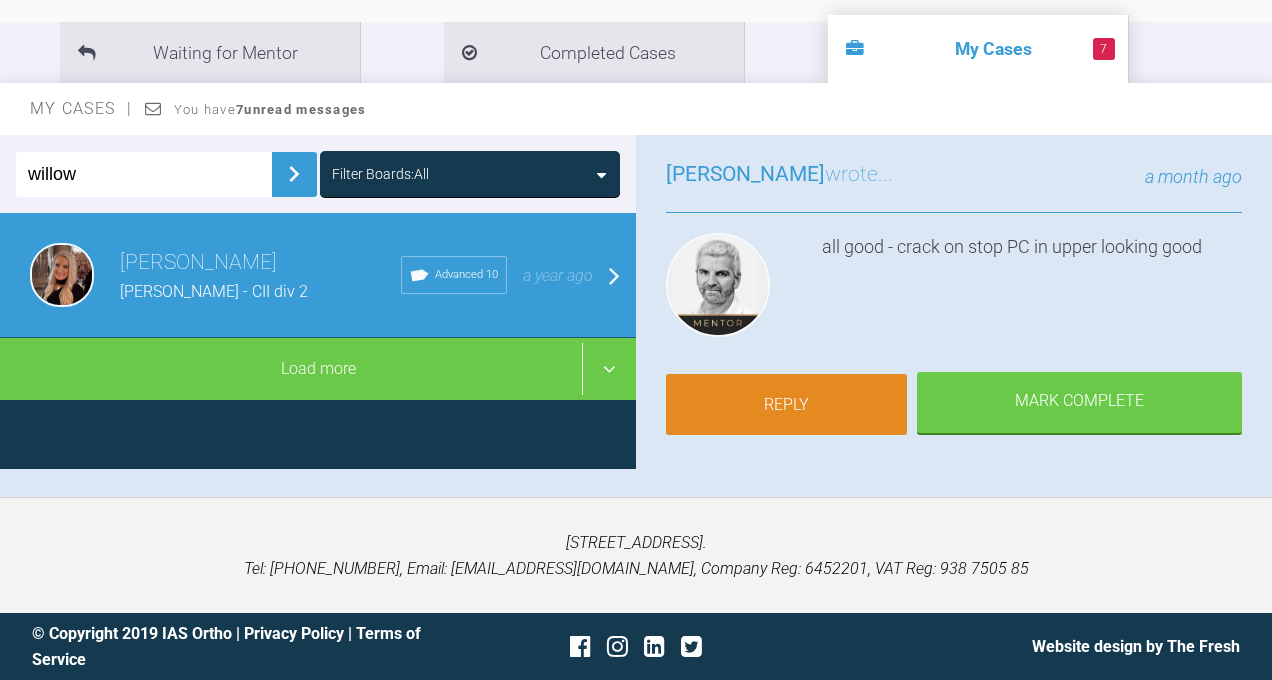 click on "Reply" at bounding box center [786, 405] 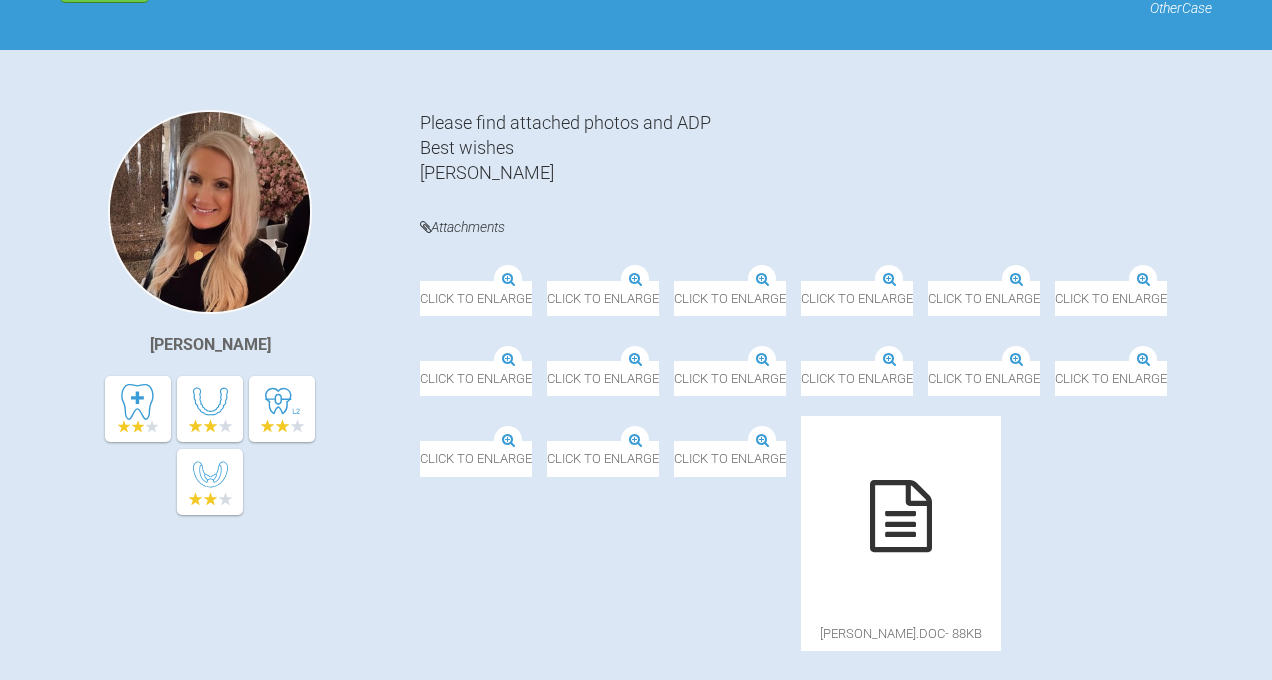 scroll, scrollTop: 19525, scrollLeft: 0, axis: vertical 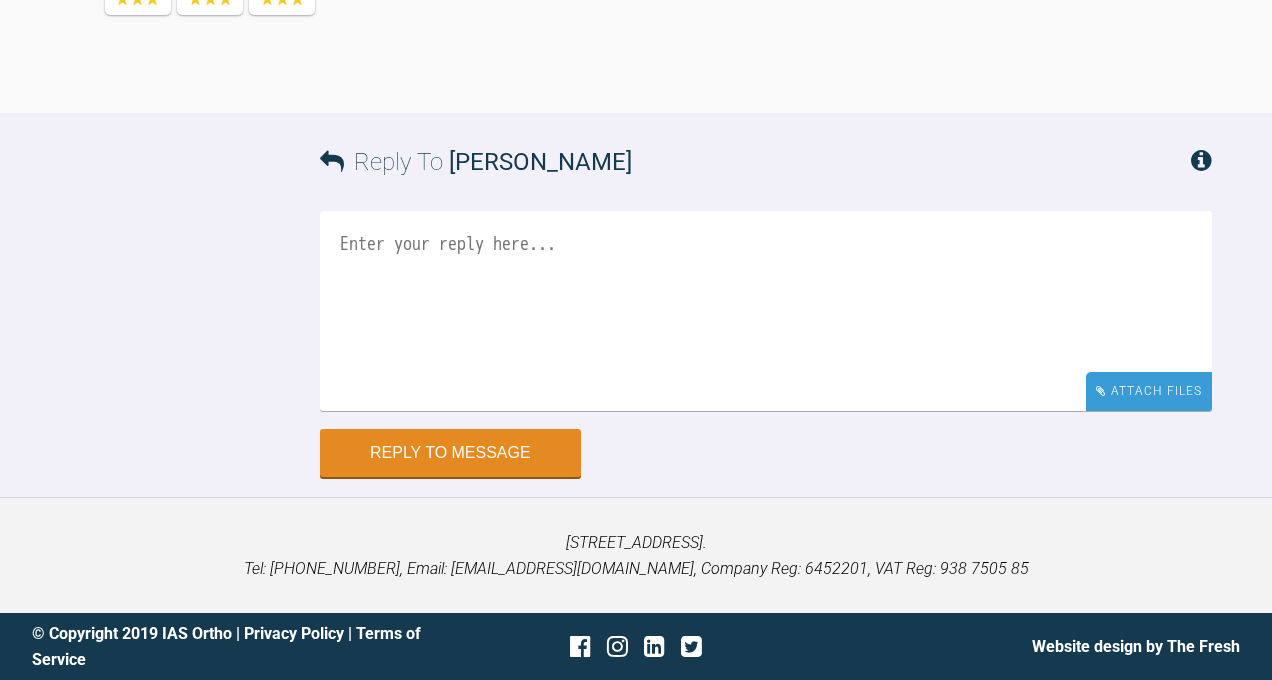 click on "Attach Files" at bounding box center [1149, 391] 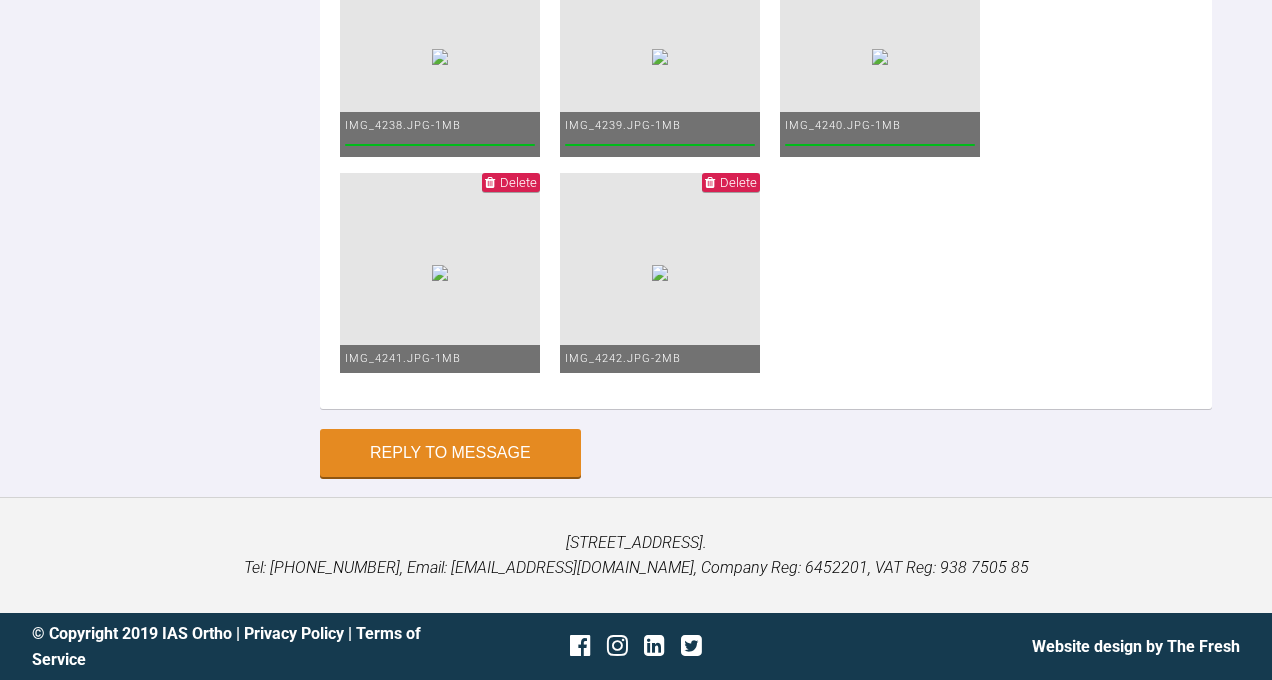 click at bounding box center [766, -624] 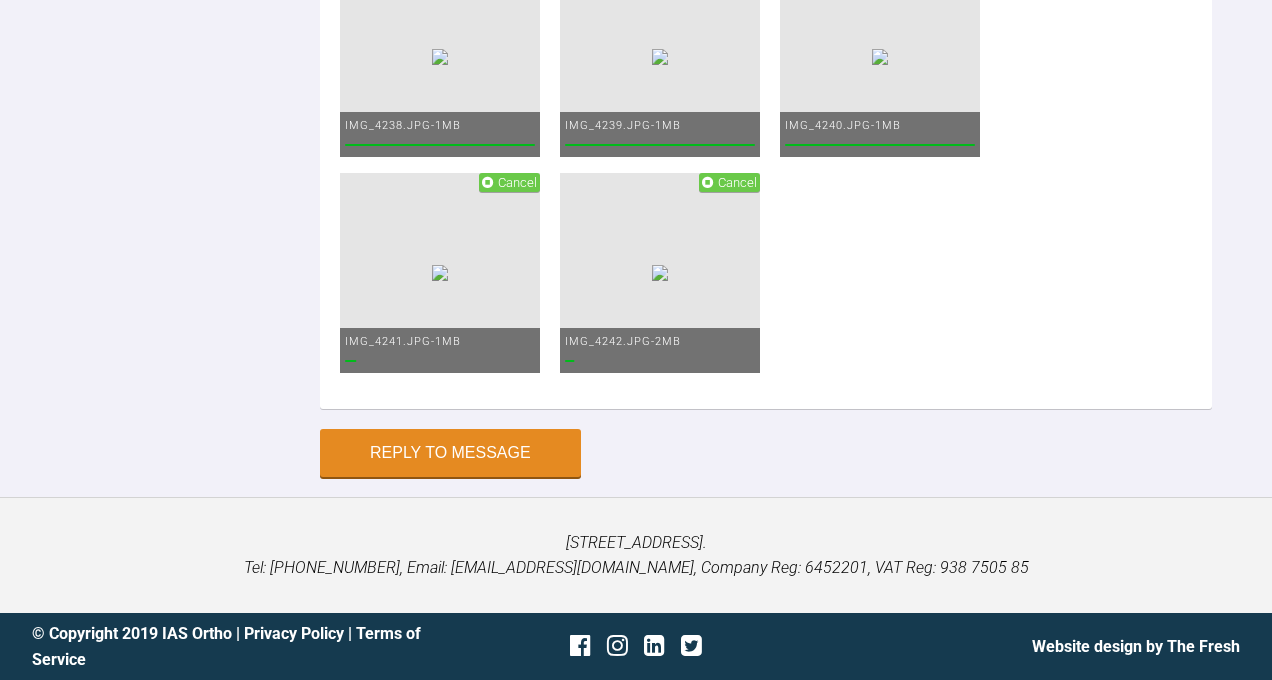 click at bounding box center [766, -624] 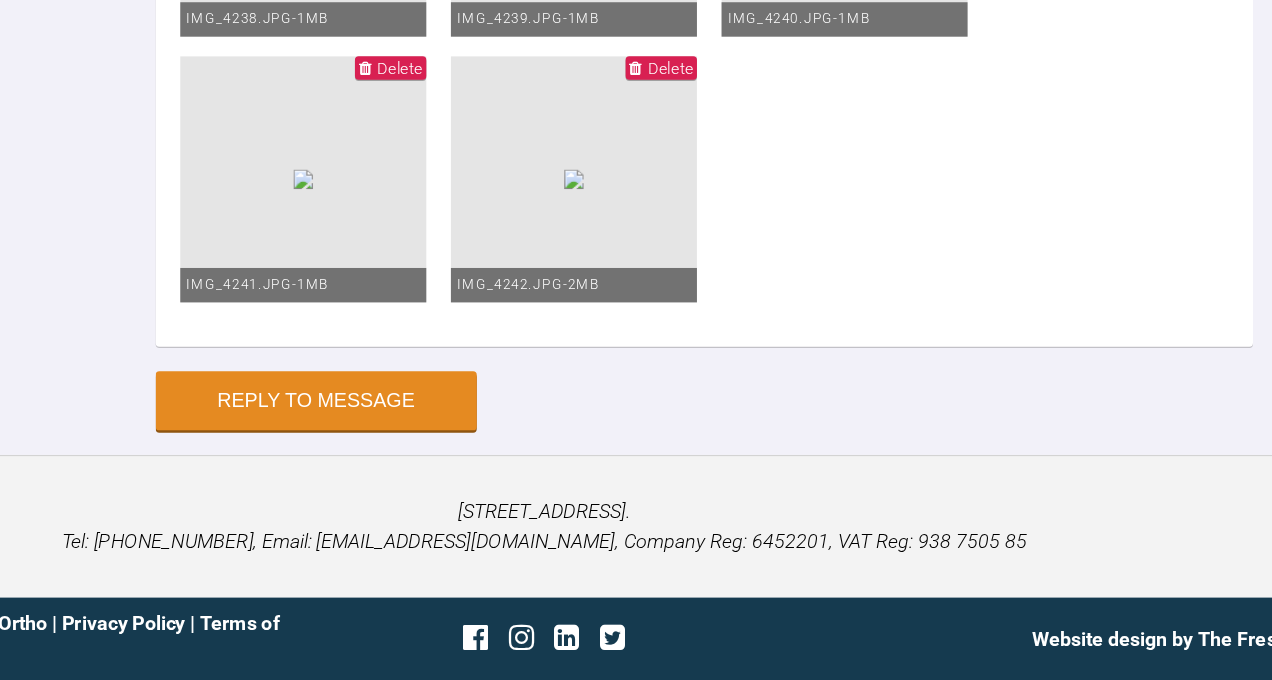scroll, scrollTop: 20599, scrollLeft: 0, axis: vertical 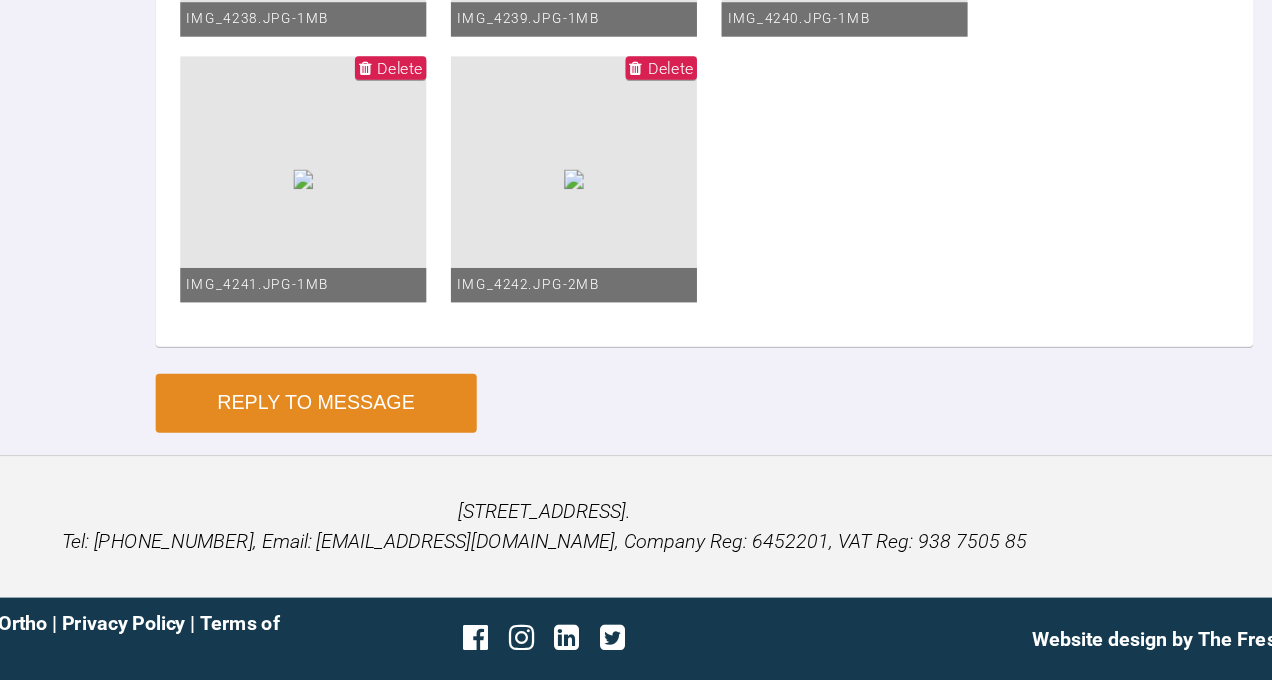 type on "upp 19x25 niti
low 20x20 repositioned LL1
NV upp and low 19x25 or look to debond?" 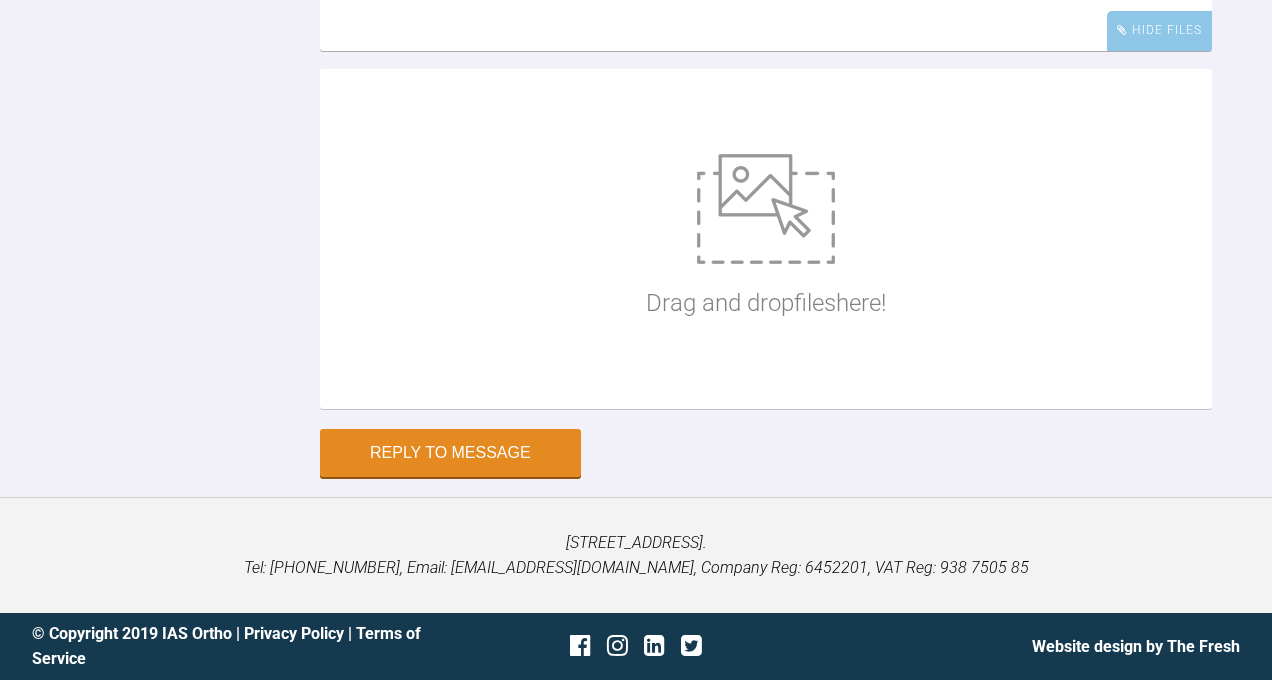 scroll, scrollTop: 20461, scrollLeft: 0, axis: vertical 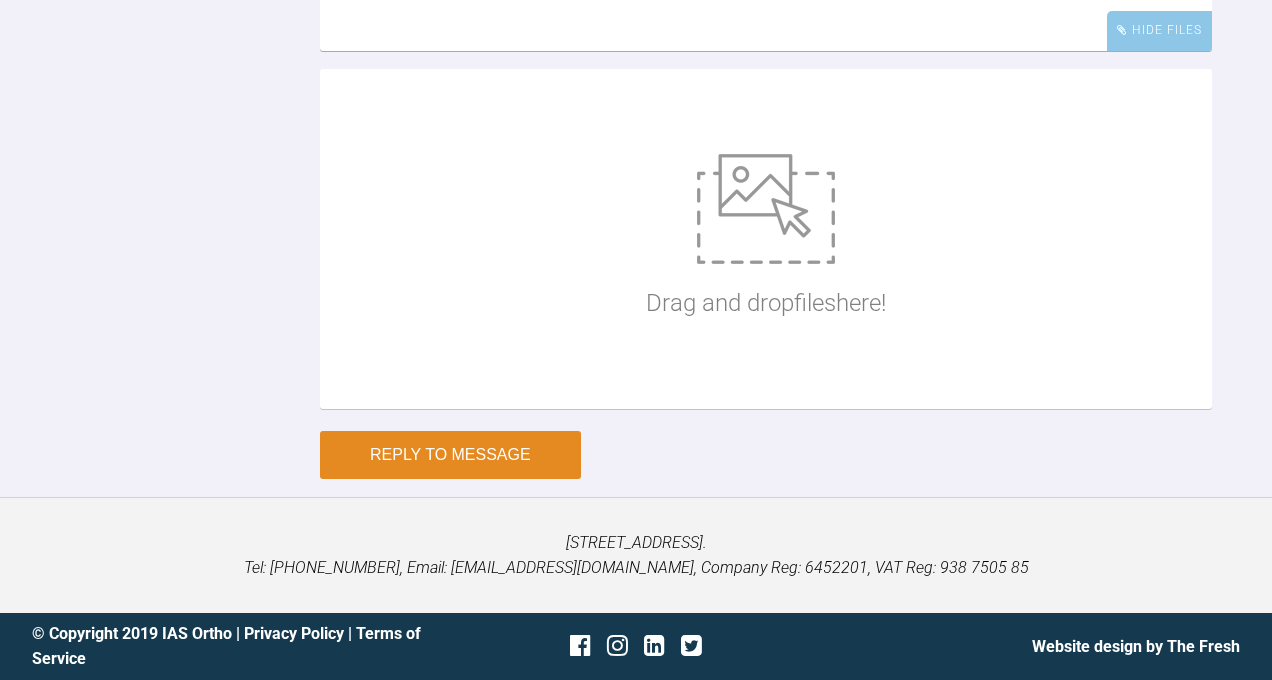 type on "or would it be worth trying LHS class II elastics in upp and low 19x25 nv?" 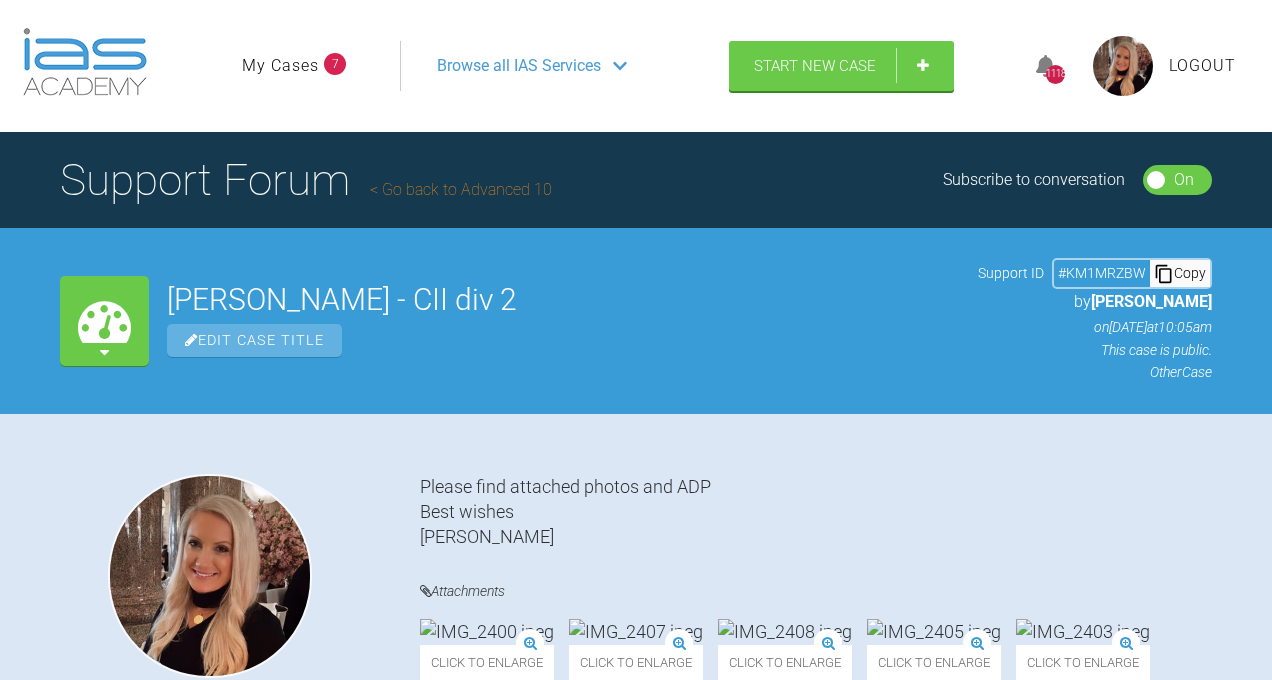 scroll, scrollTop: 0, scrollLeft: 0, axis: both 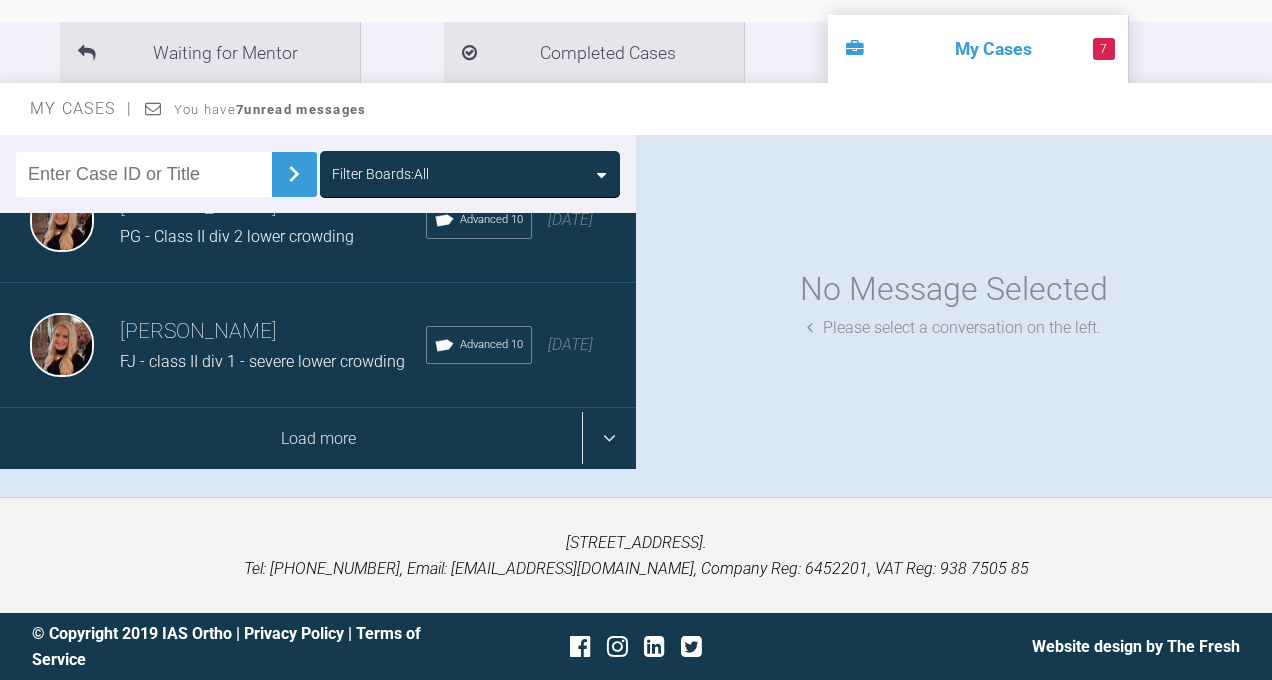 click on "Load more" at bounding box center [318, 439] 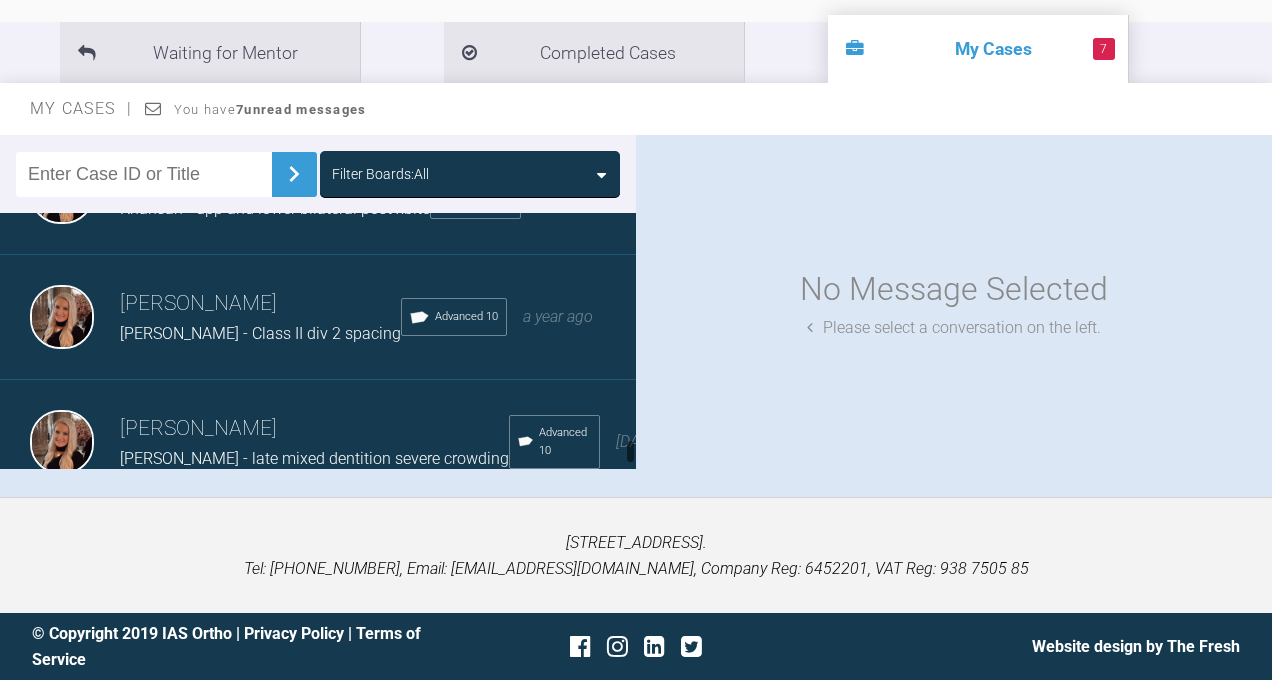 scroll, scrollTop: 4243, scrollLeft: 0, axis: vertical 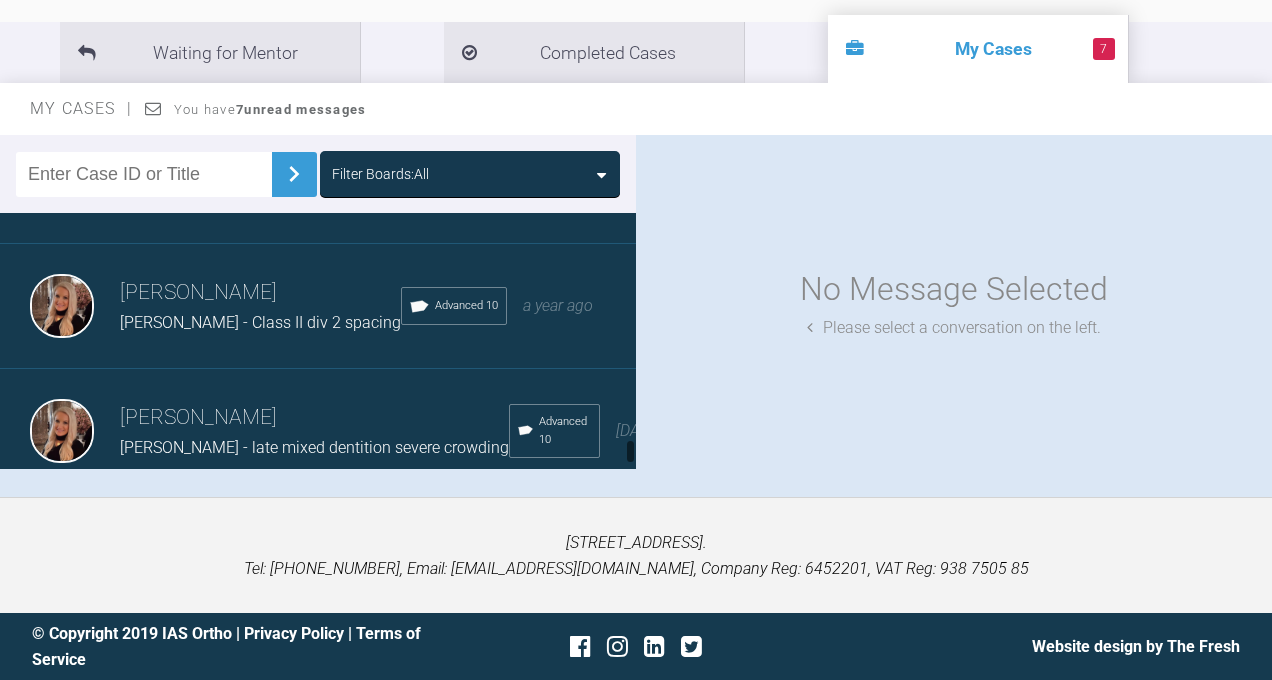click on "Khansah - upp and lower bilateral post xbite" at bounding box center [275, 197] 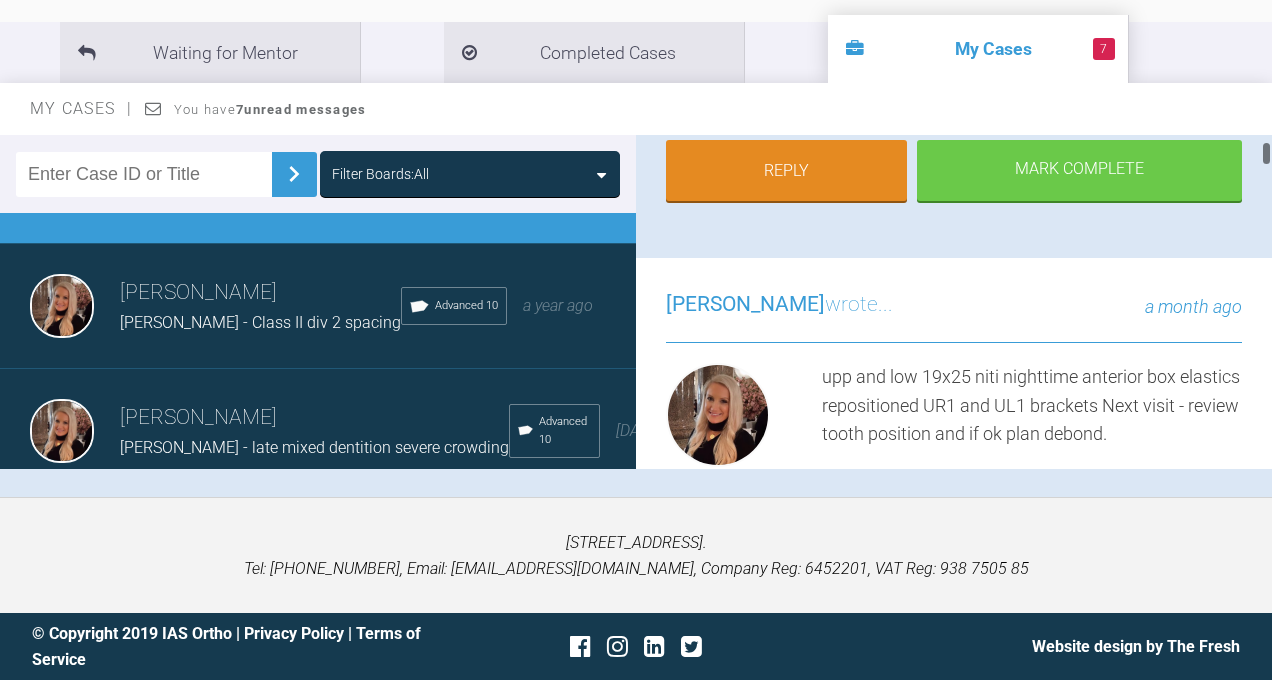 scroll, scrollTop: 358, scrollLeft: 0, axis: vertical 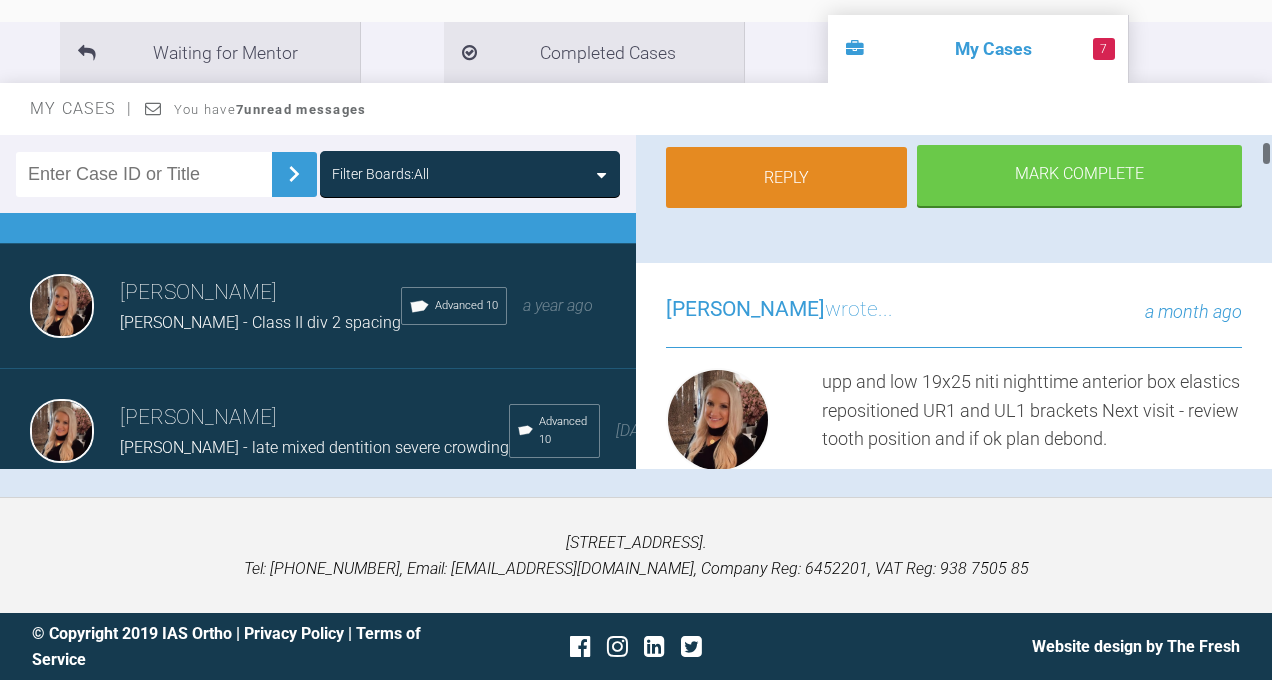 click on "Reply" at bounding box center [786, 178] 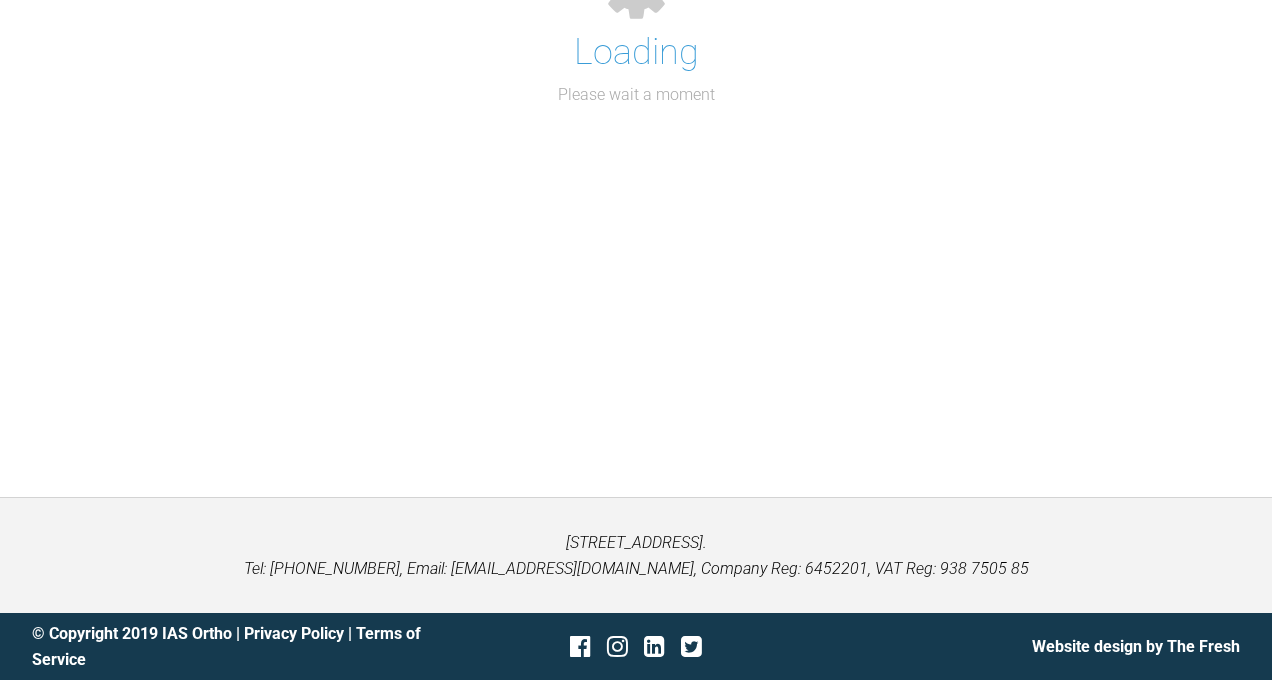 scroll, scrollTop: 26252, scrollLeft: 0, axis: vertical 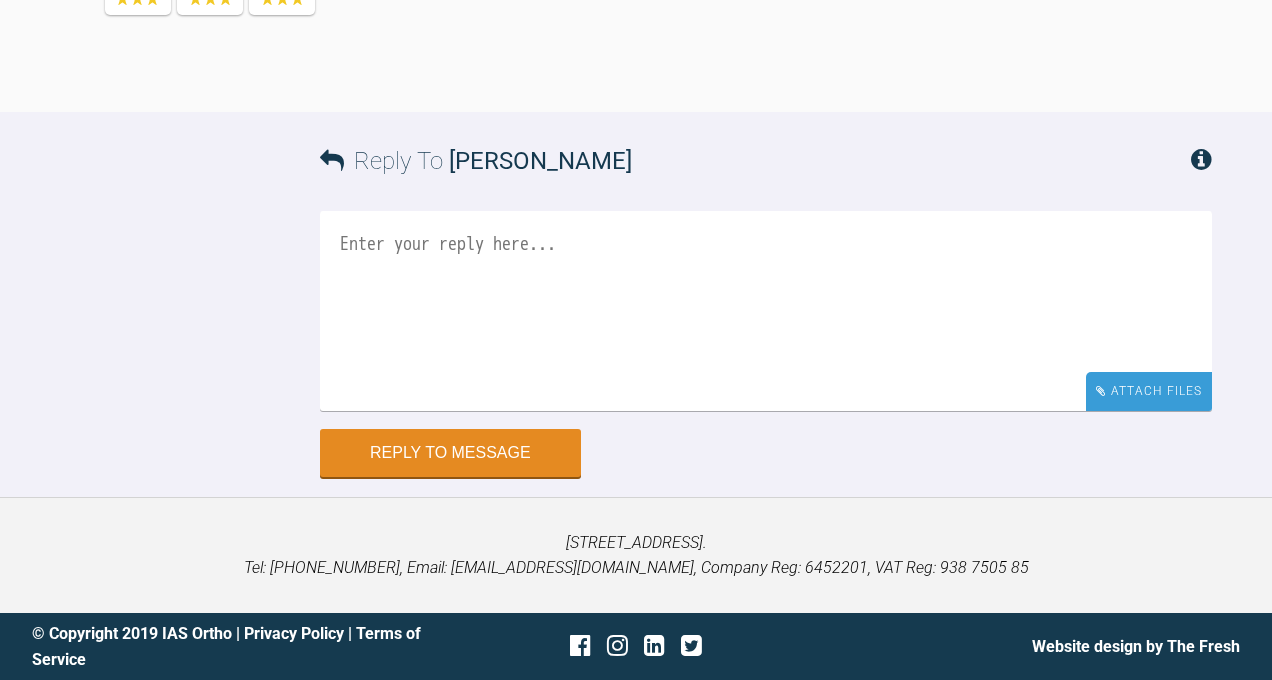 click on "Attach Files" at bounding box center (1149, 391) 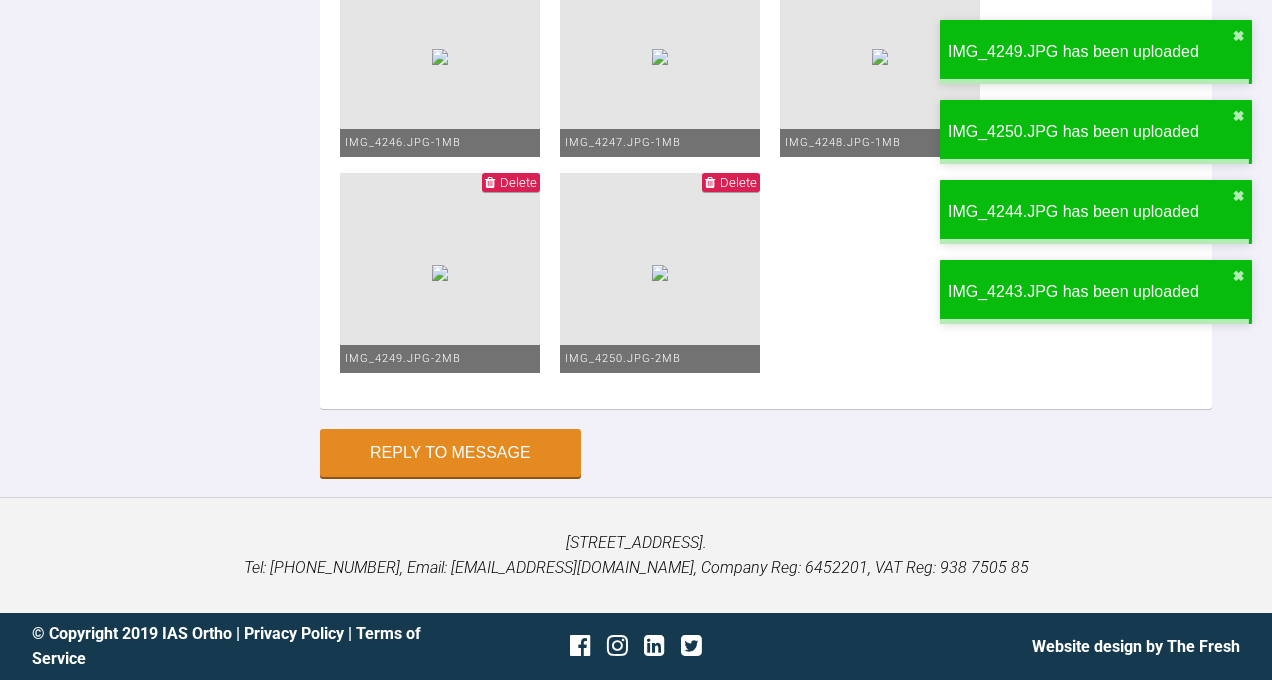 scroll, scrollTop: 26217, scrollLeft: 0, axis: vertical 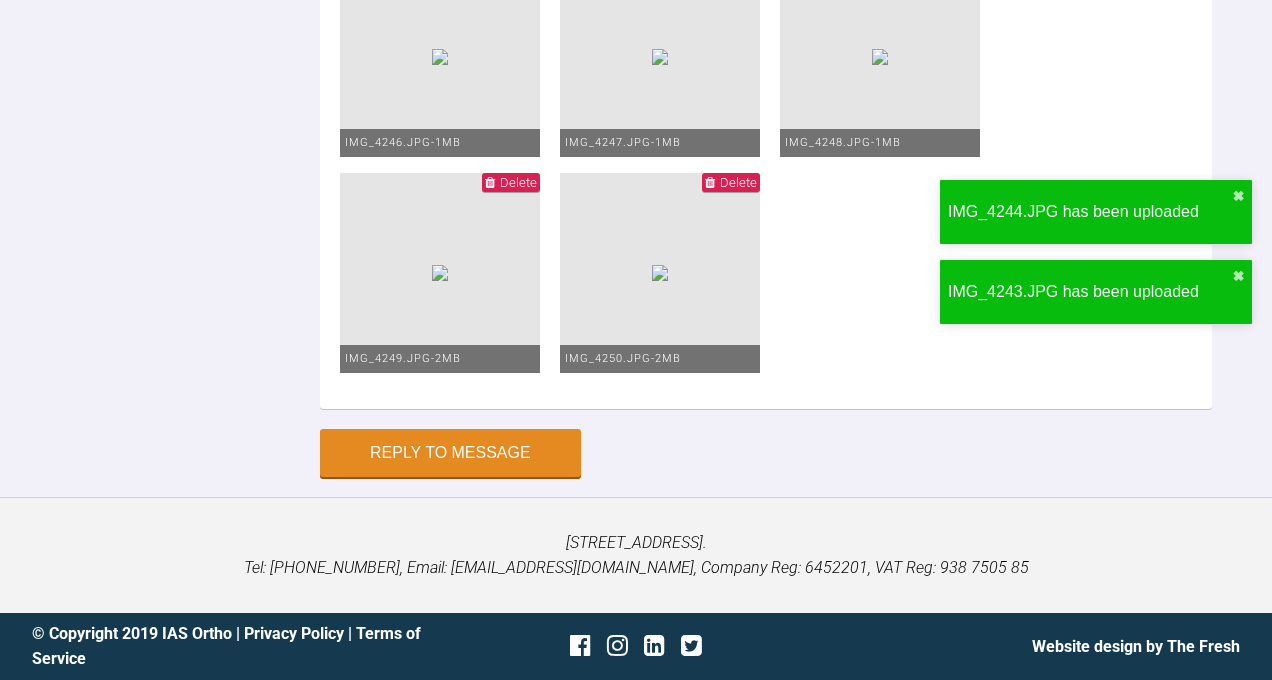 click at bounding box center [766, -624] 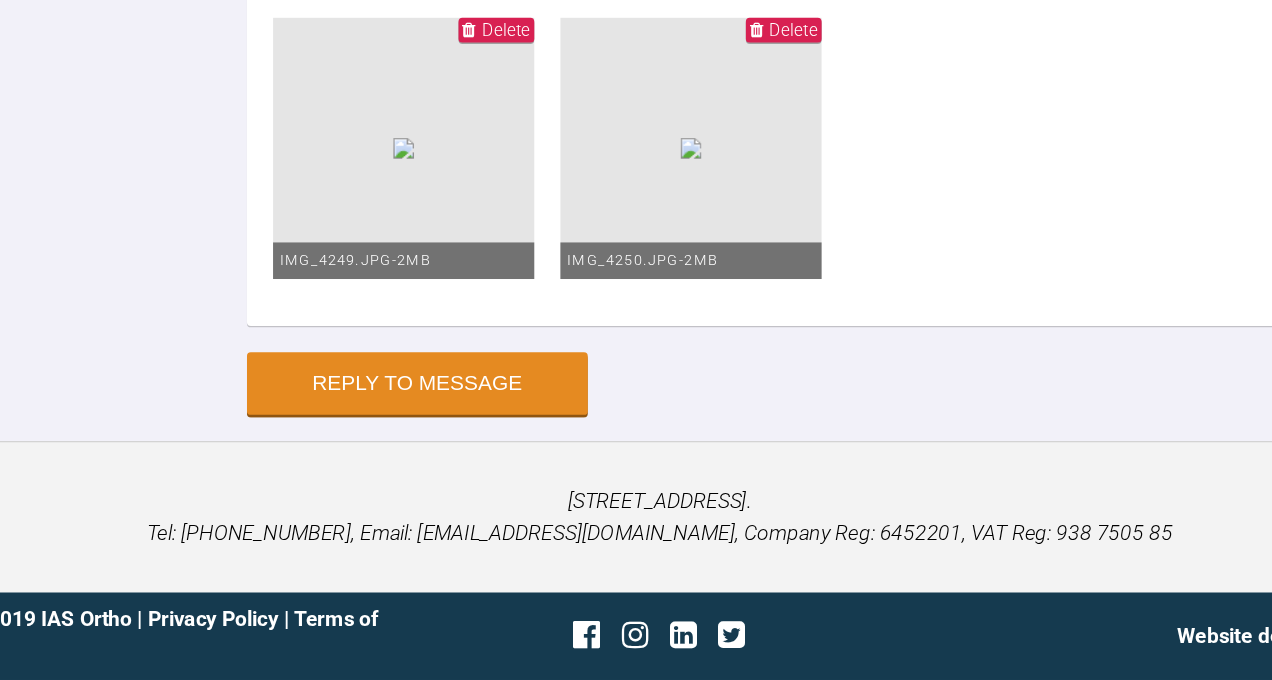 scroll, scrollTop: 27402, scrollLeft: 0, axis: vertical 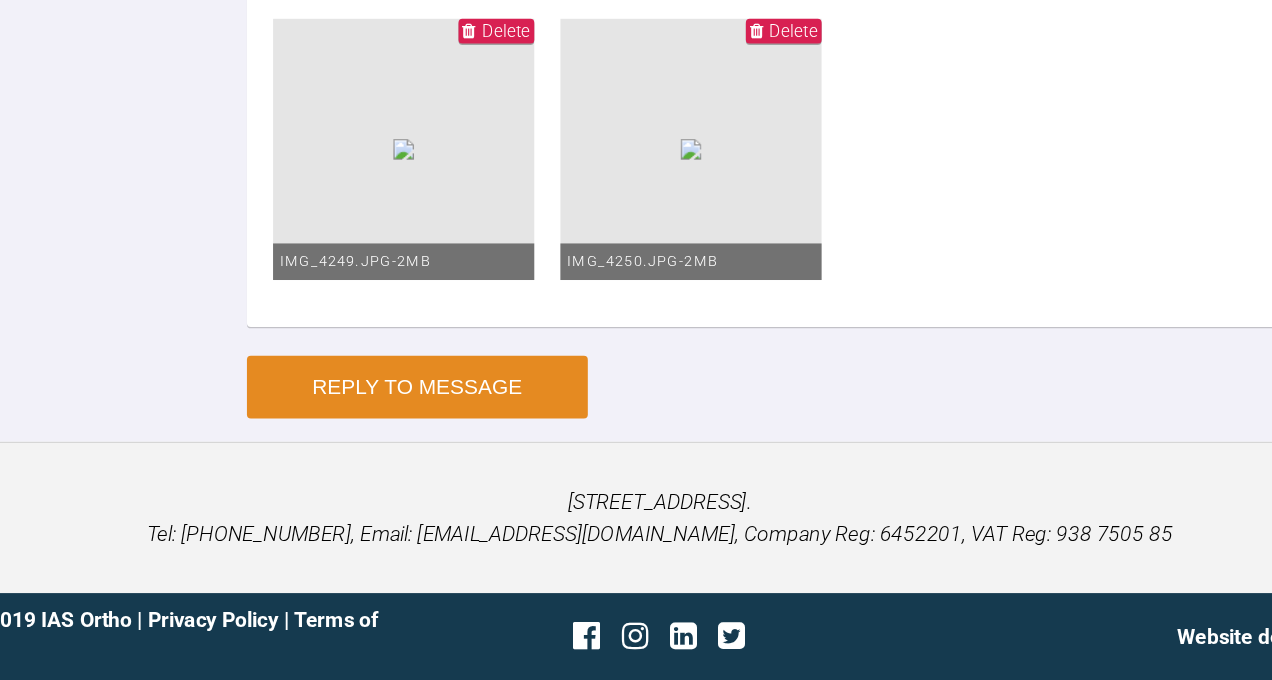 type on "upp and low 19x25 [PERSON_NAME] pc 6-6
NV debond?" 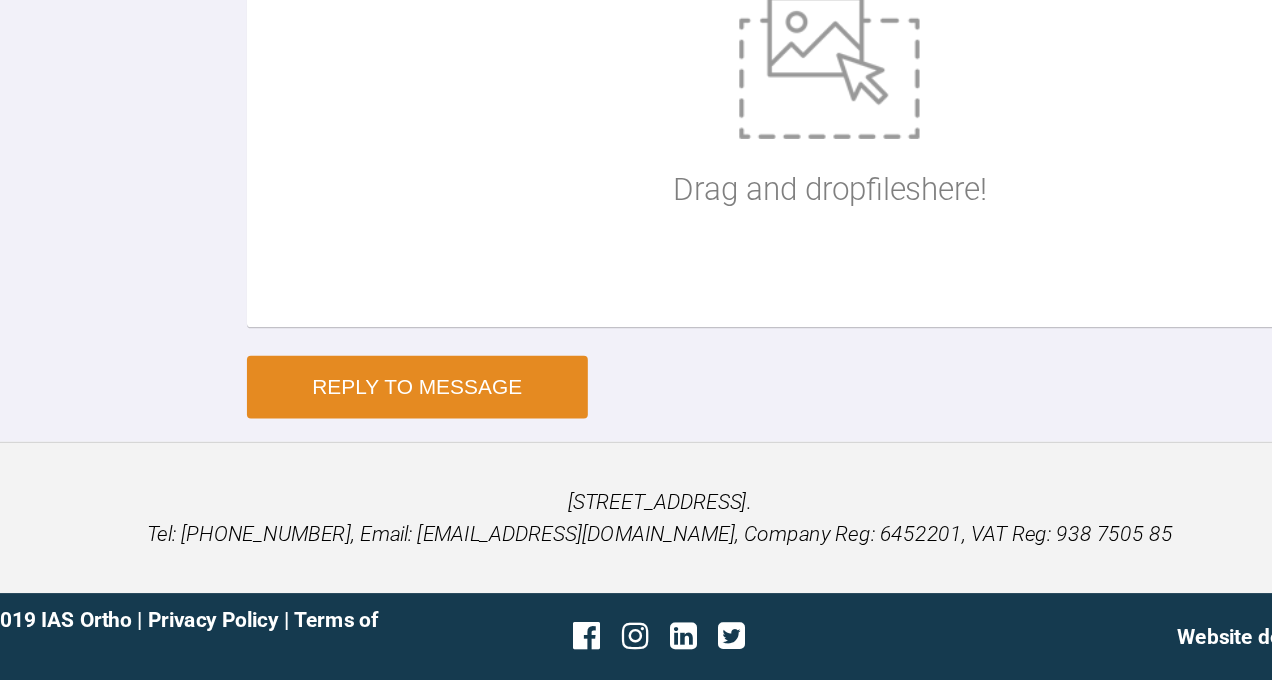 scroll, scrollTop: 26612, scrollLeft: 0, axis: vertical 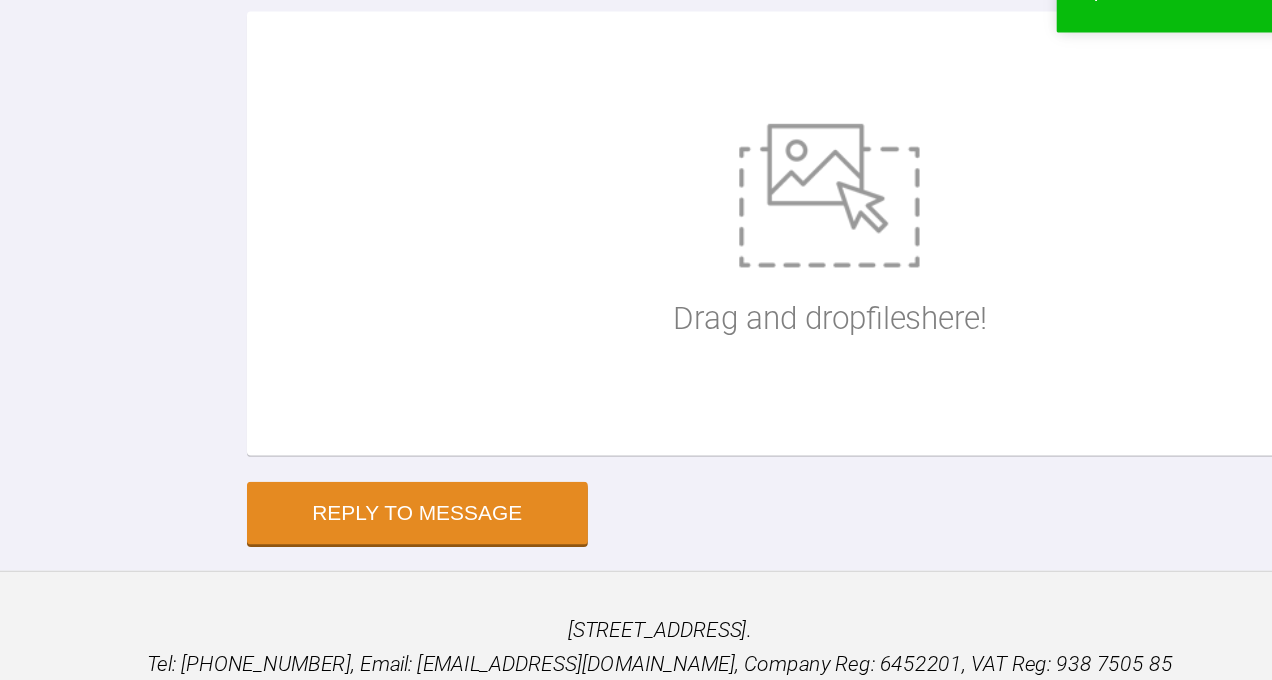 click at bounding box center (934, -472) 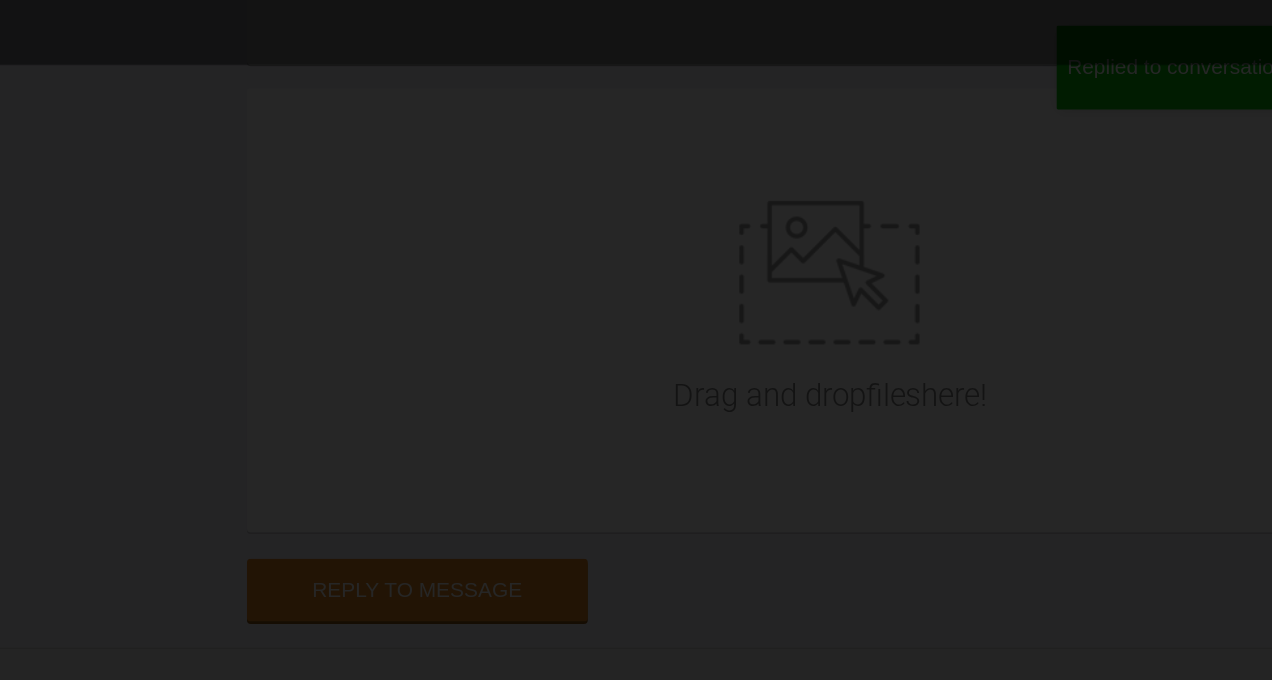 click at bounding box center [-1470, 340] 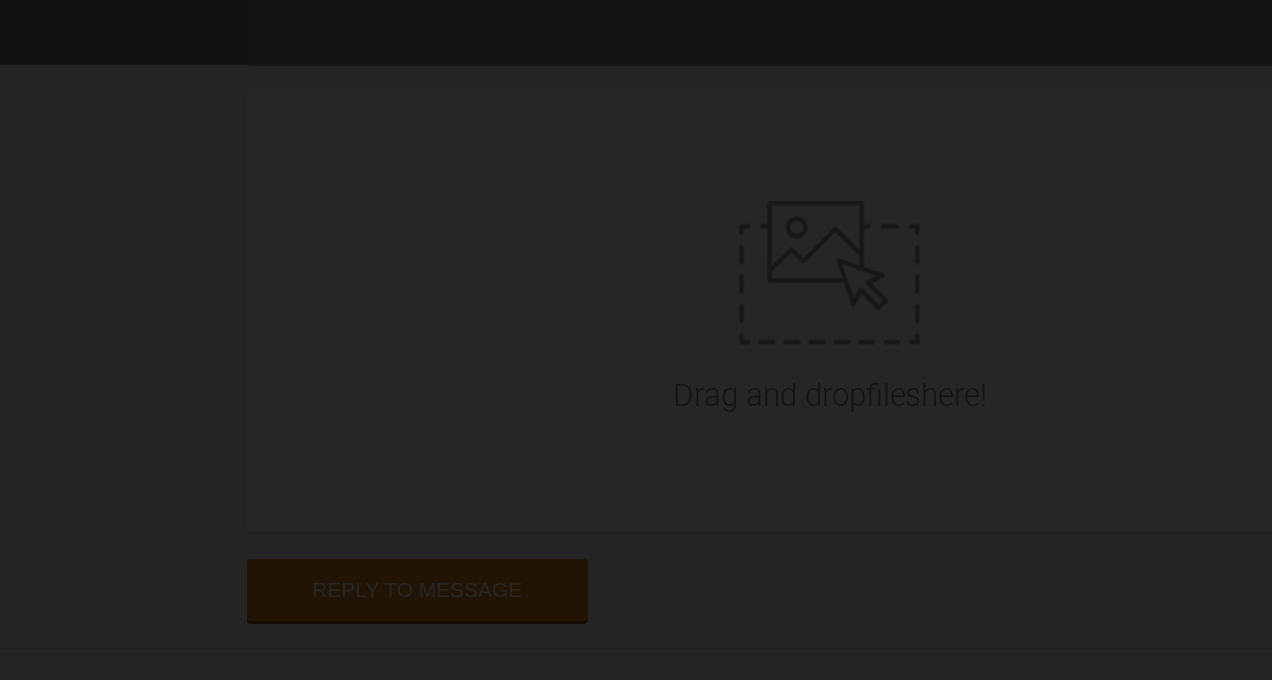 scroll, scrollTop: 26552, scrollLeft: 0, axis: vertical 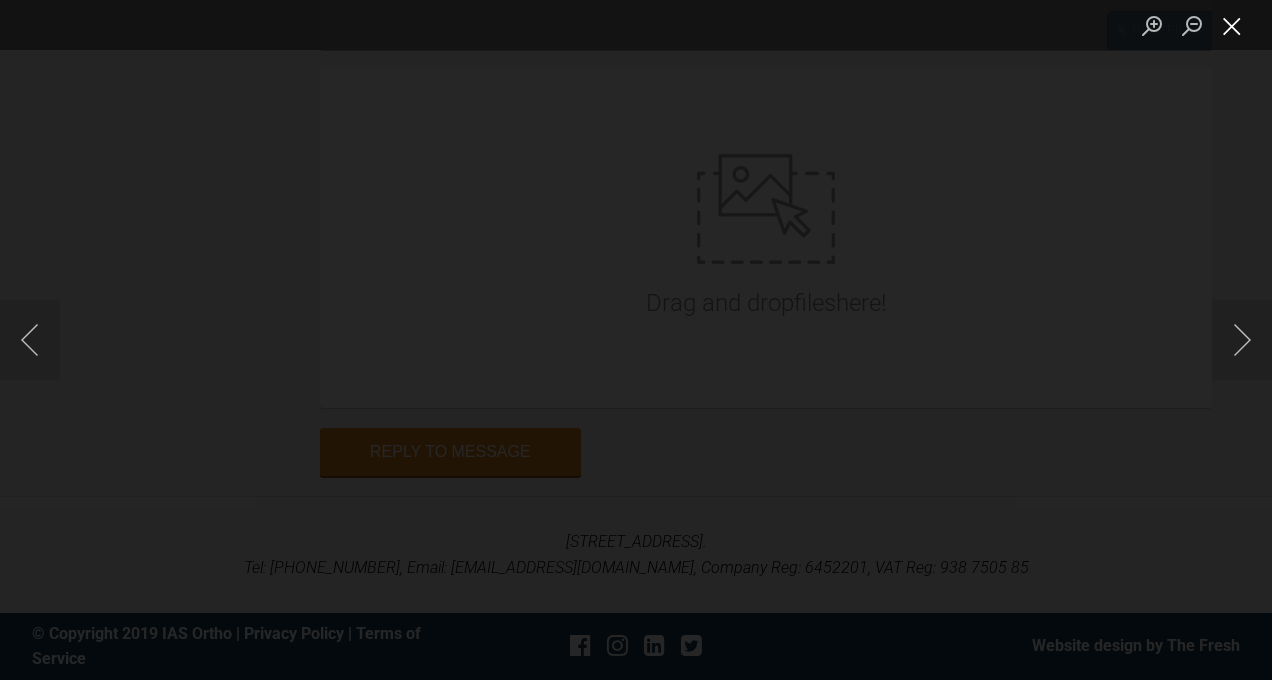click at bounding box center (1232, 25) 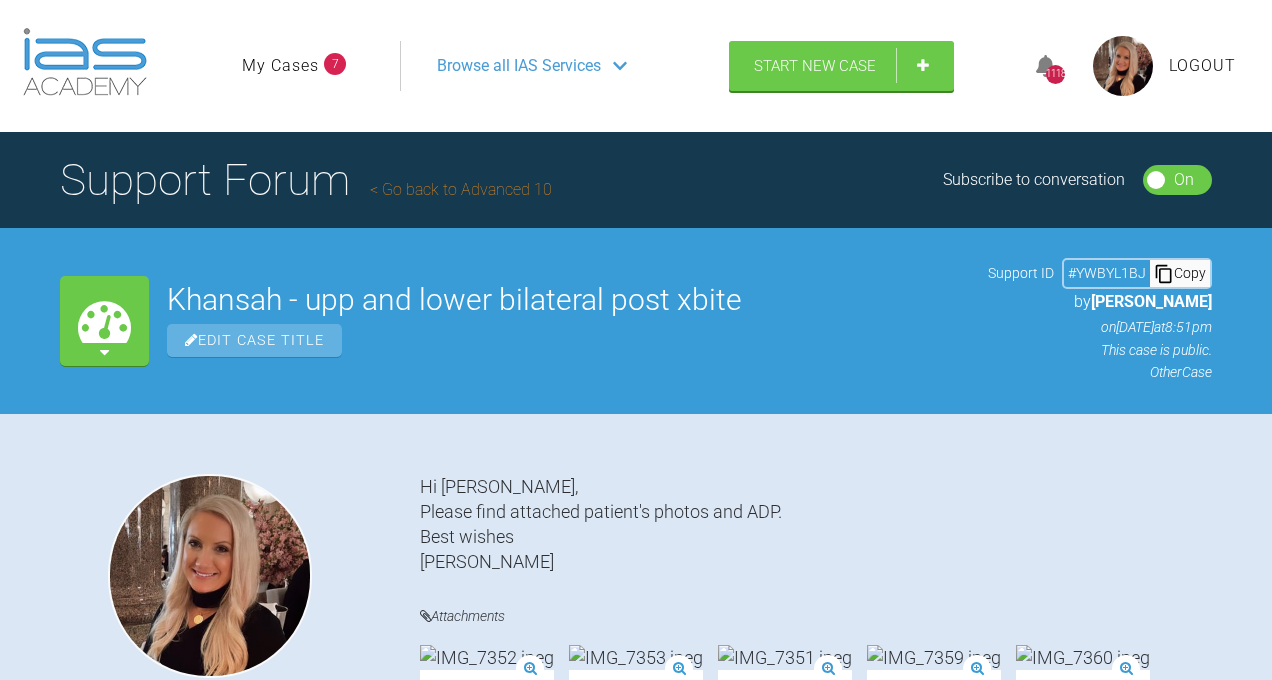 scroll, scrollTop: 0, scrollLeft: 0, axis: both 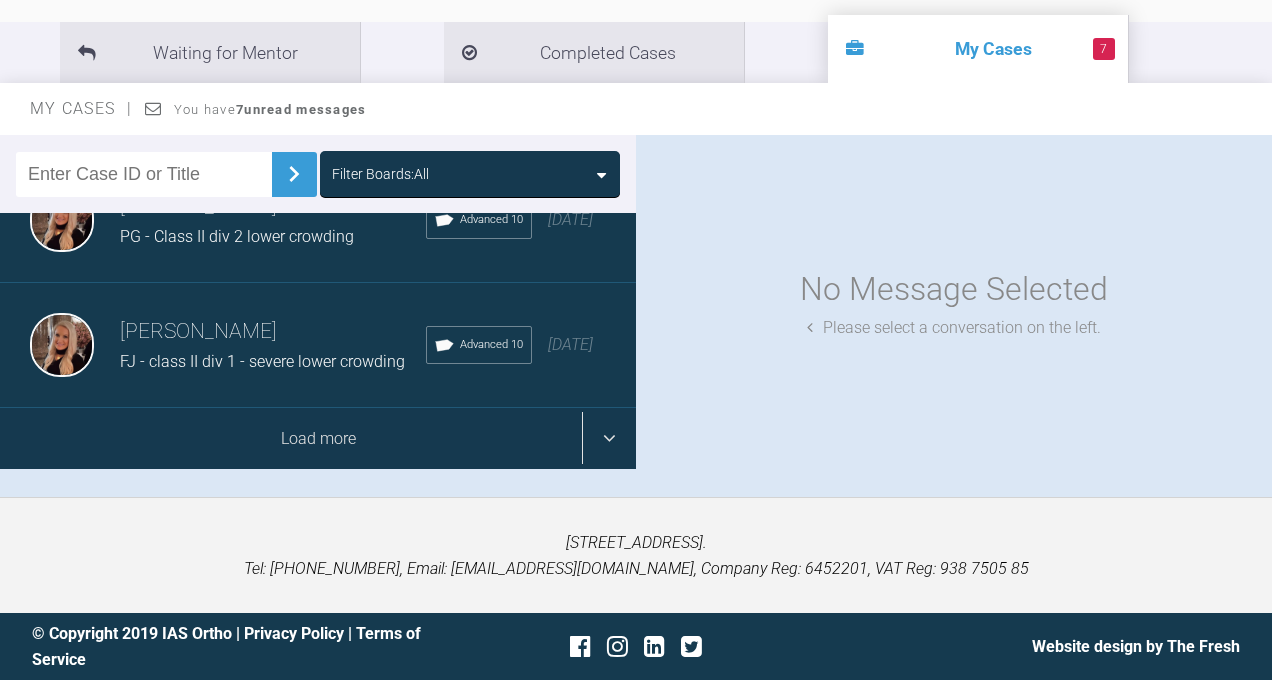 click on "Load more" at bounding box center [318, 439] 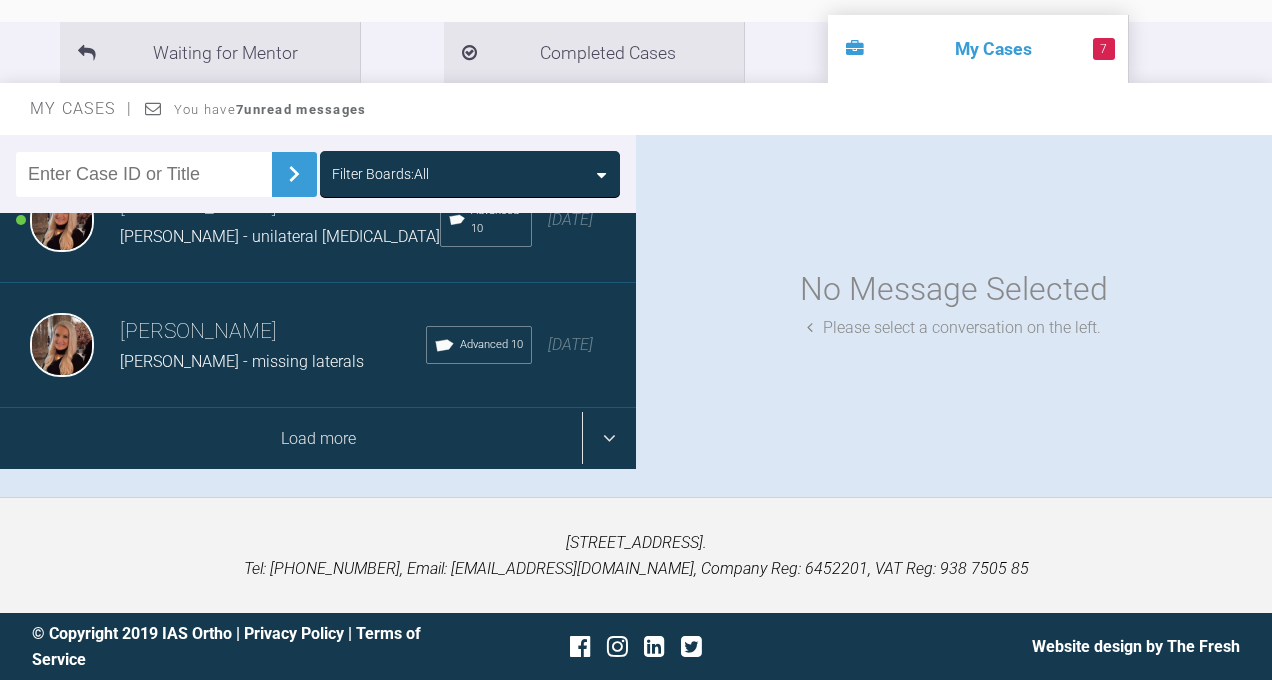 scroll, scrollTop: 4864, scrollLeft: 0, axis: vertical 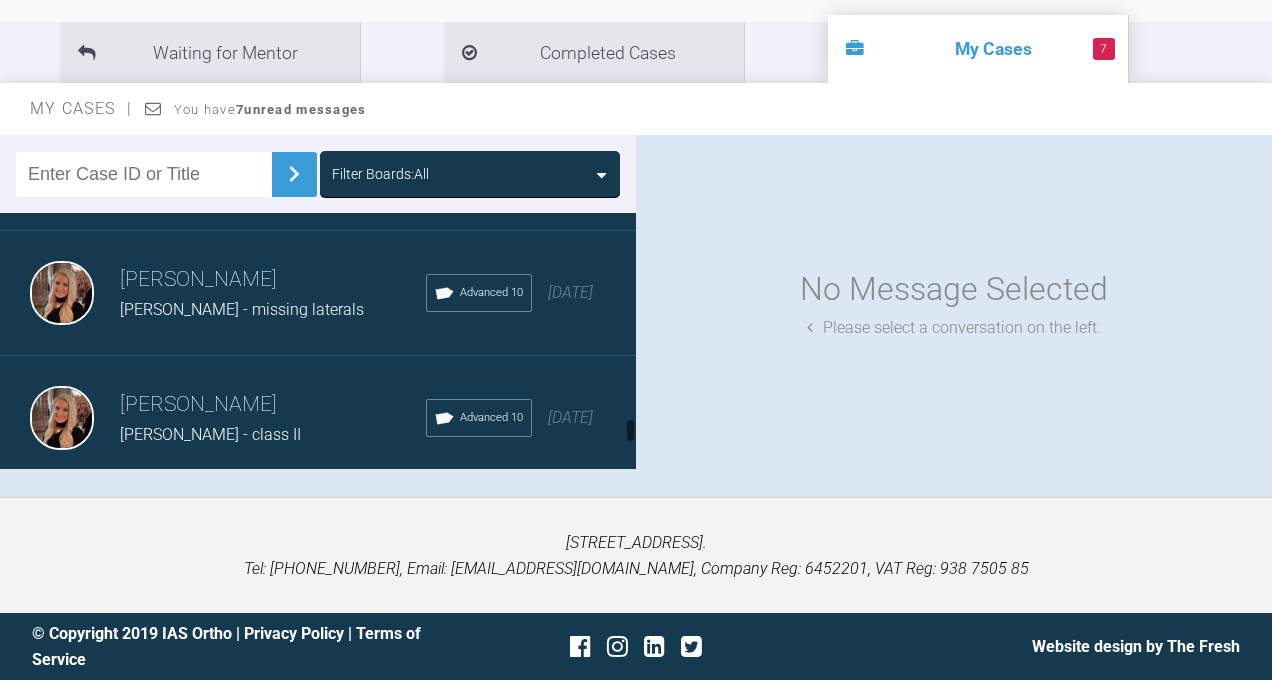 click on "[PERSON_NAME]" at bounding box center [273, 405] 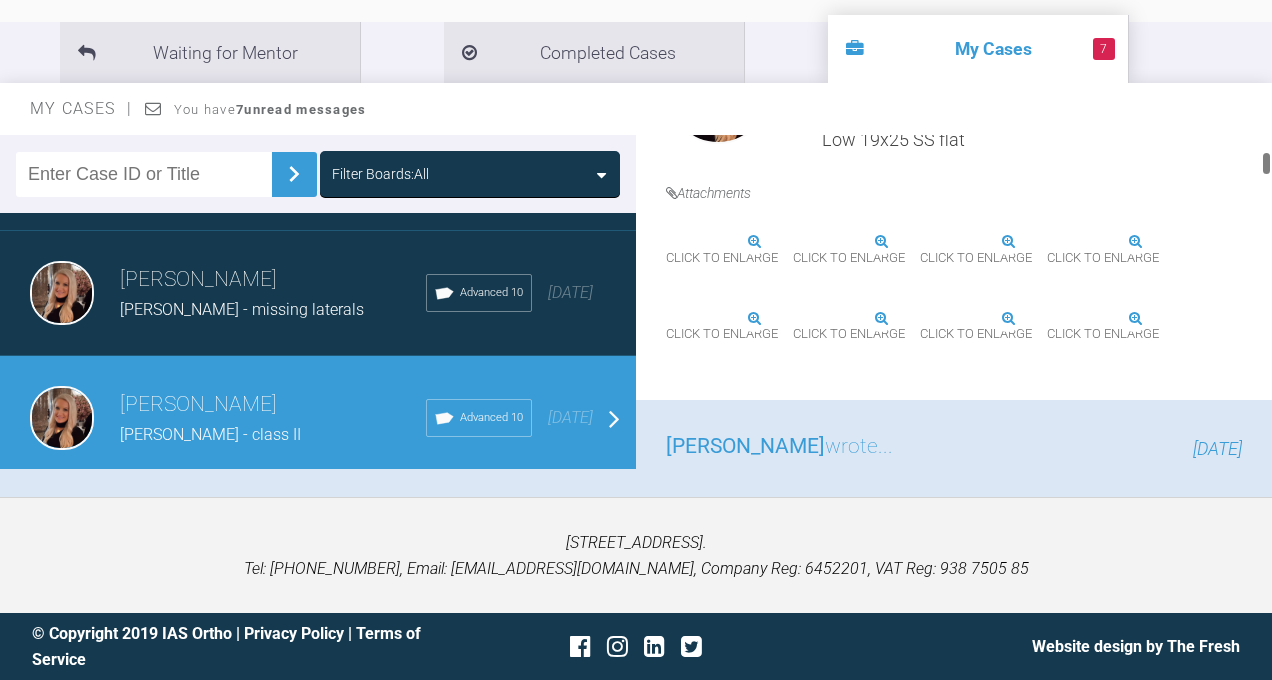 scroll, scrollTop: 692, scrollLeft: 0, axis: vertical 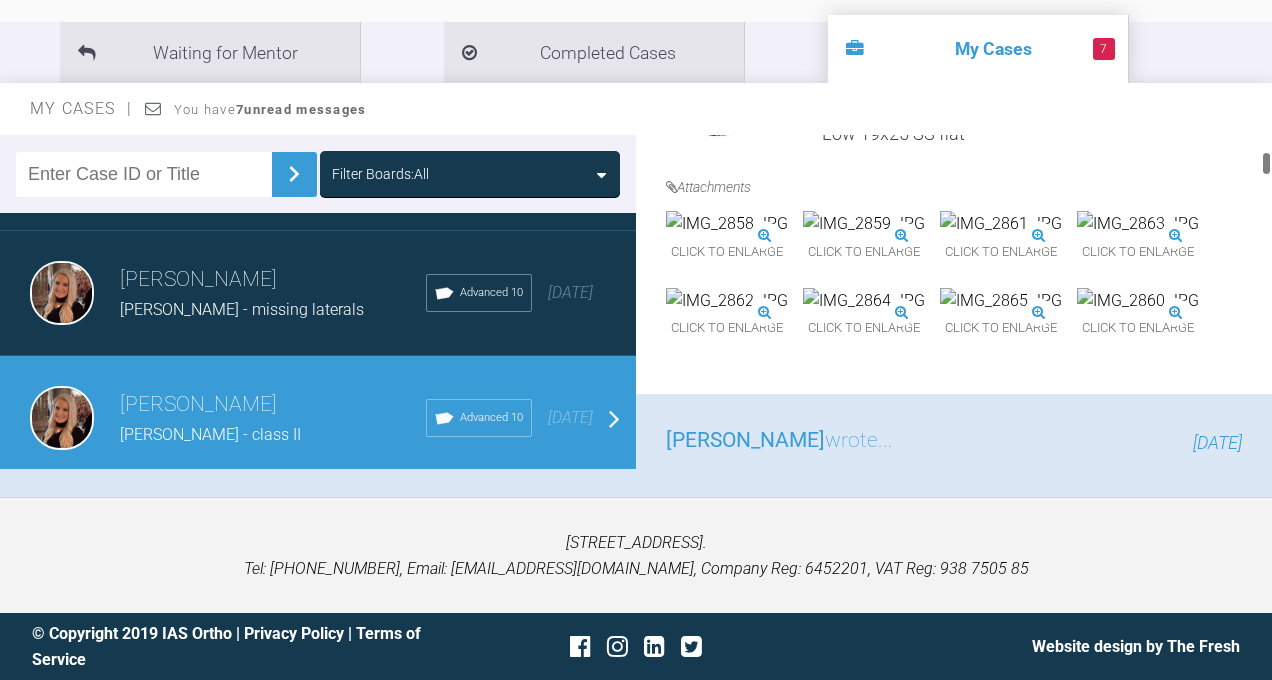 click at bounding box center (727, 224) 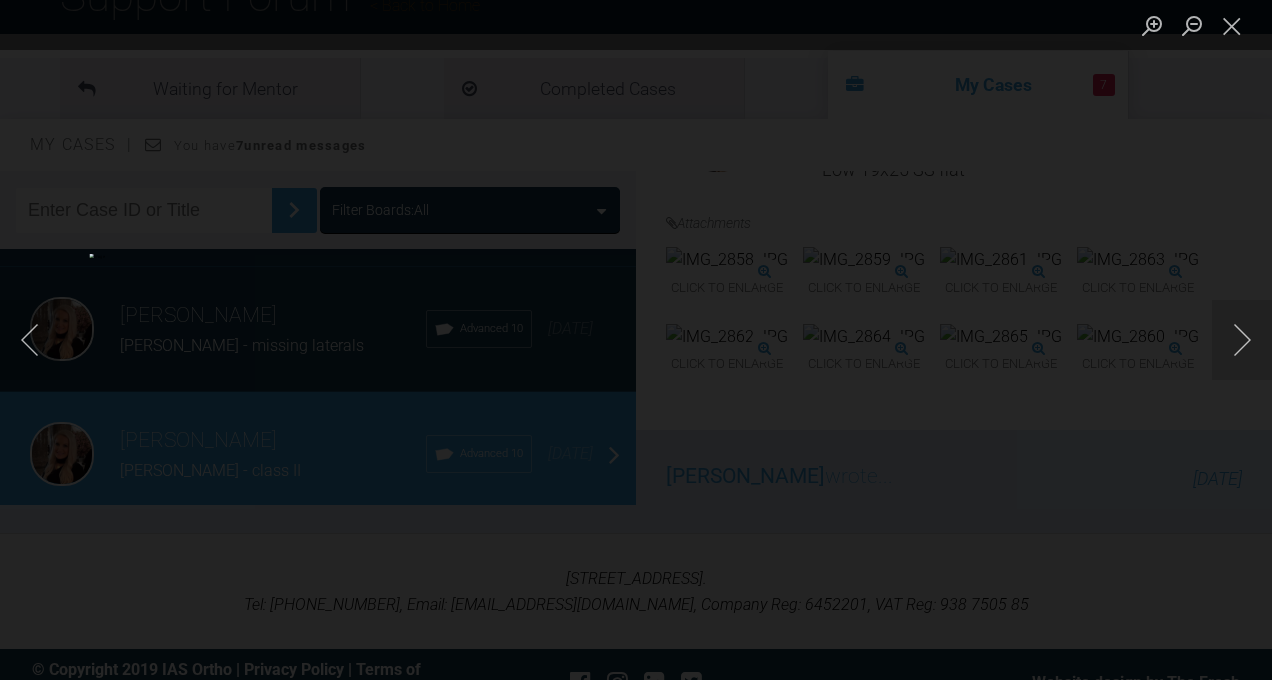scroll, scrollTop: 157, scrollLeft: 0, axis: vertical 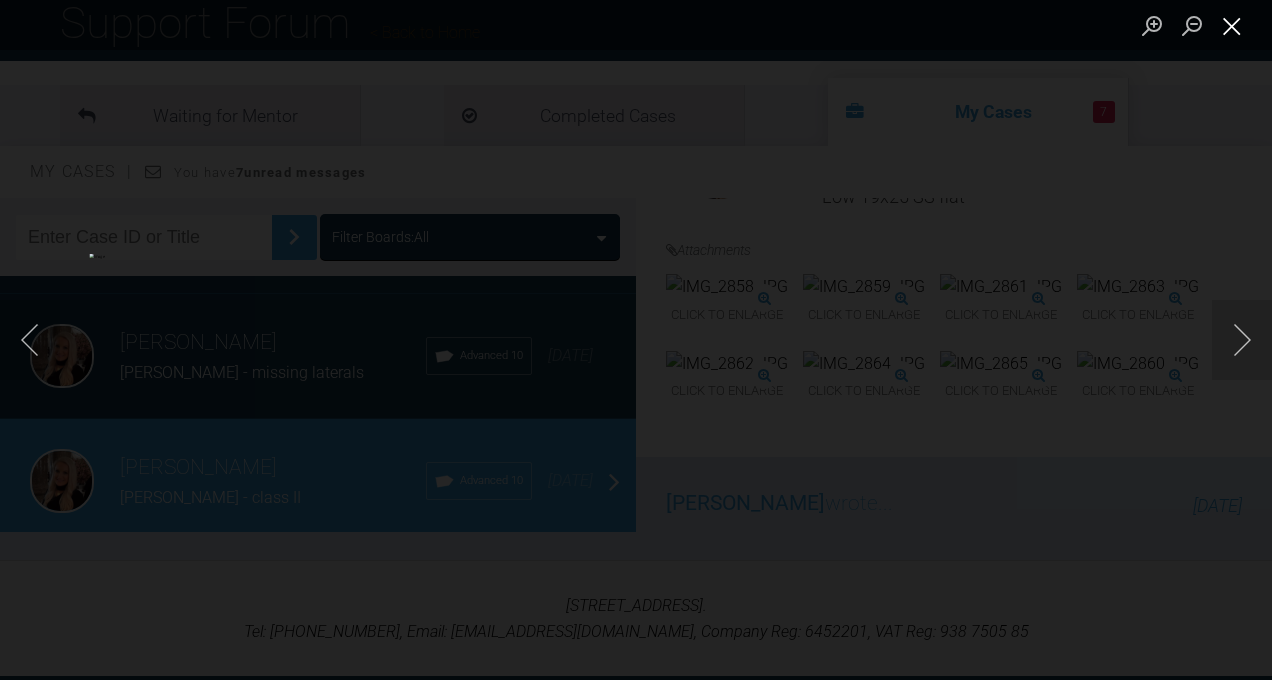 click at bounding box center (1232, 25) 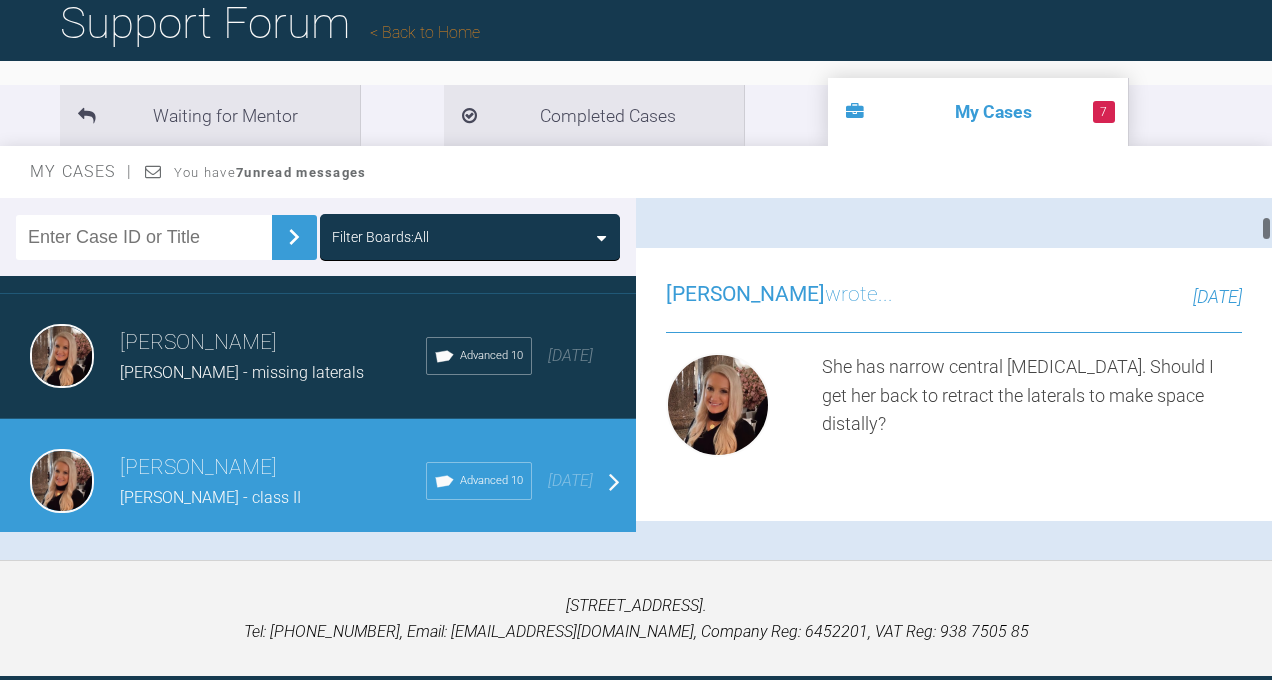 scroll, scrollTop: 1283, scrollLeft: 0, axis: vertical 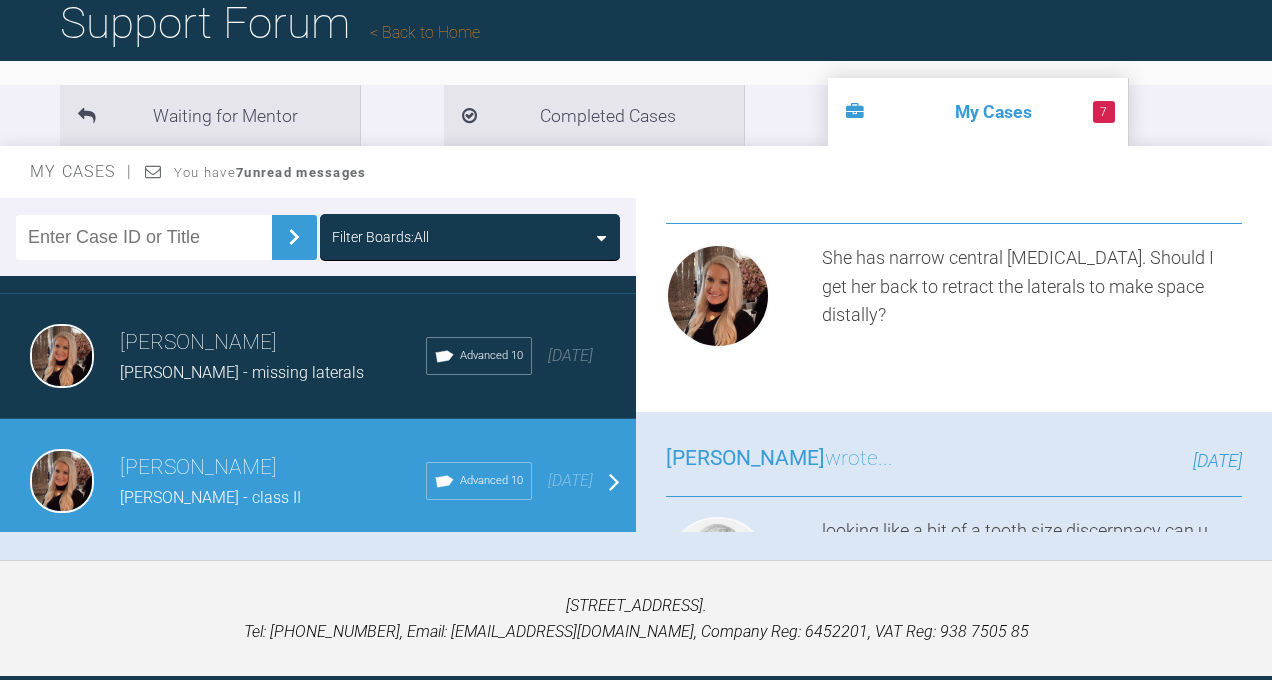click at bounding box center [1138, -227] 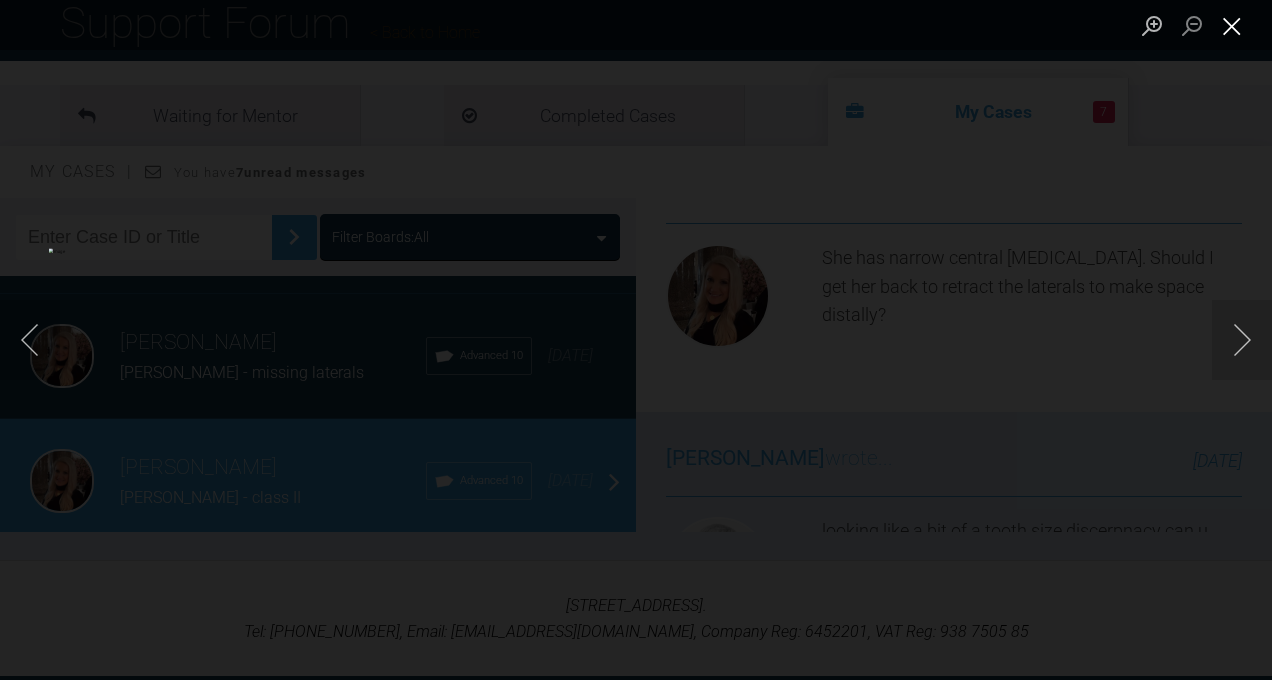 click at bounding box center [1232, 25] 